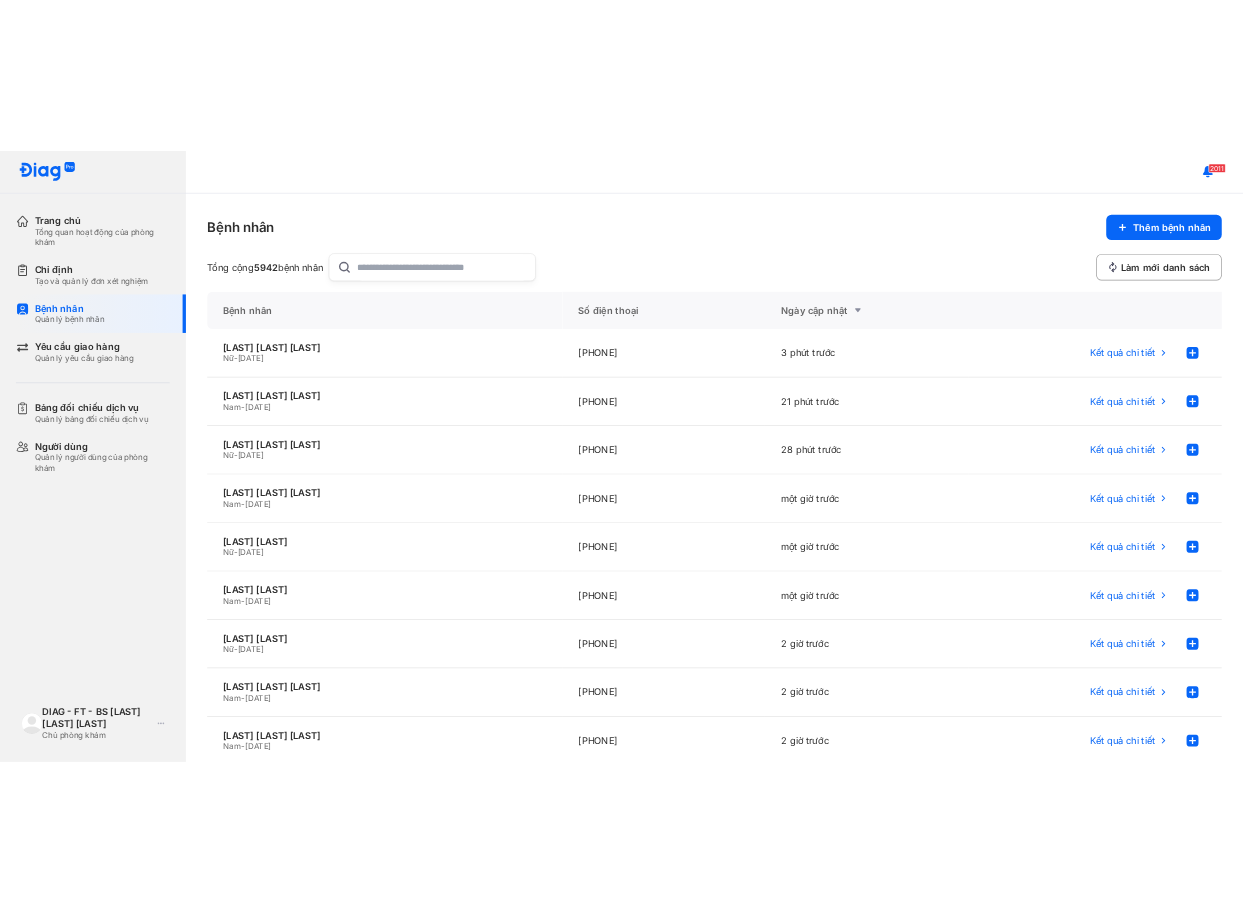 scroll, scrollTop: 0, scrollLeft: 0, axis: both 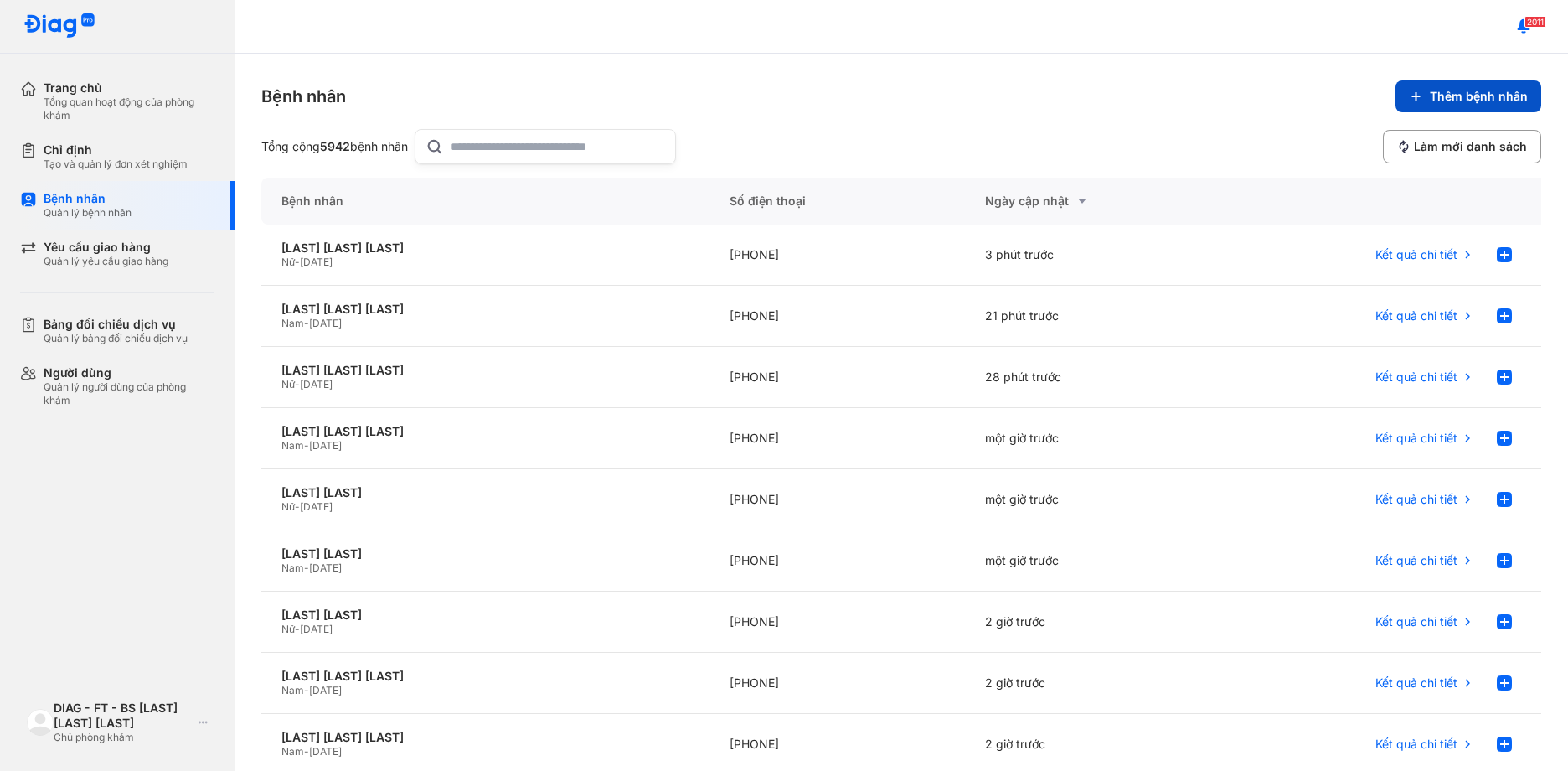 click on "Thêm bệnh nhân" 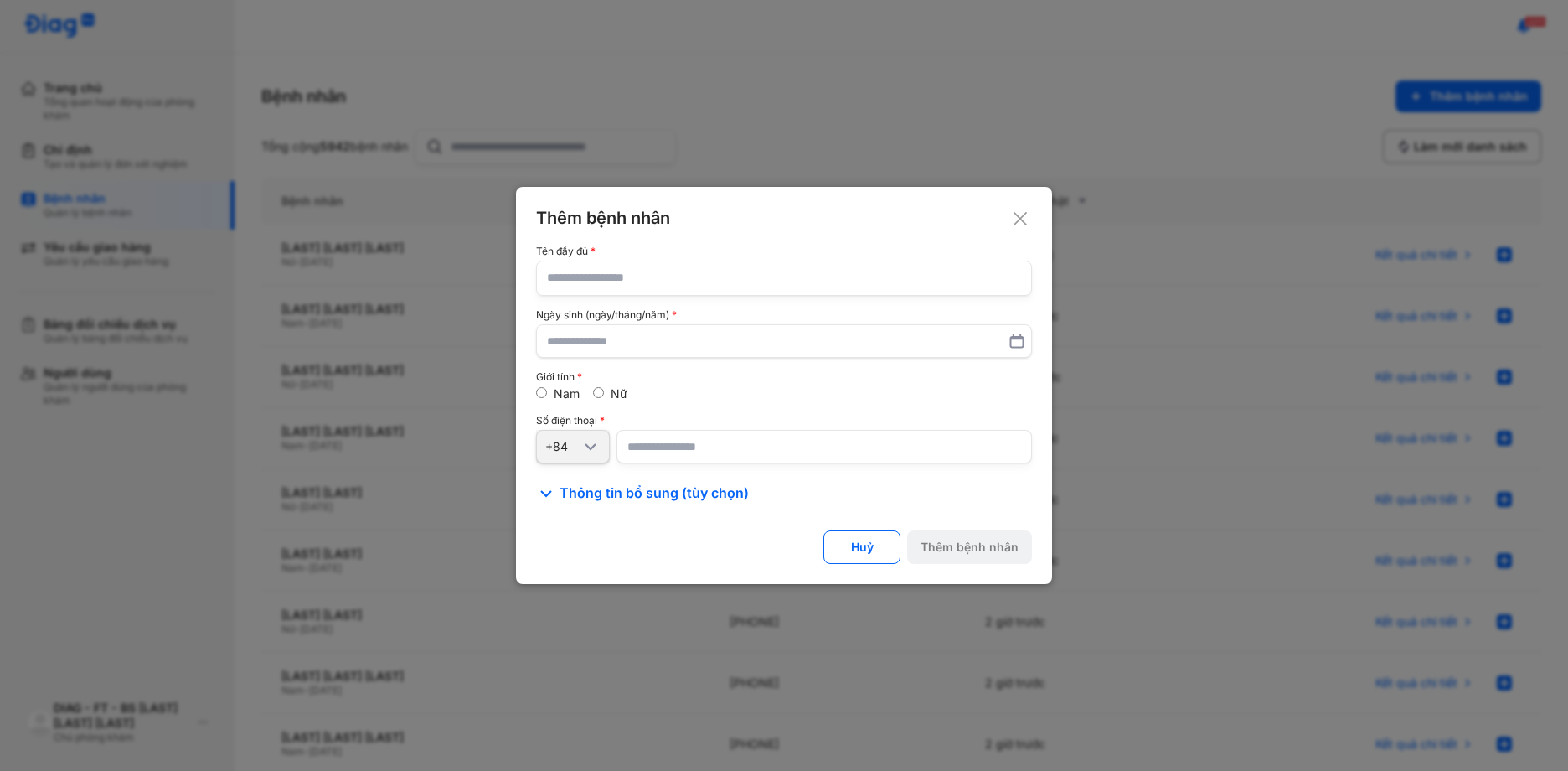 paste on "*********" 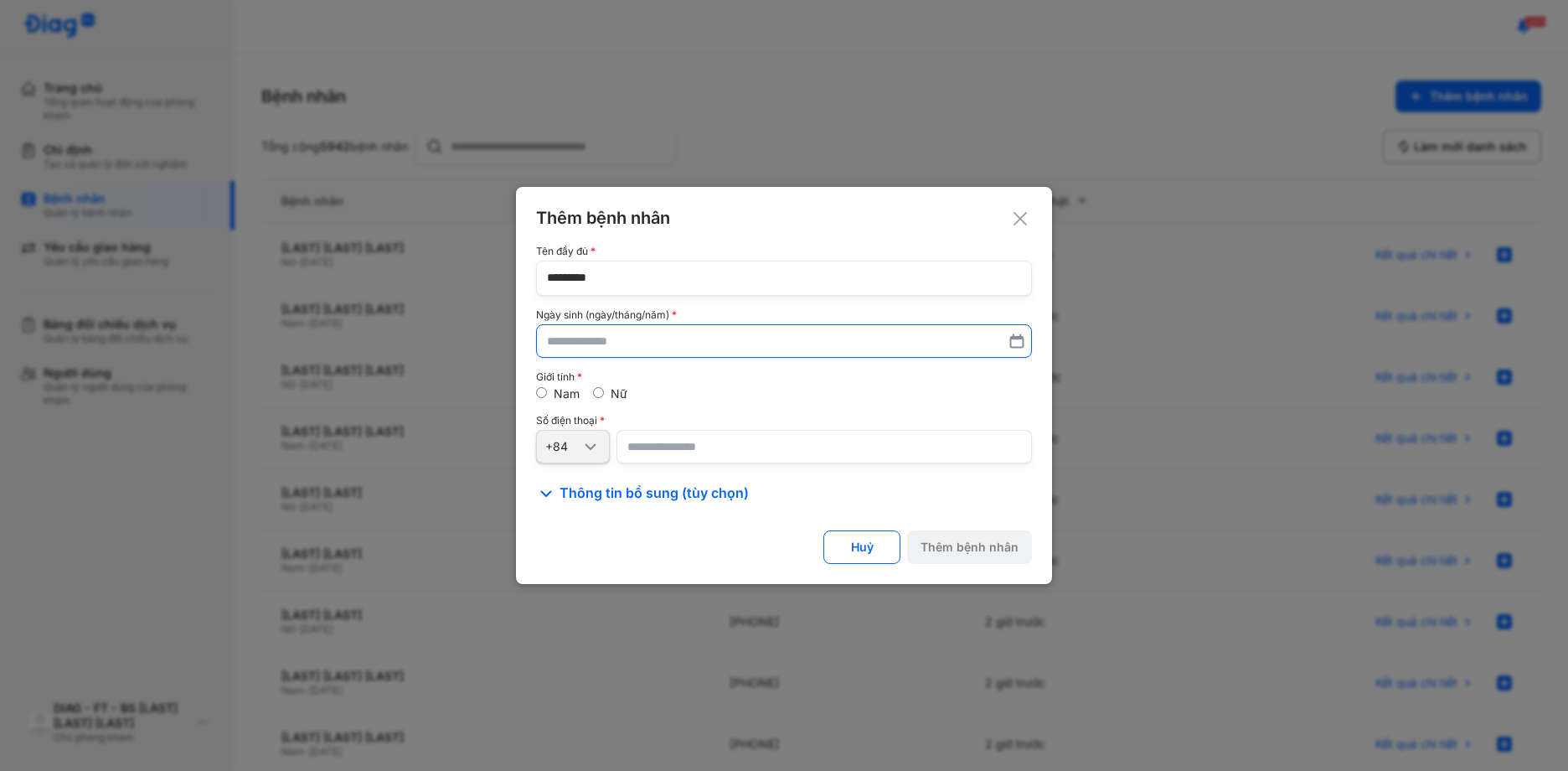 type on "*********" 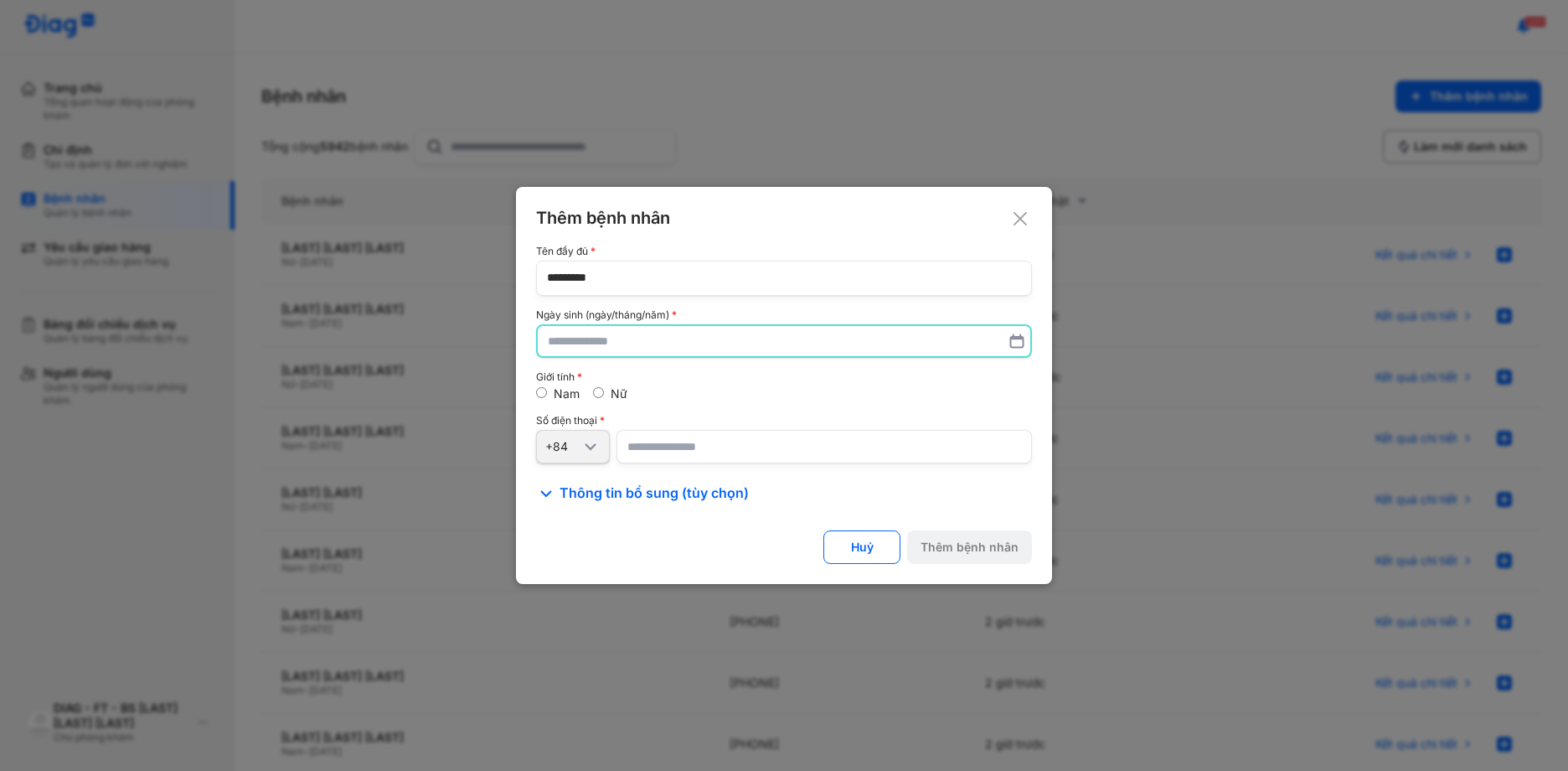 click at bounding box center [784, 341] 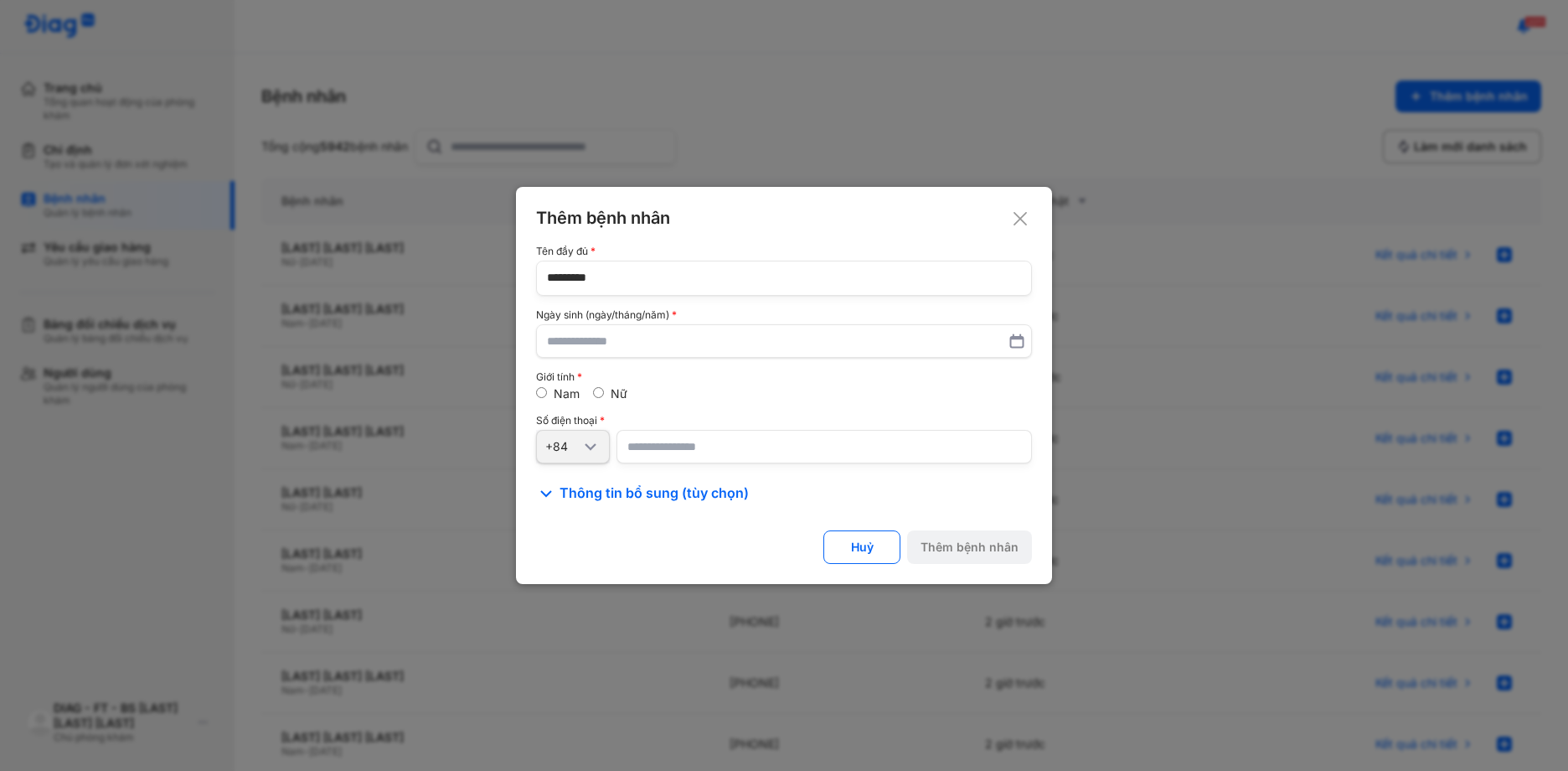 paste on "**********" 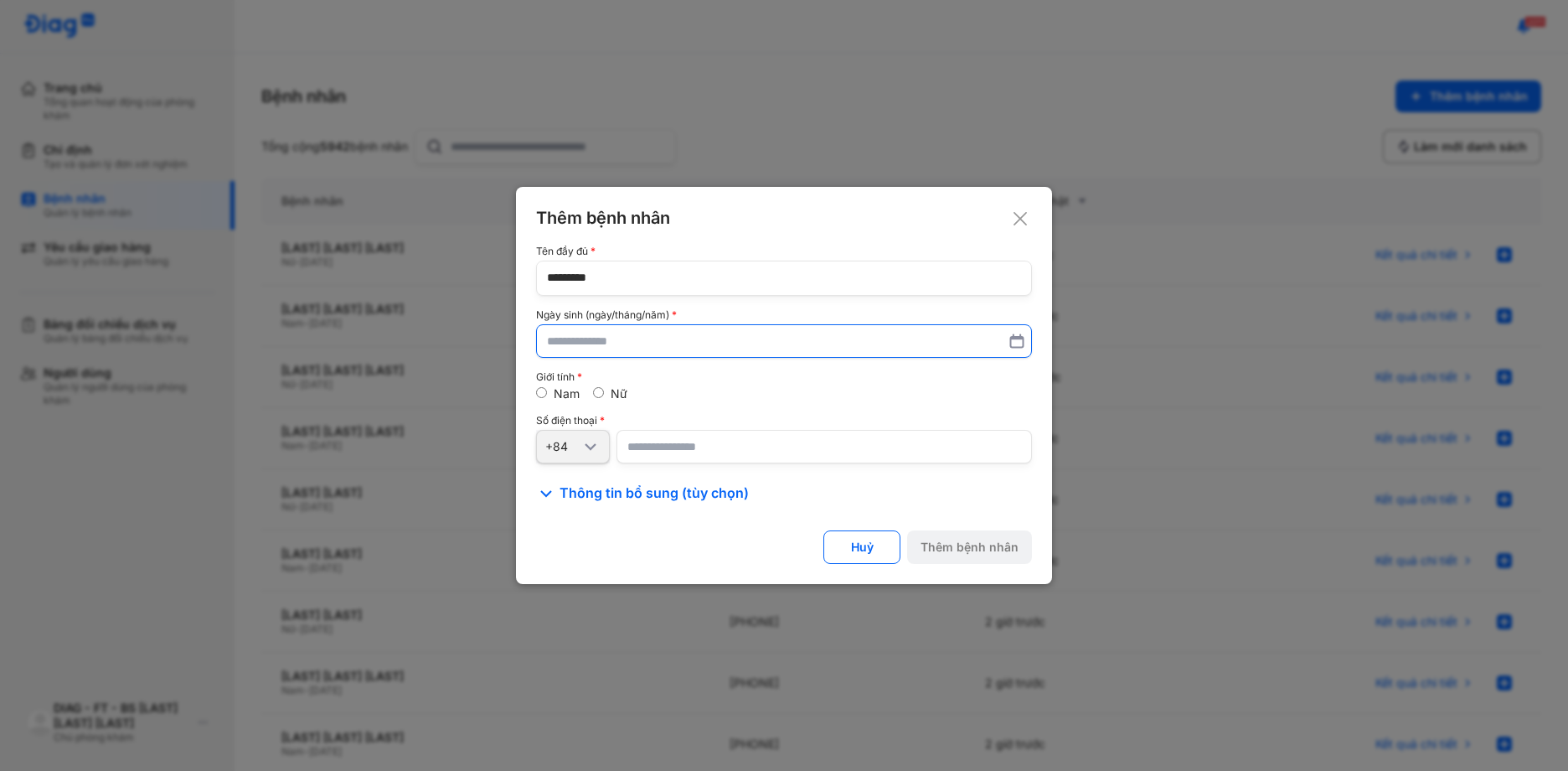 type on "**********" 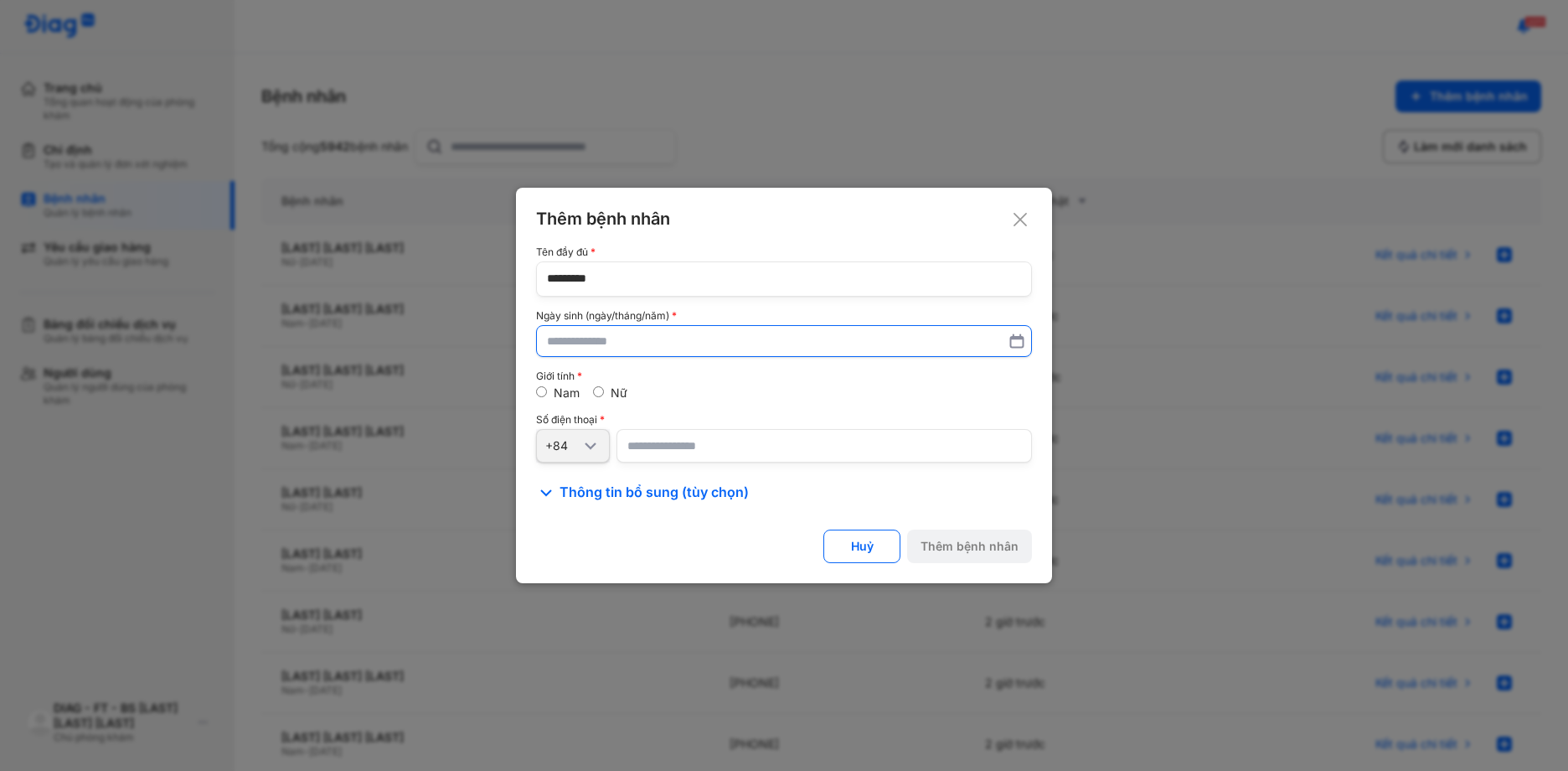 click at bounding box center (784, 341) 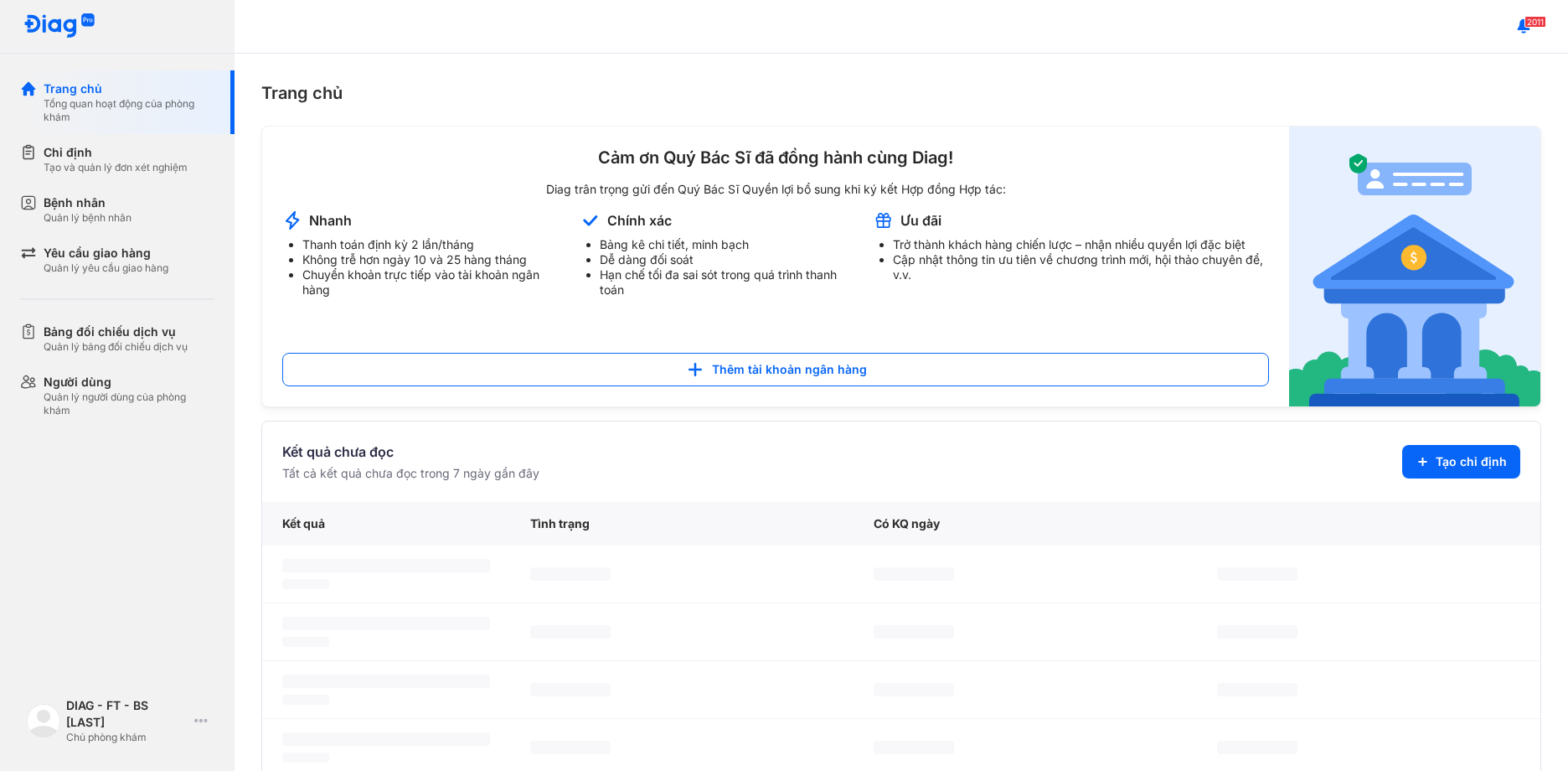 scroll, scrollTop: 0, scrollLeft: 0, axis: both 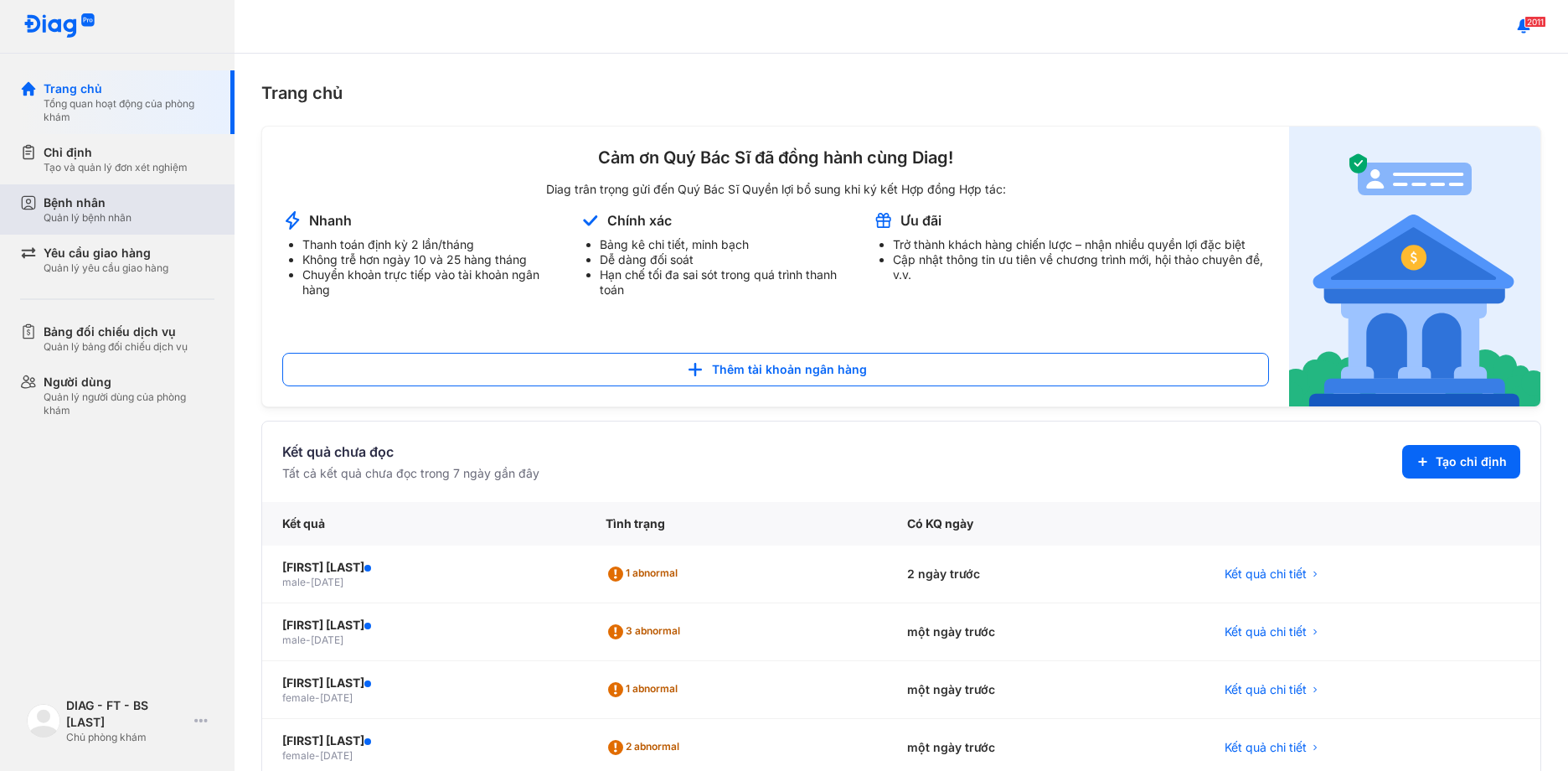 click on "Bệnh nhân" at bounding box center [87, 203] 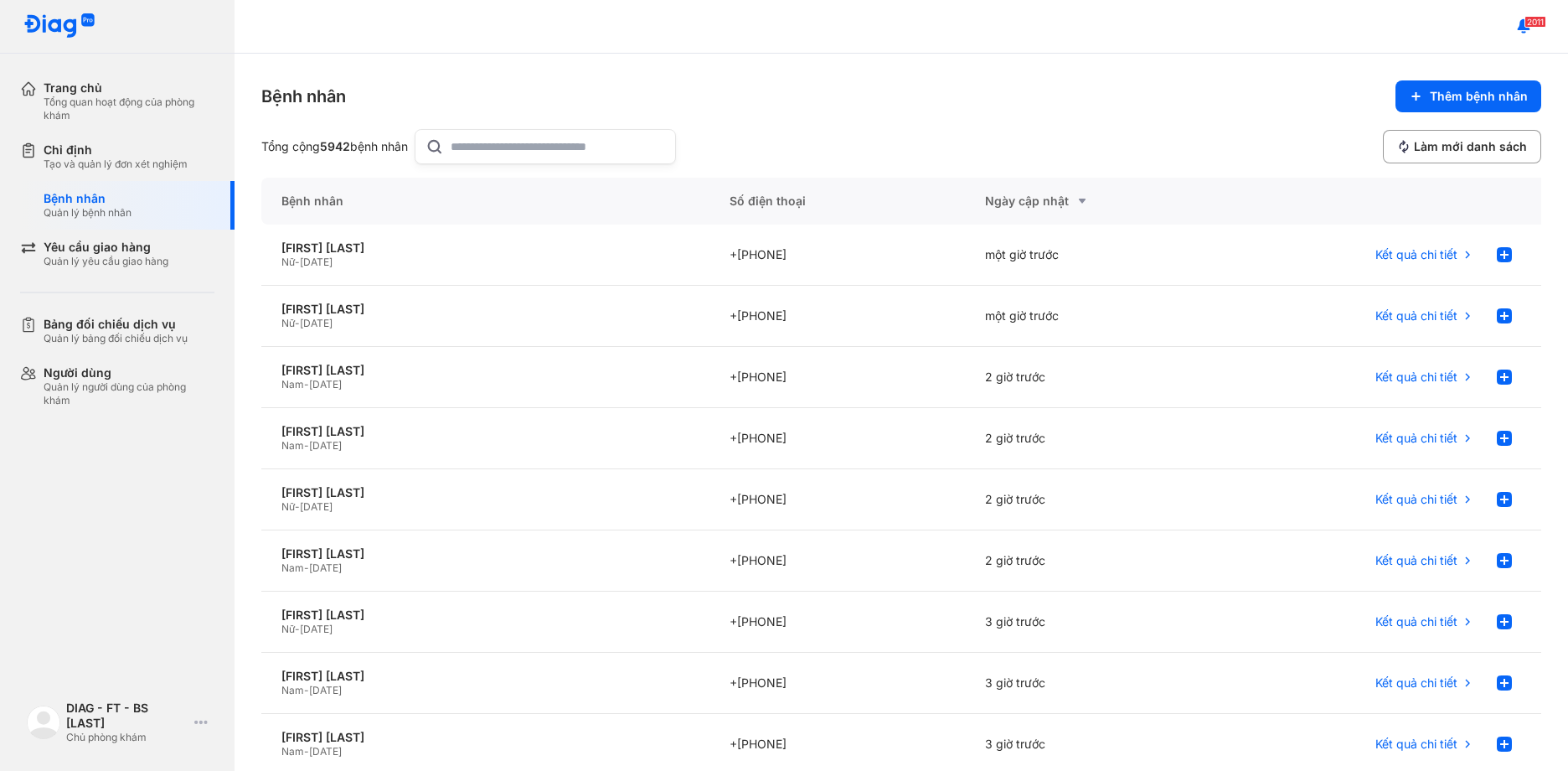 click on "Bệnh nhân Thêm bệnh nhân" at bounding box center [901, 96] 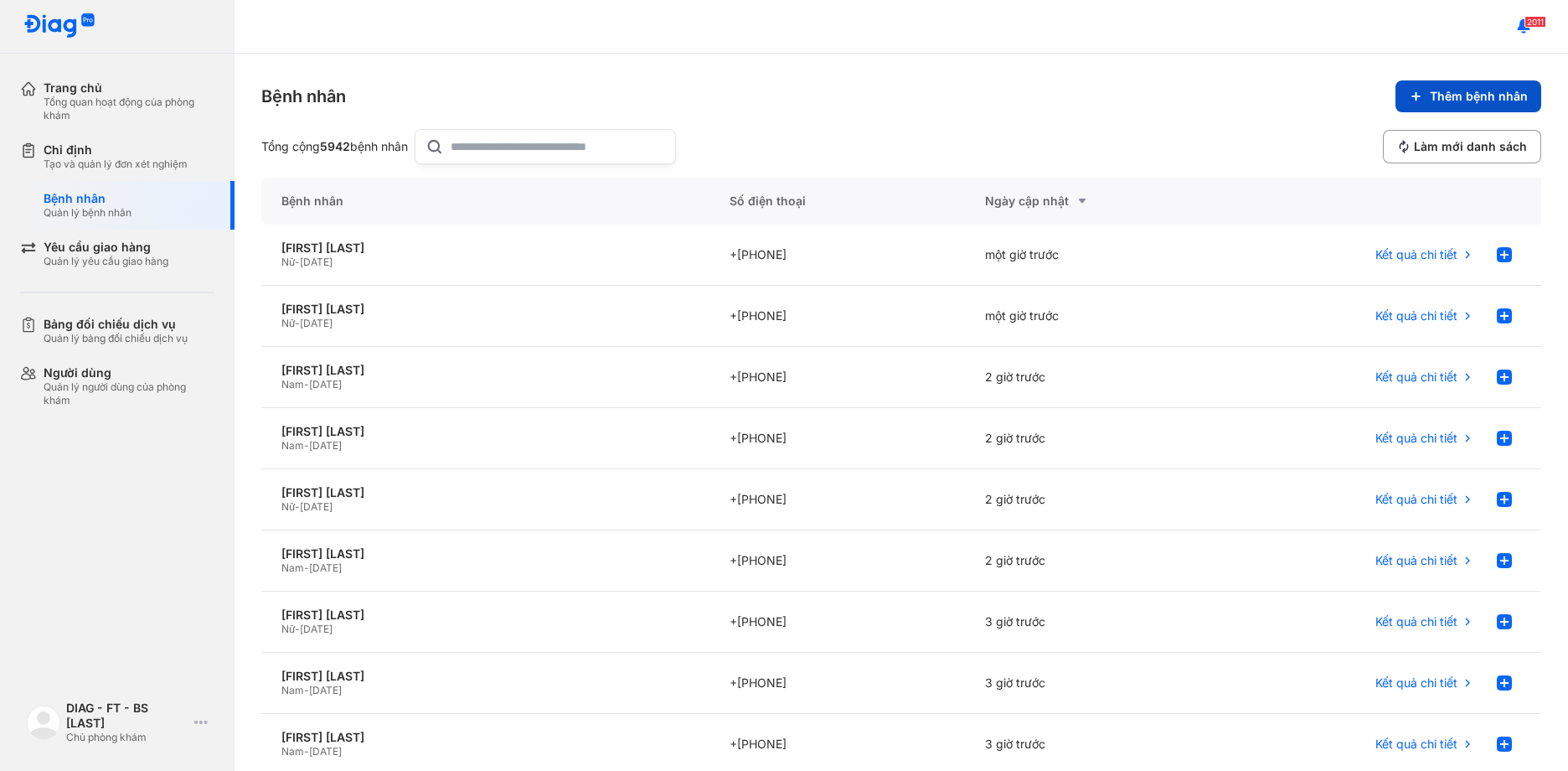 click on "Thêm bệnh nhân" 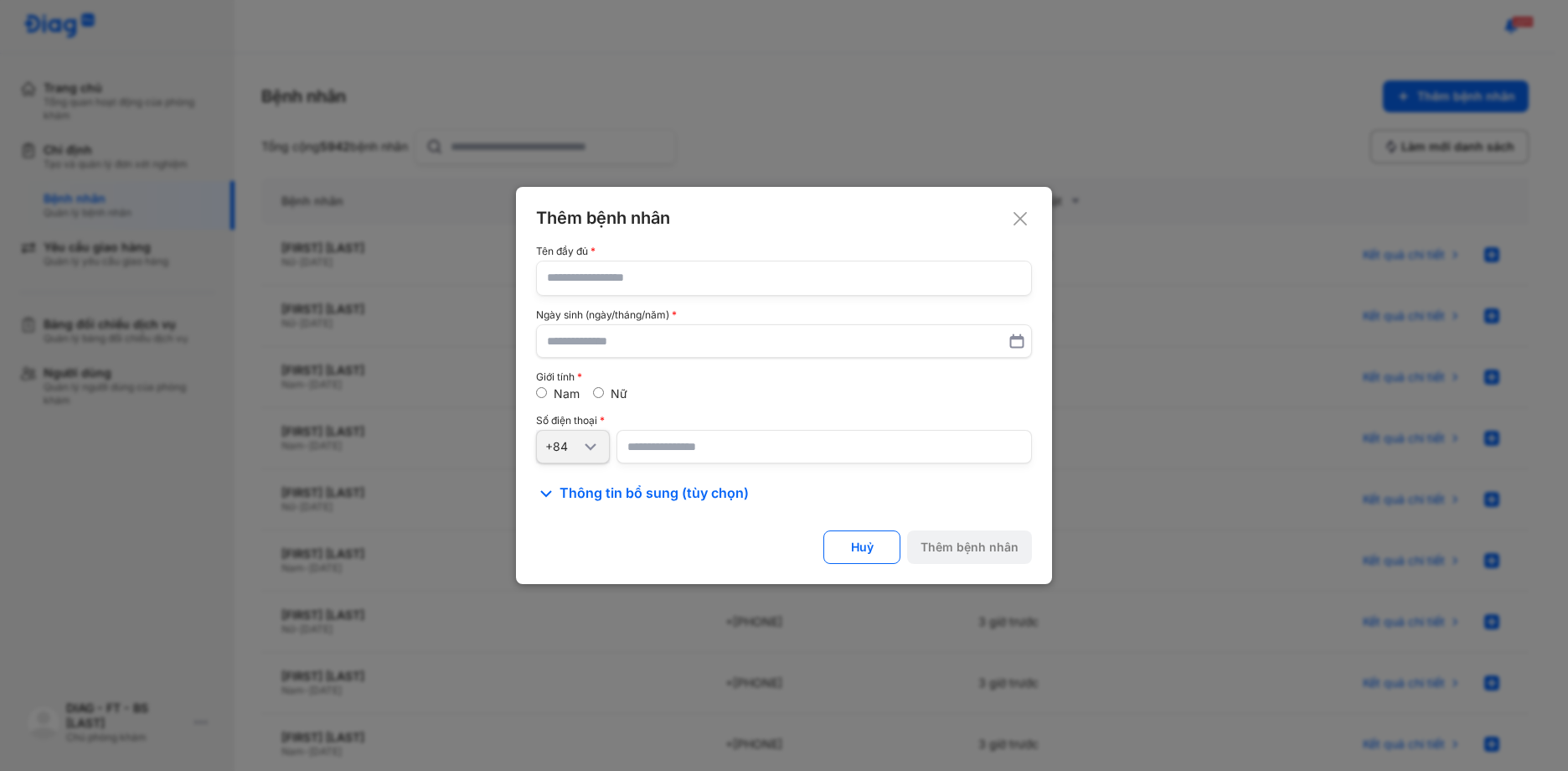 paste on "*********" 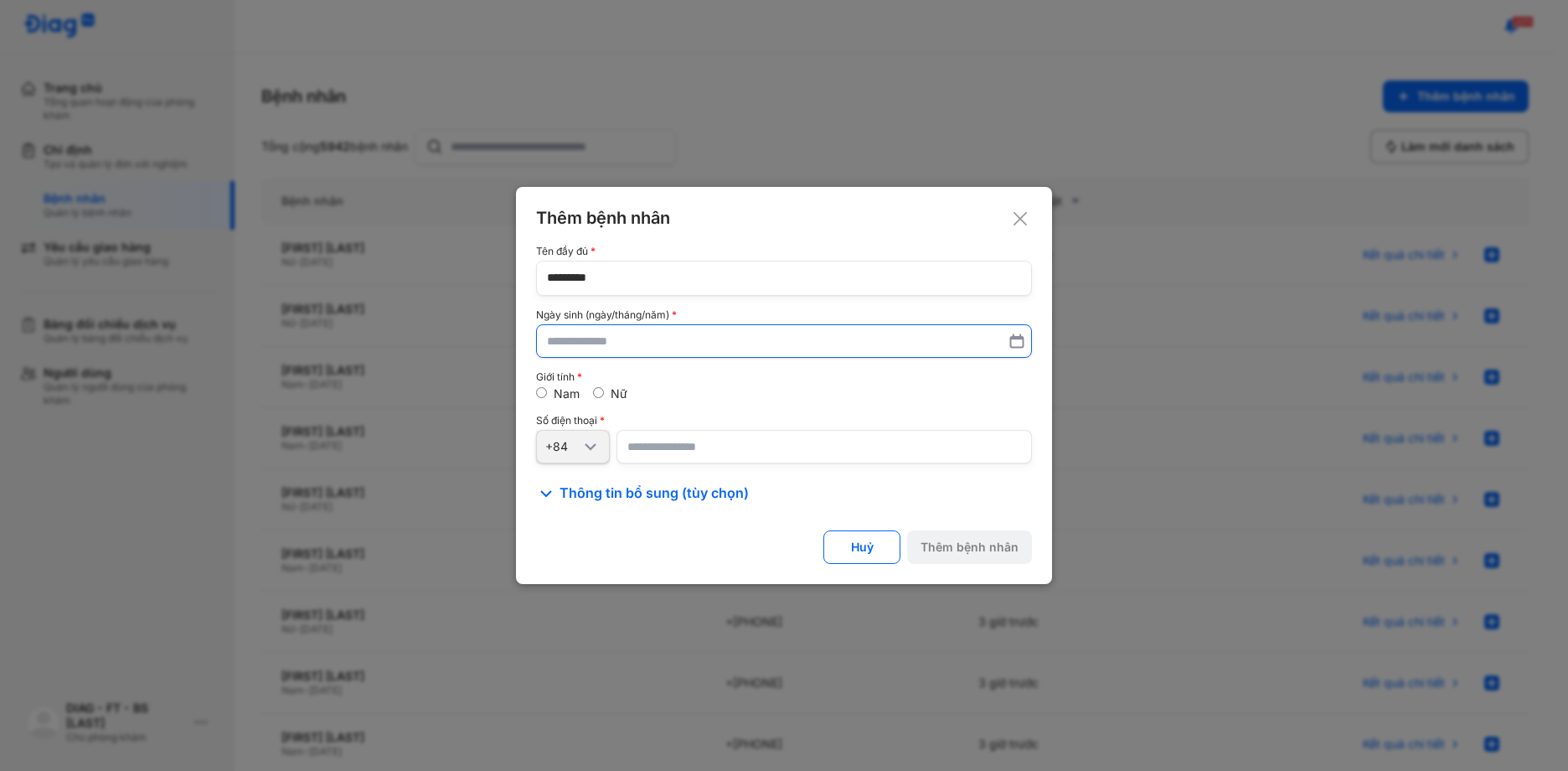 type on "*********" 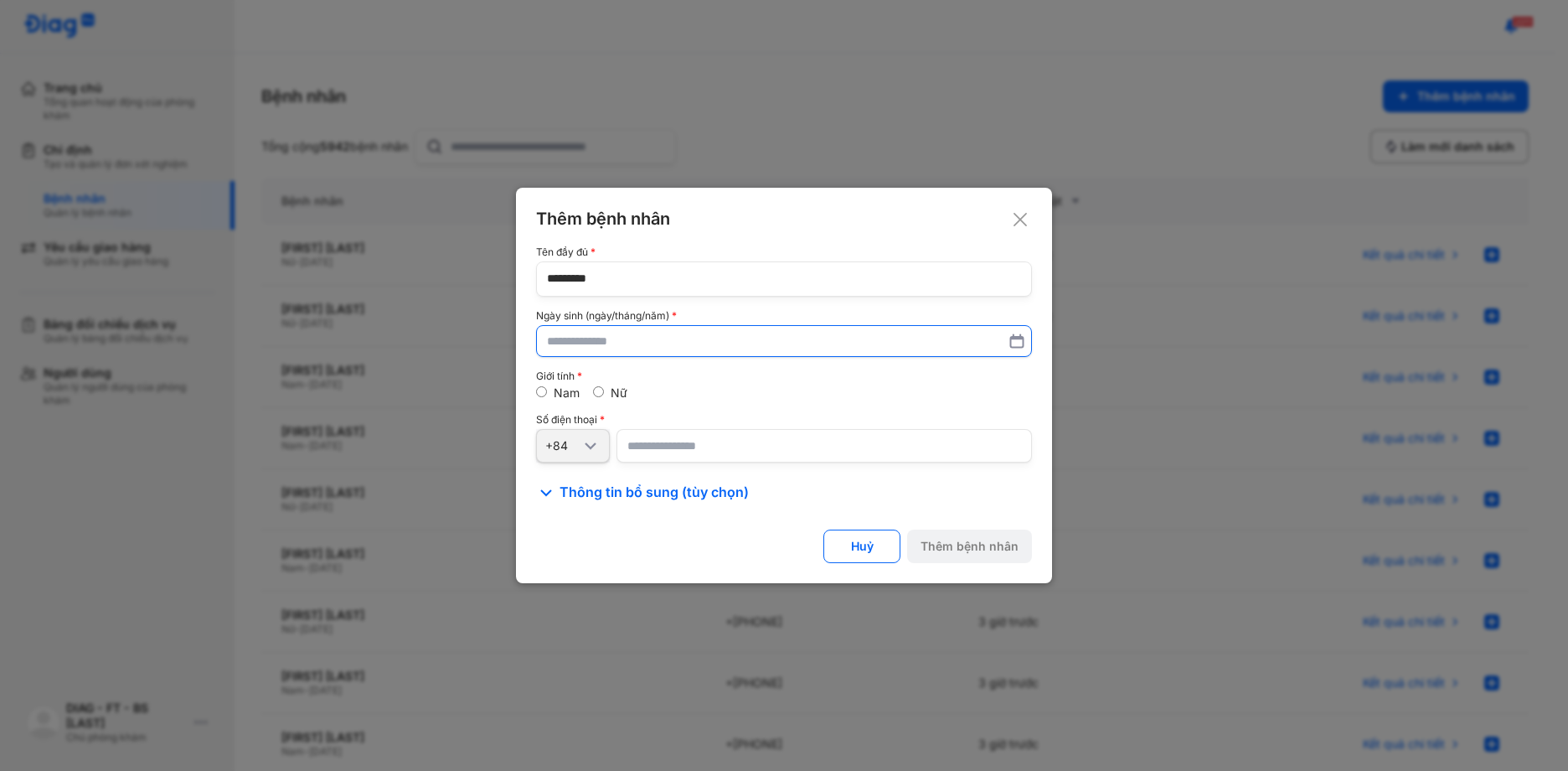 click at bounding box center [784, 341] 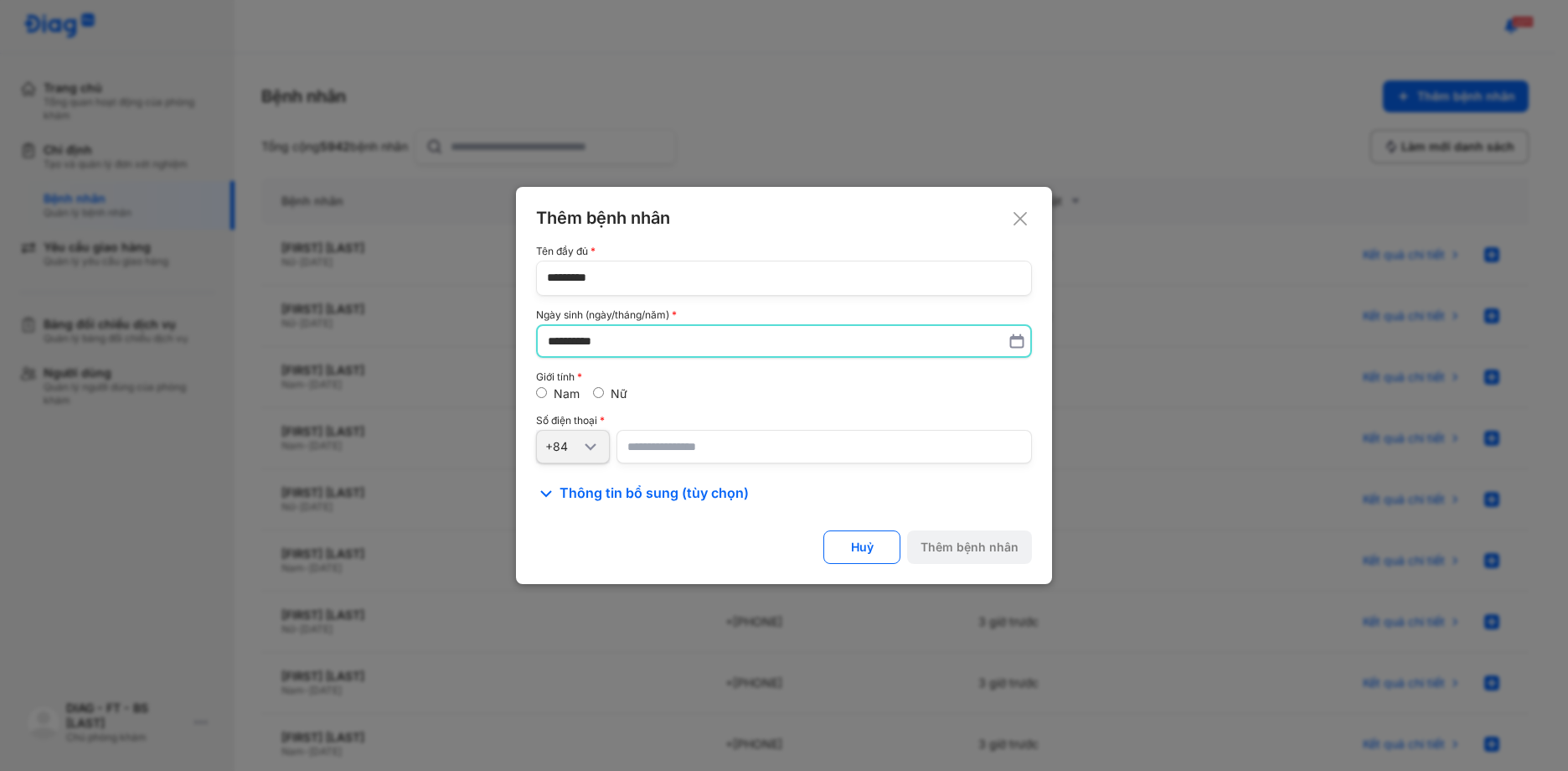 type on "**********" 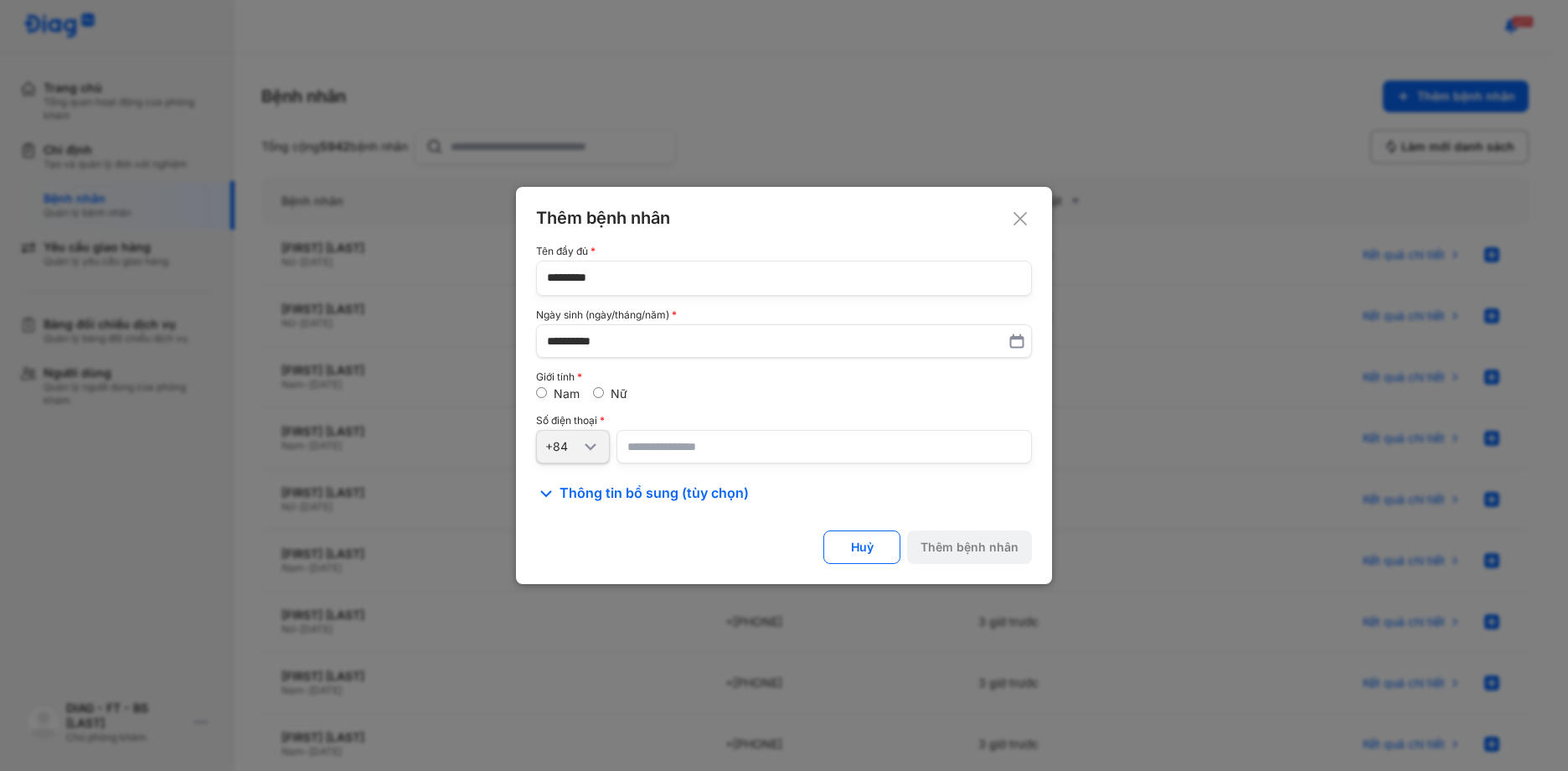 click at bounding box center [824, 447] 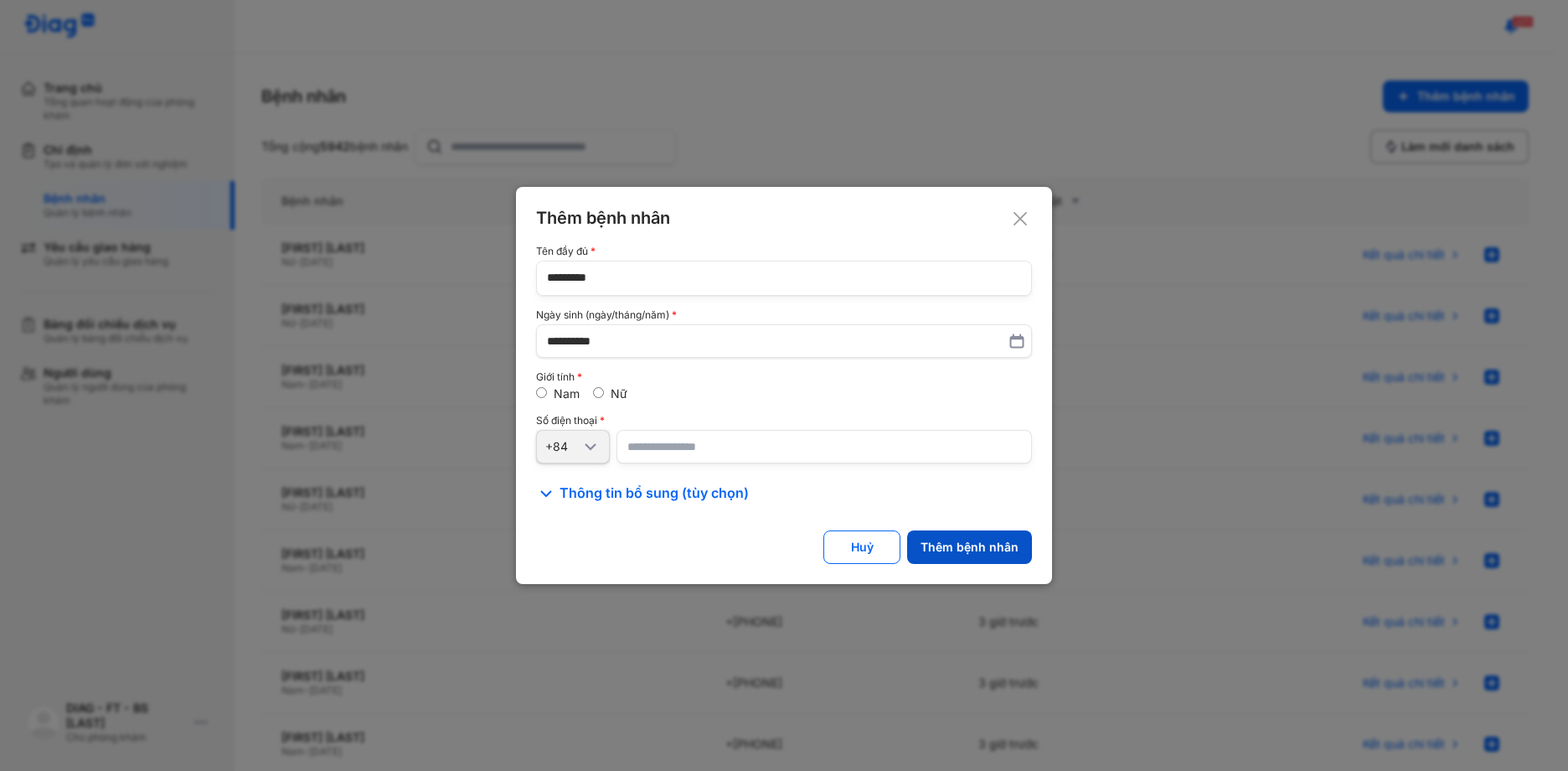 type on "**********" 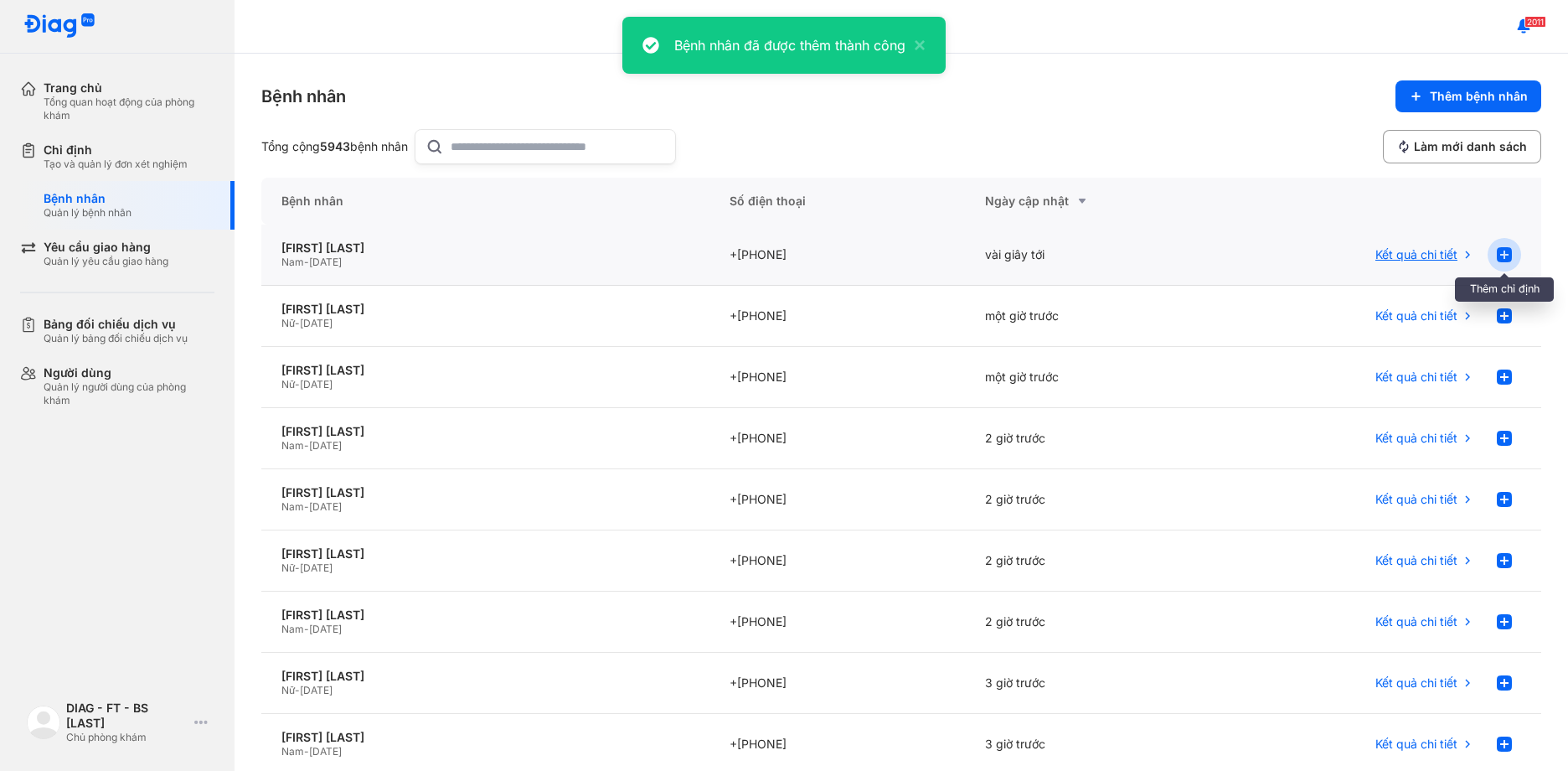 click 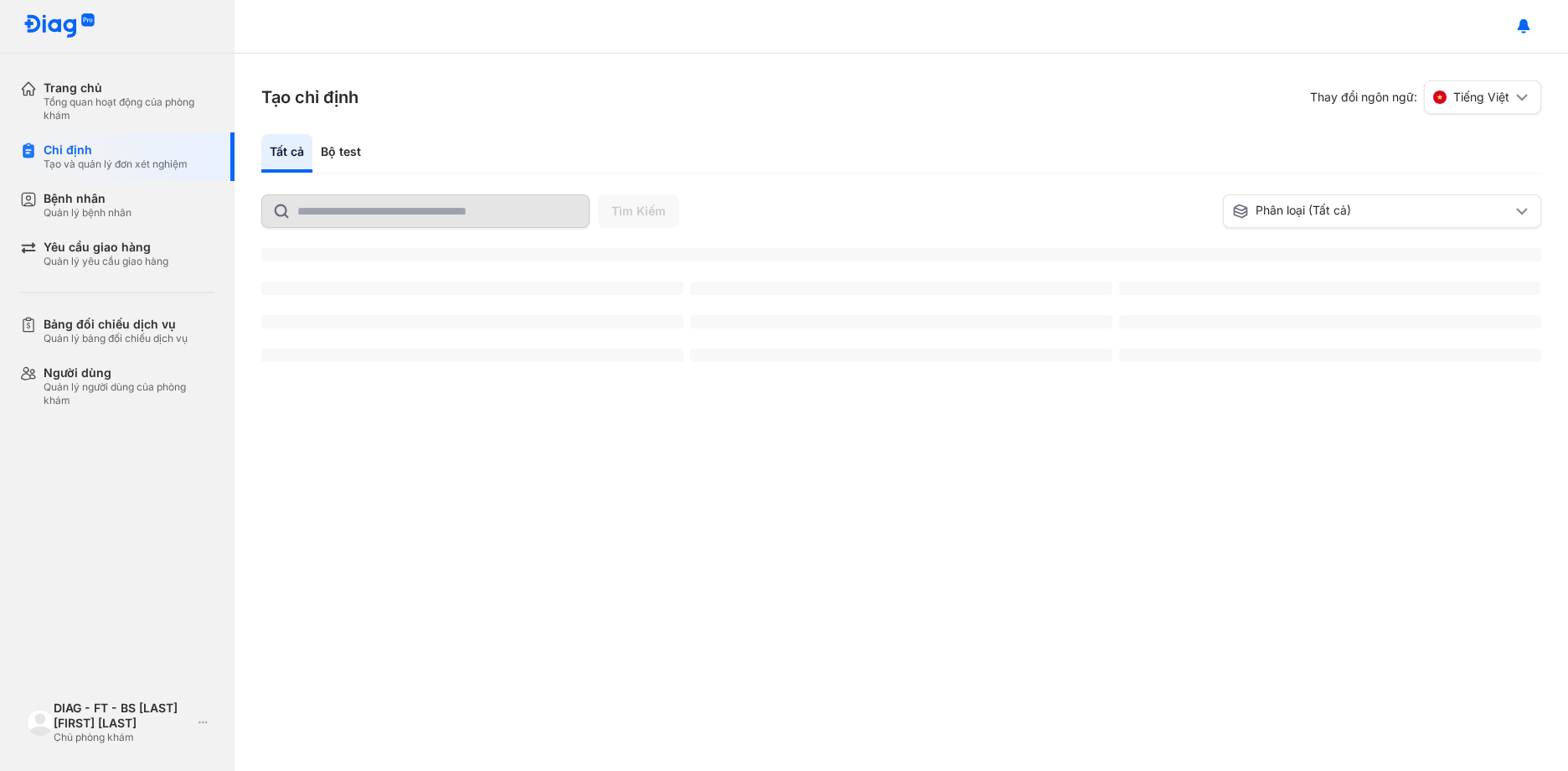 scroll, scrollTop: 0, scrollLeft: 0, axis: both 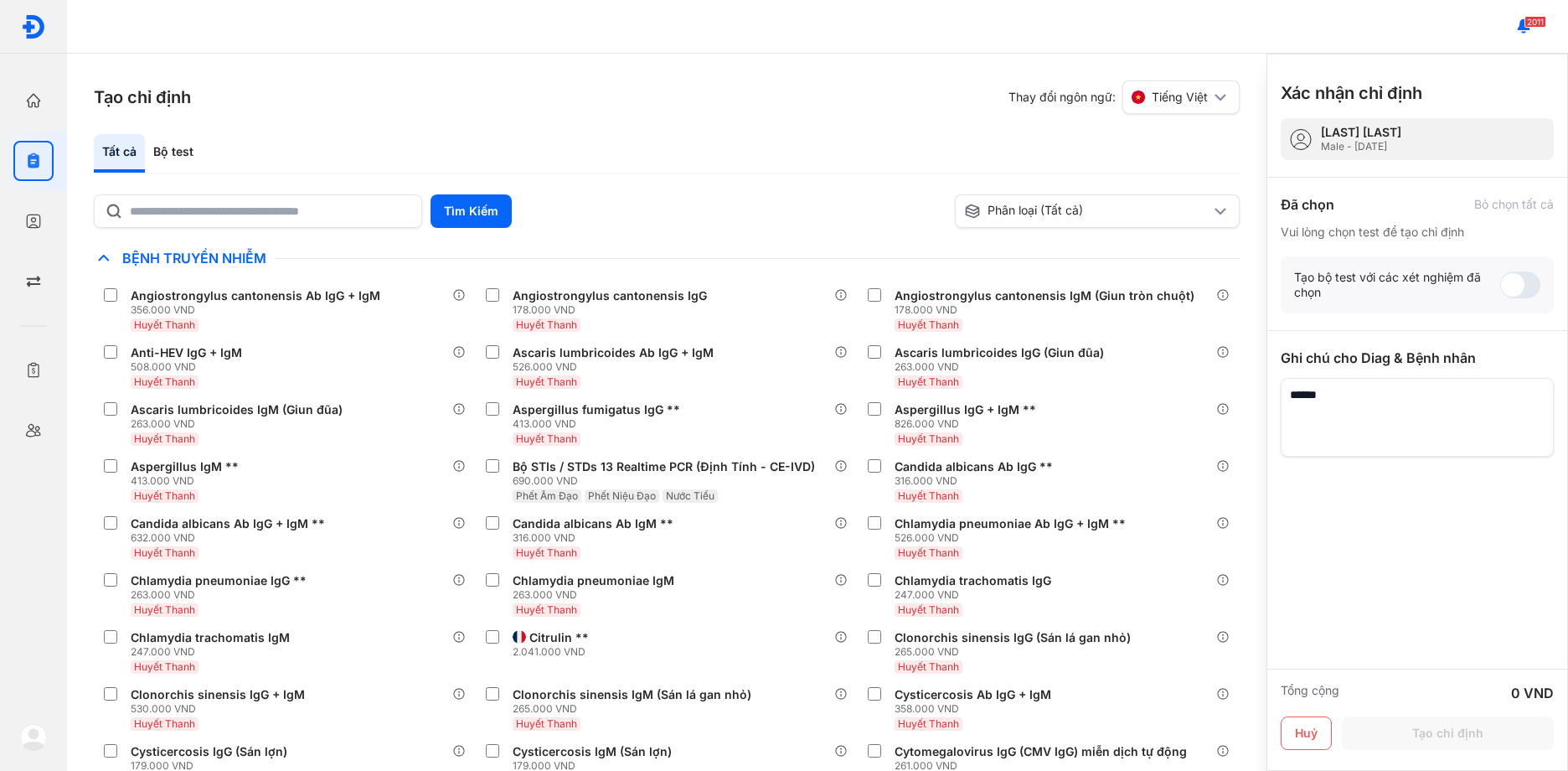 click at bounding box center [1417, 417] 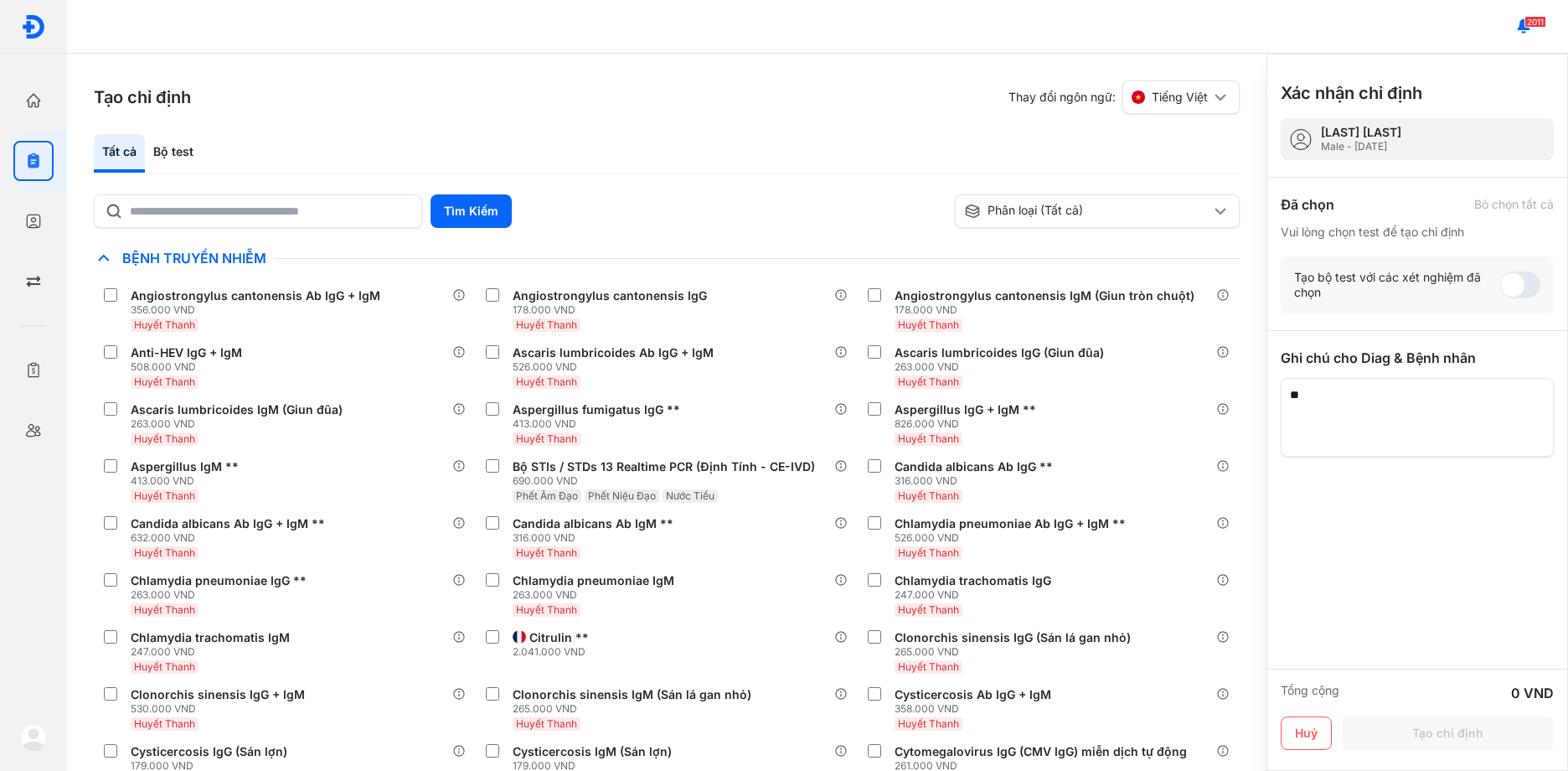 type on "*" 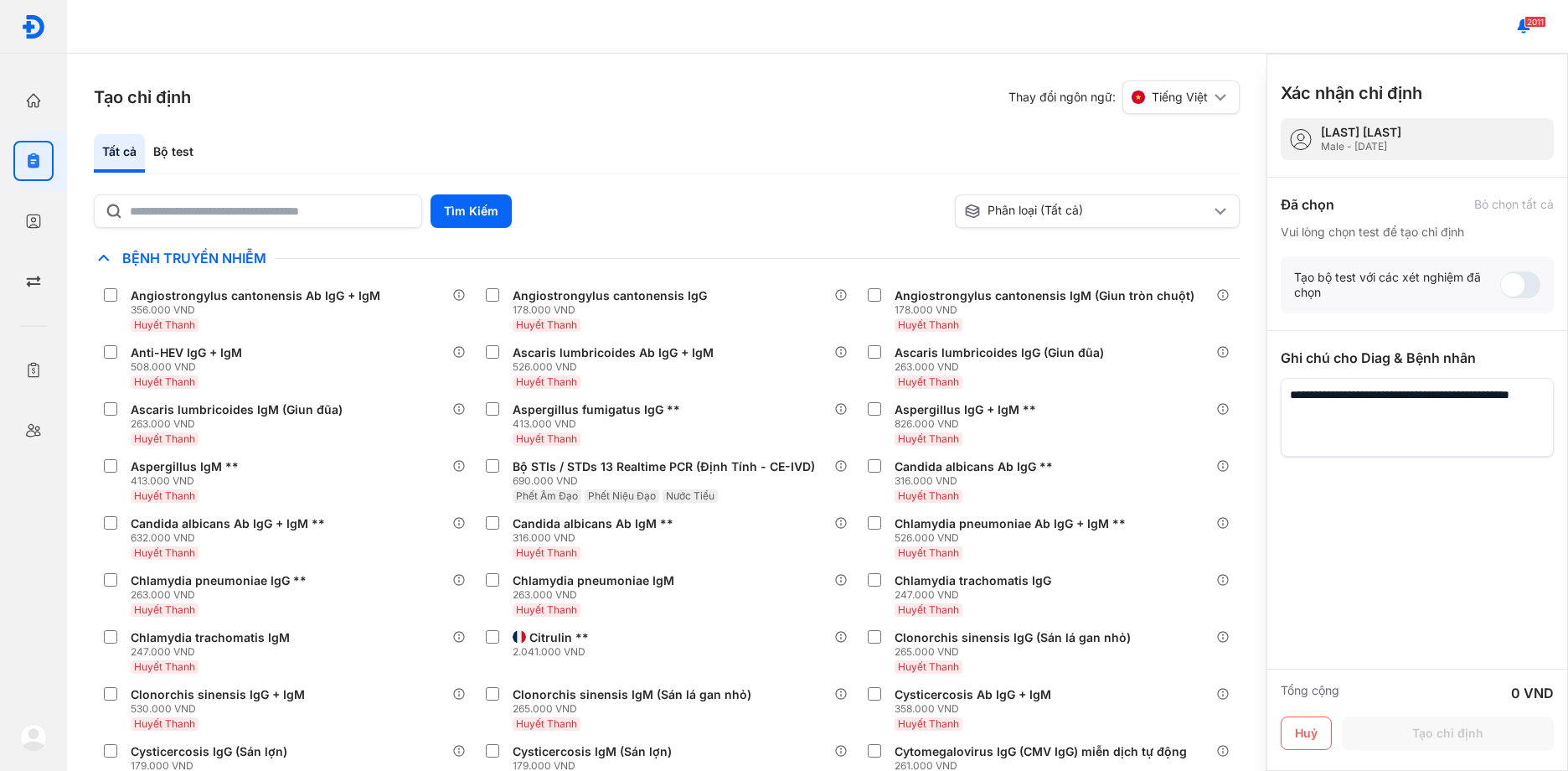 click at bounding box center [1417, 417] 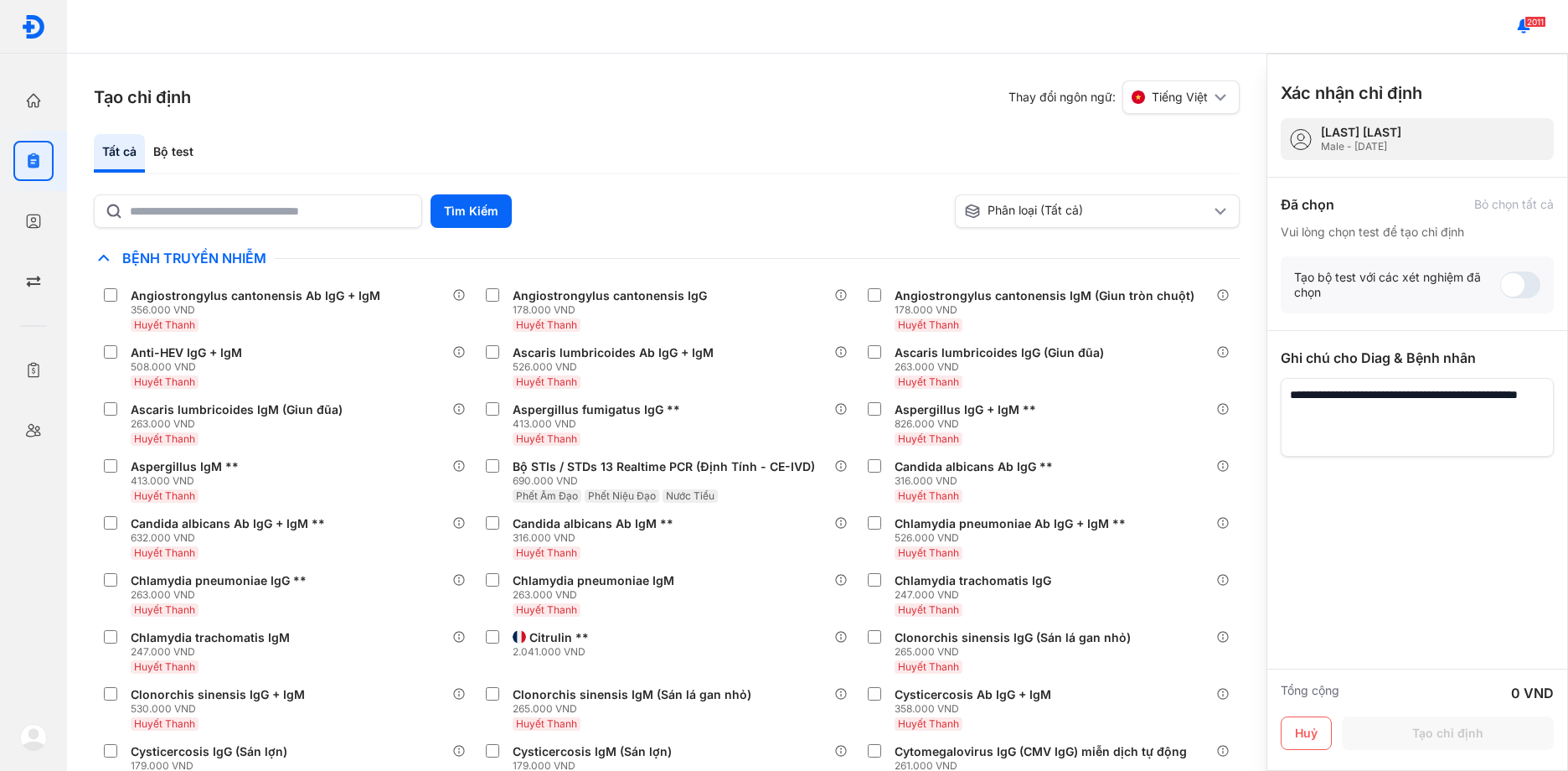 click at bounding box center (1417, 417) 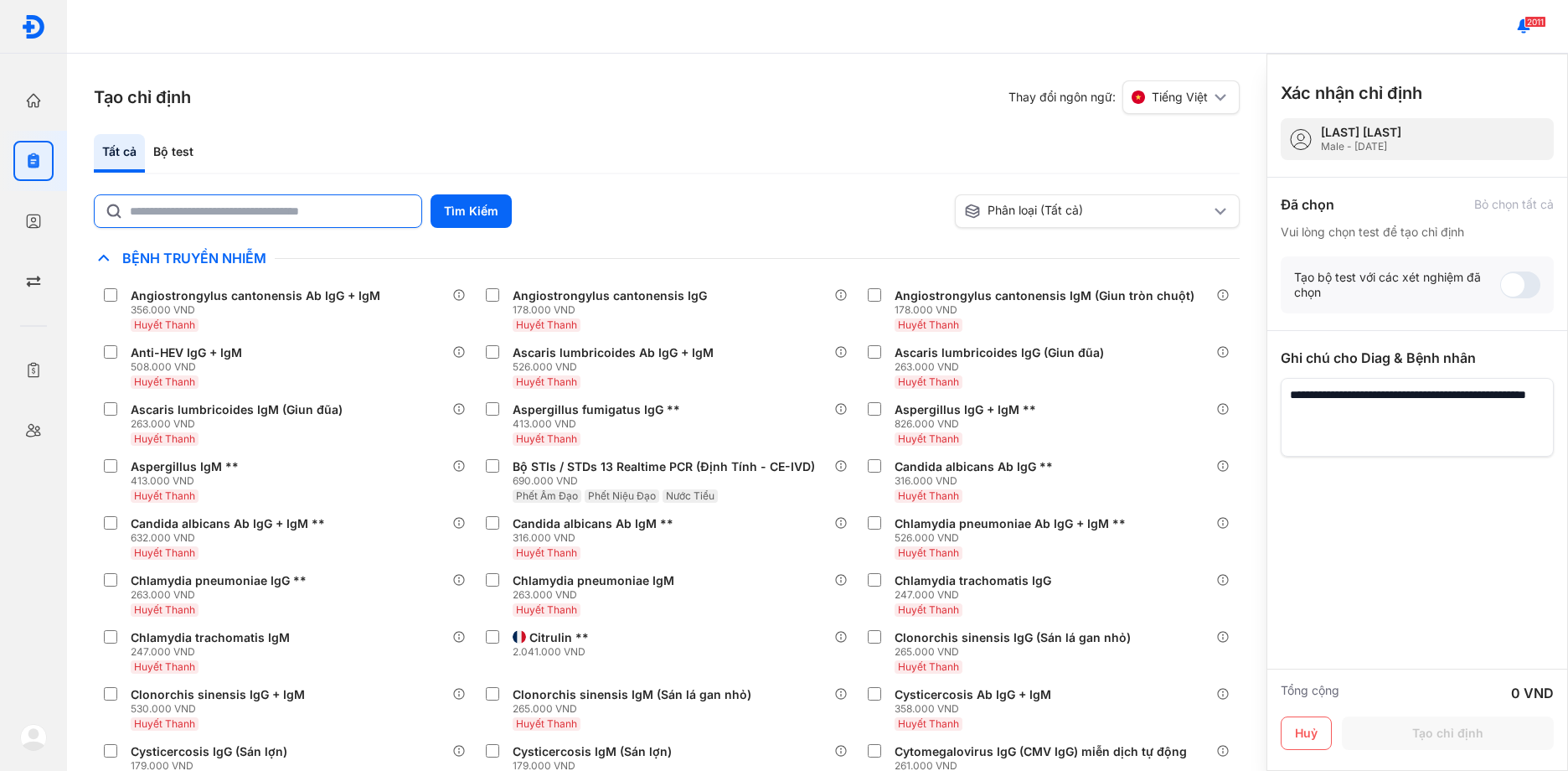 type on "**********" 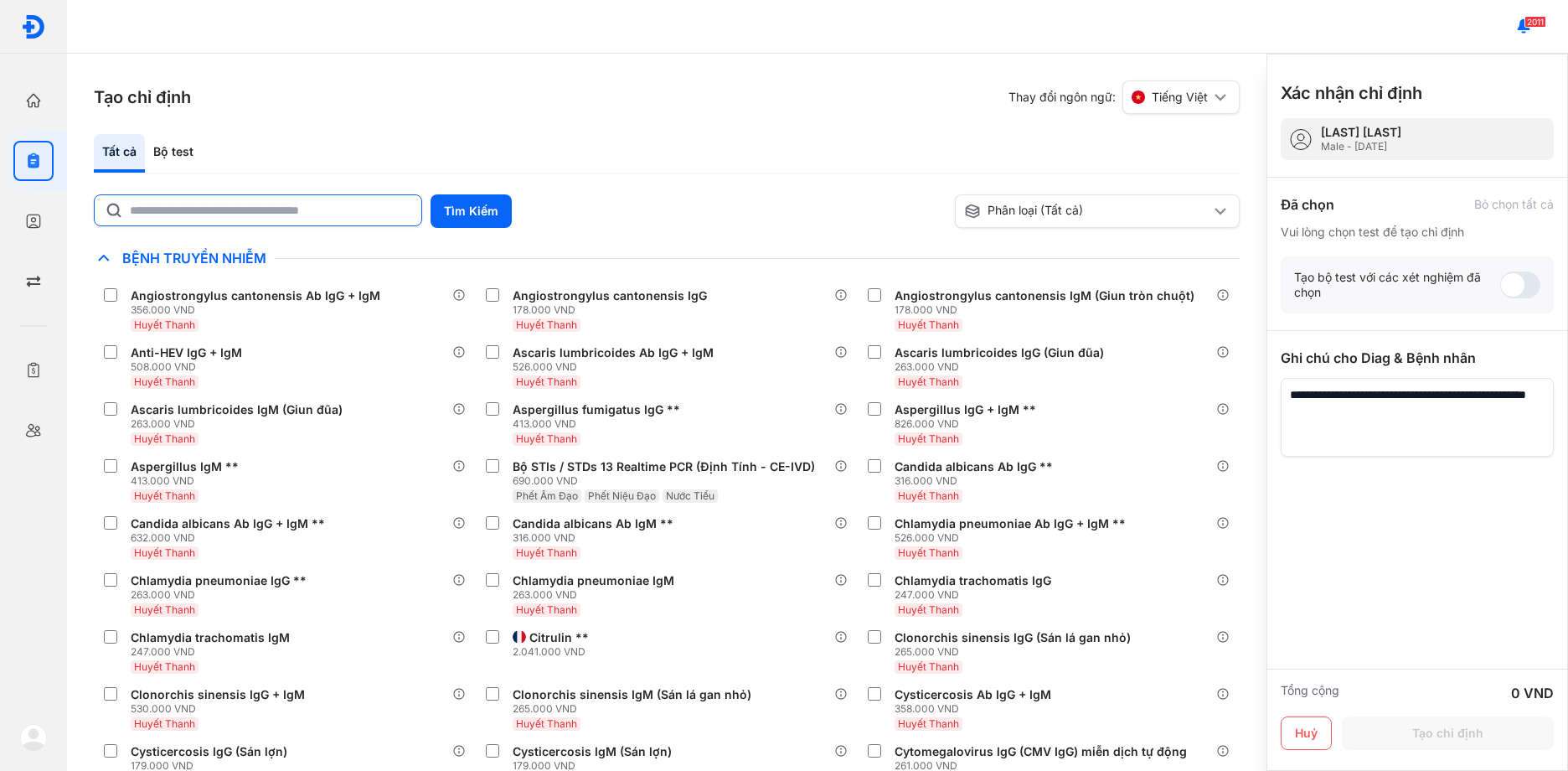 click 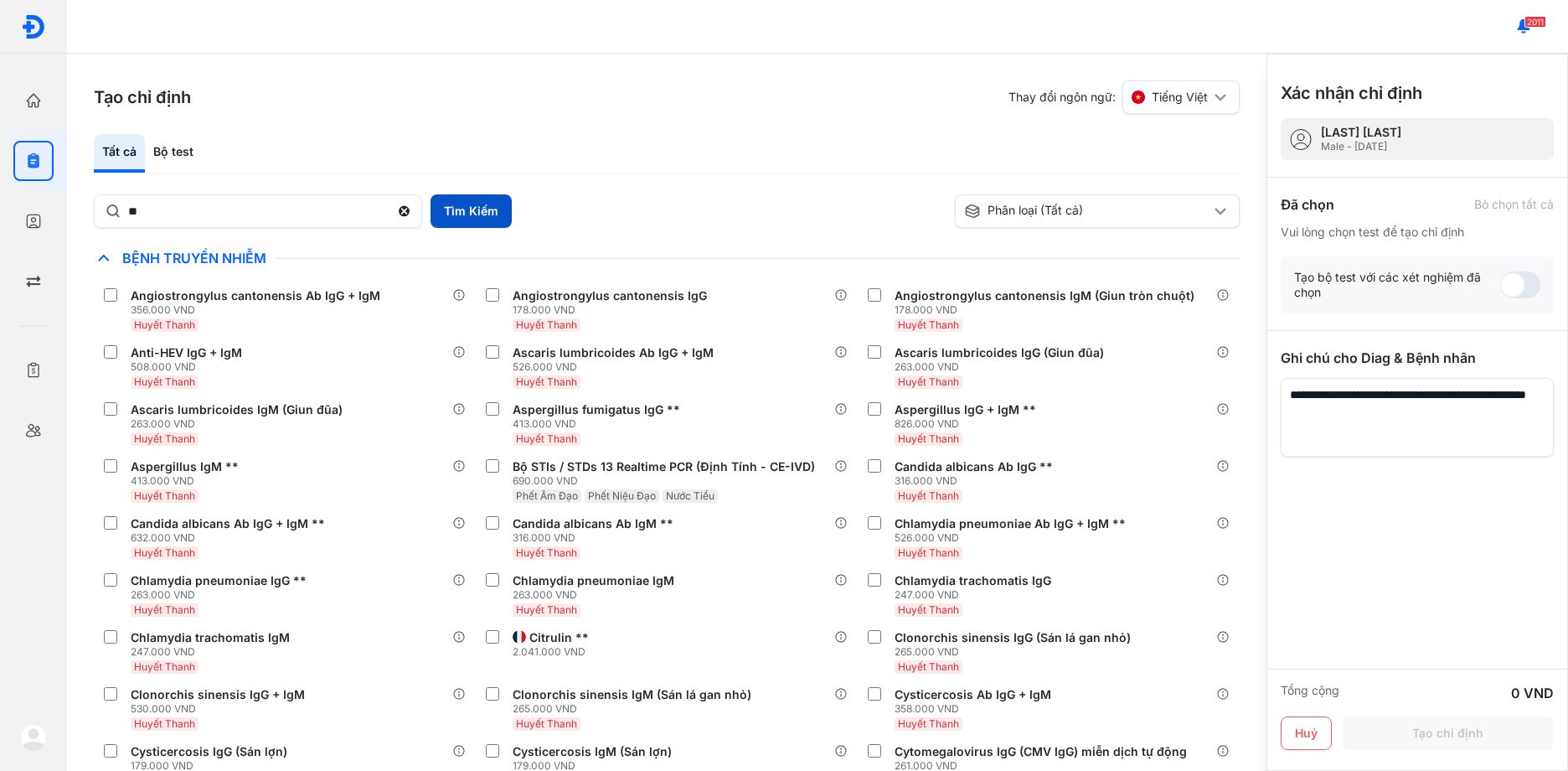 click on "Tìm Kiếm" at bounding box center (471, 211) 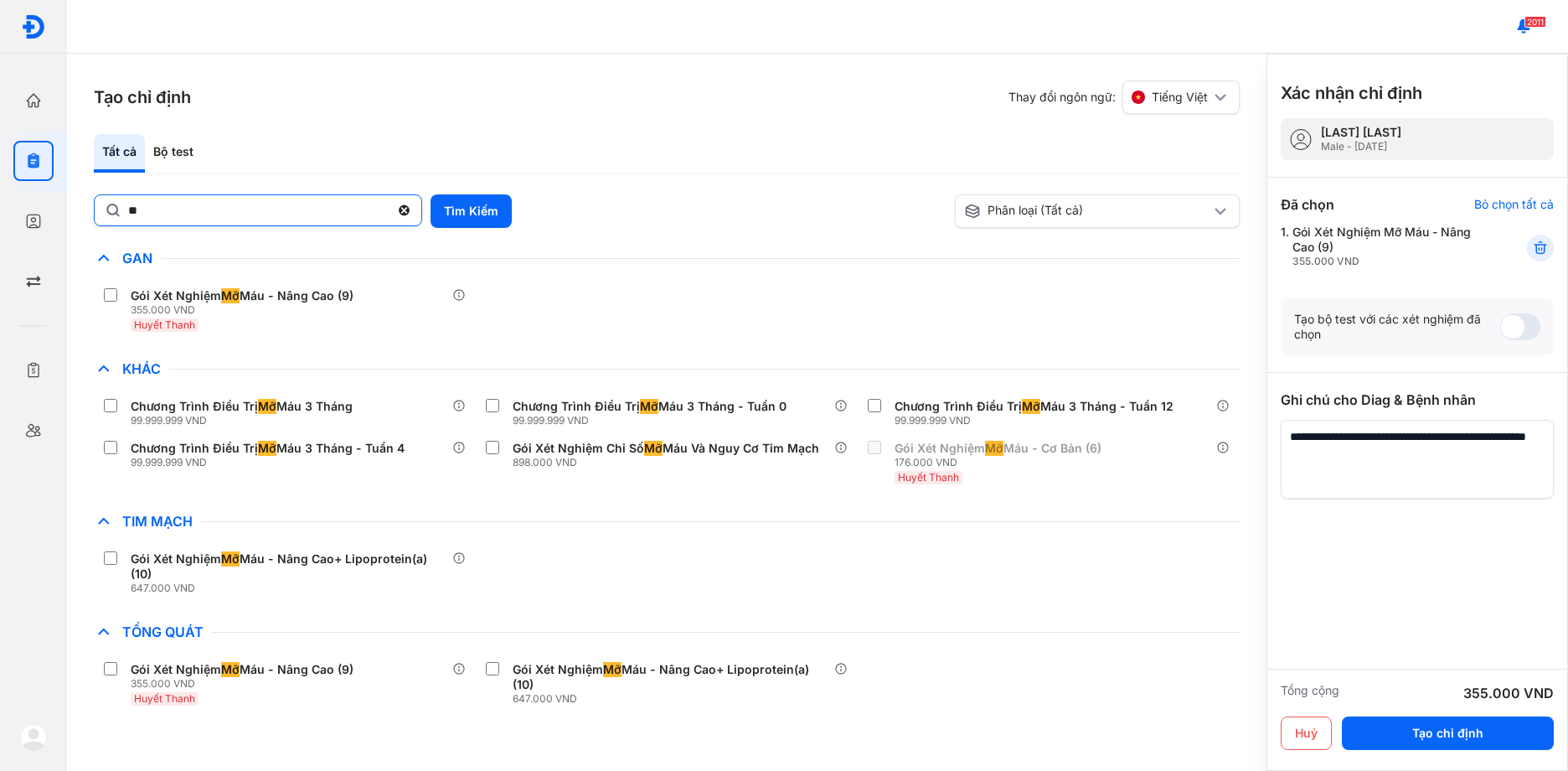 click on "**" 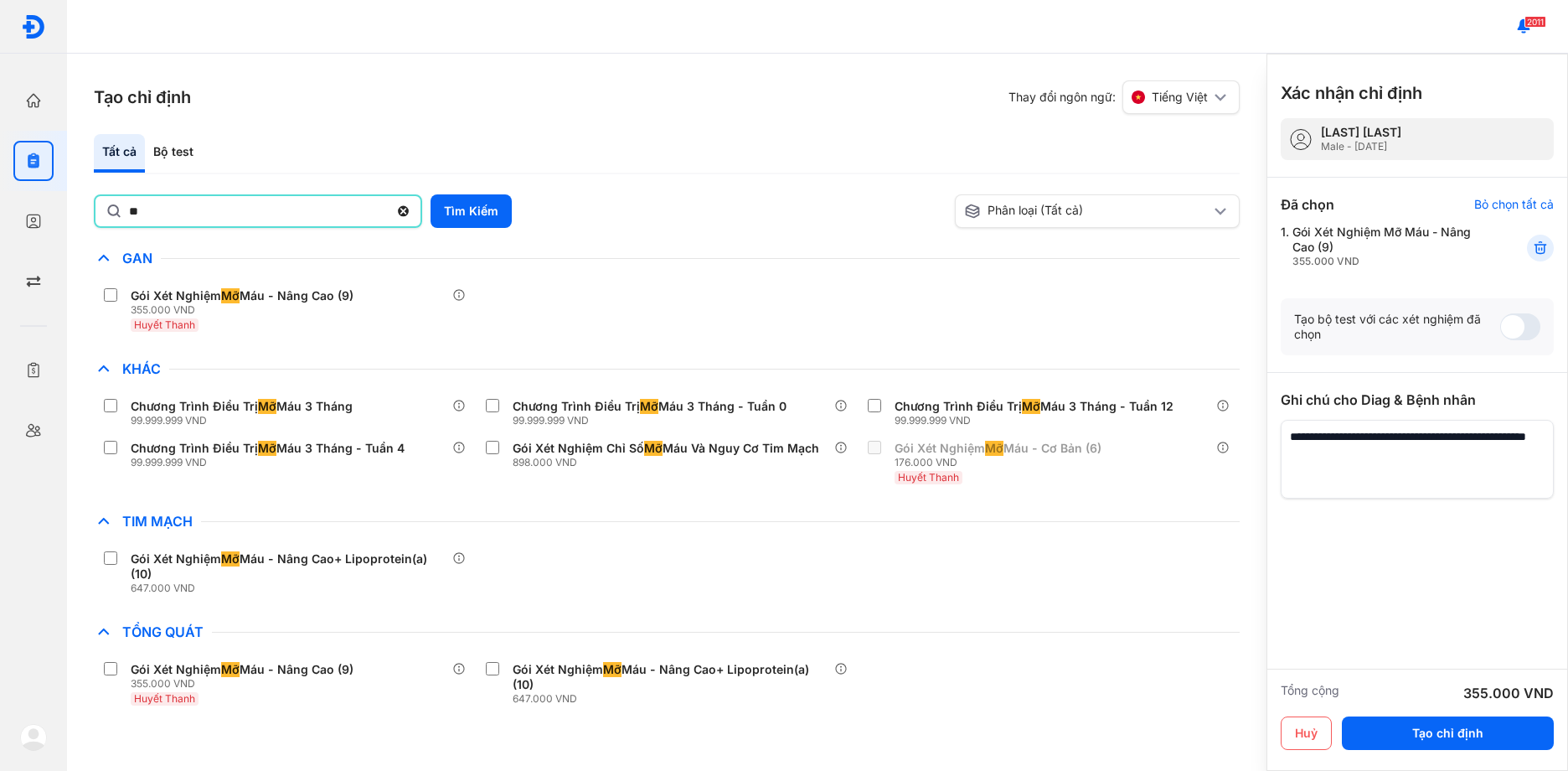 type on "*" 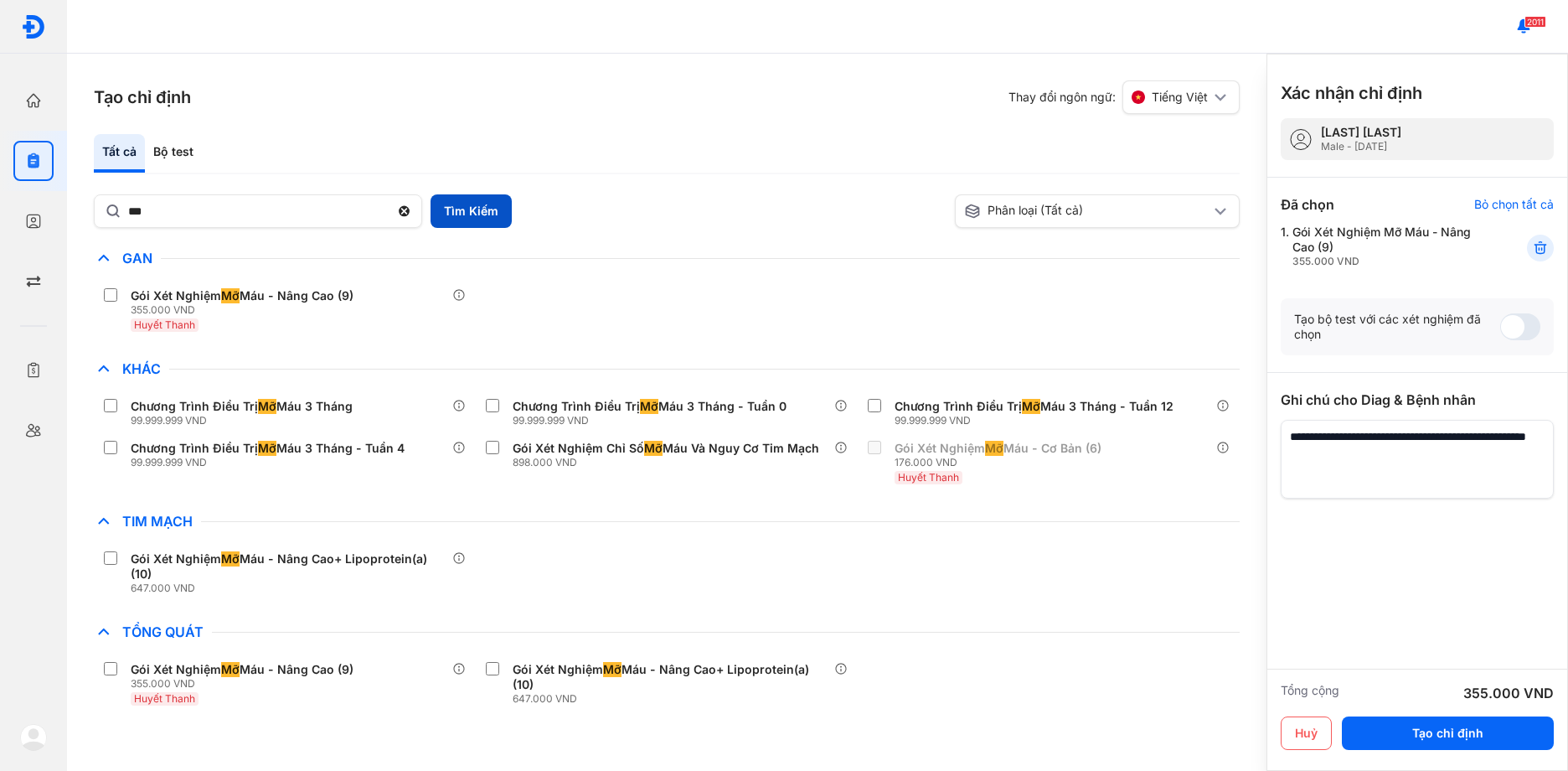 click on "Tìm Kiếm" at bounding box center (471, 211) 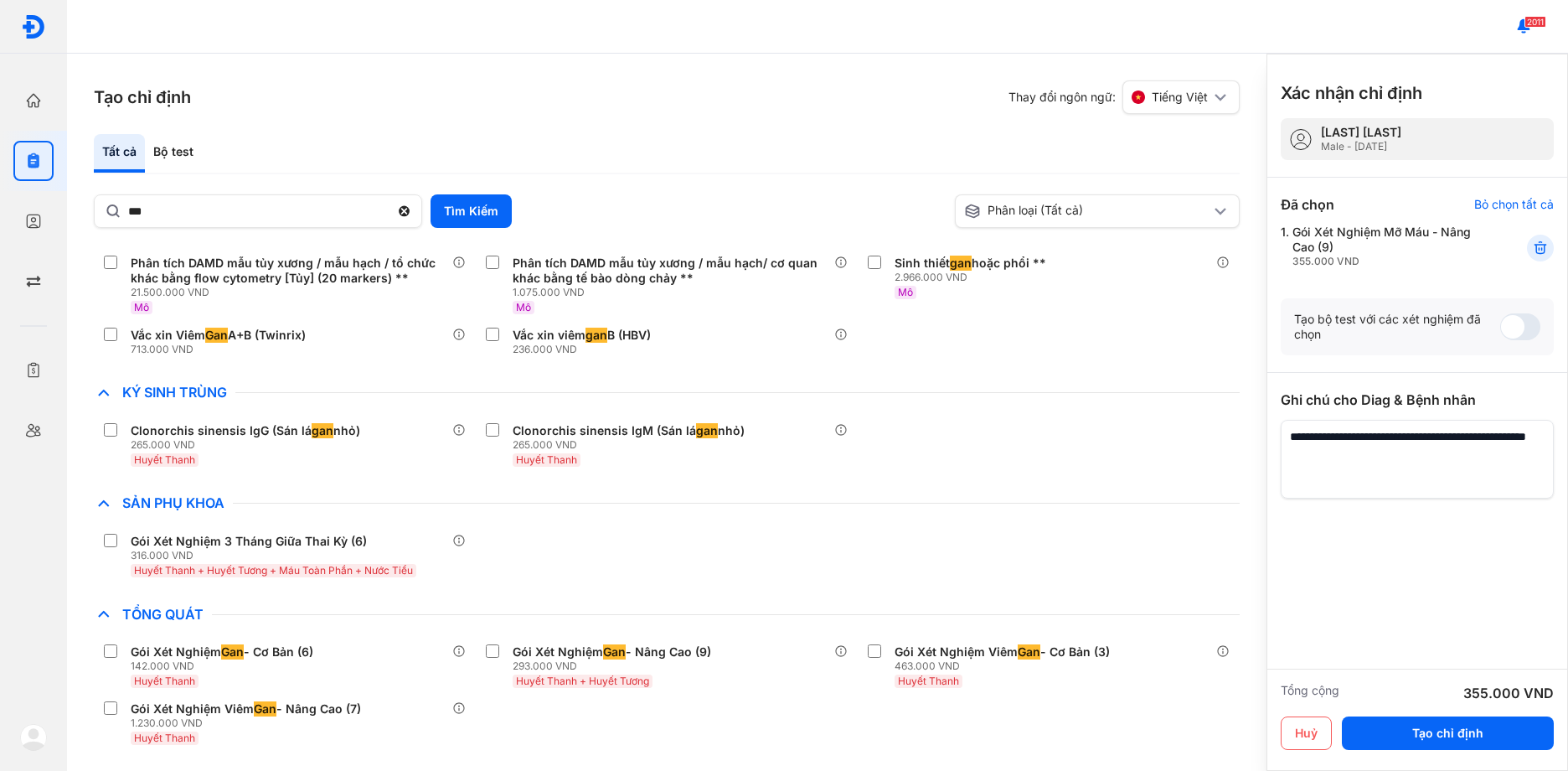 scroll, scrollTop: 655, scrollLeft: 0, axis: vertical 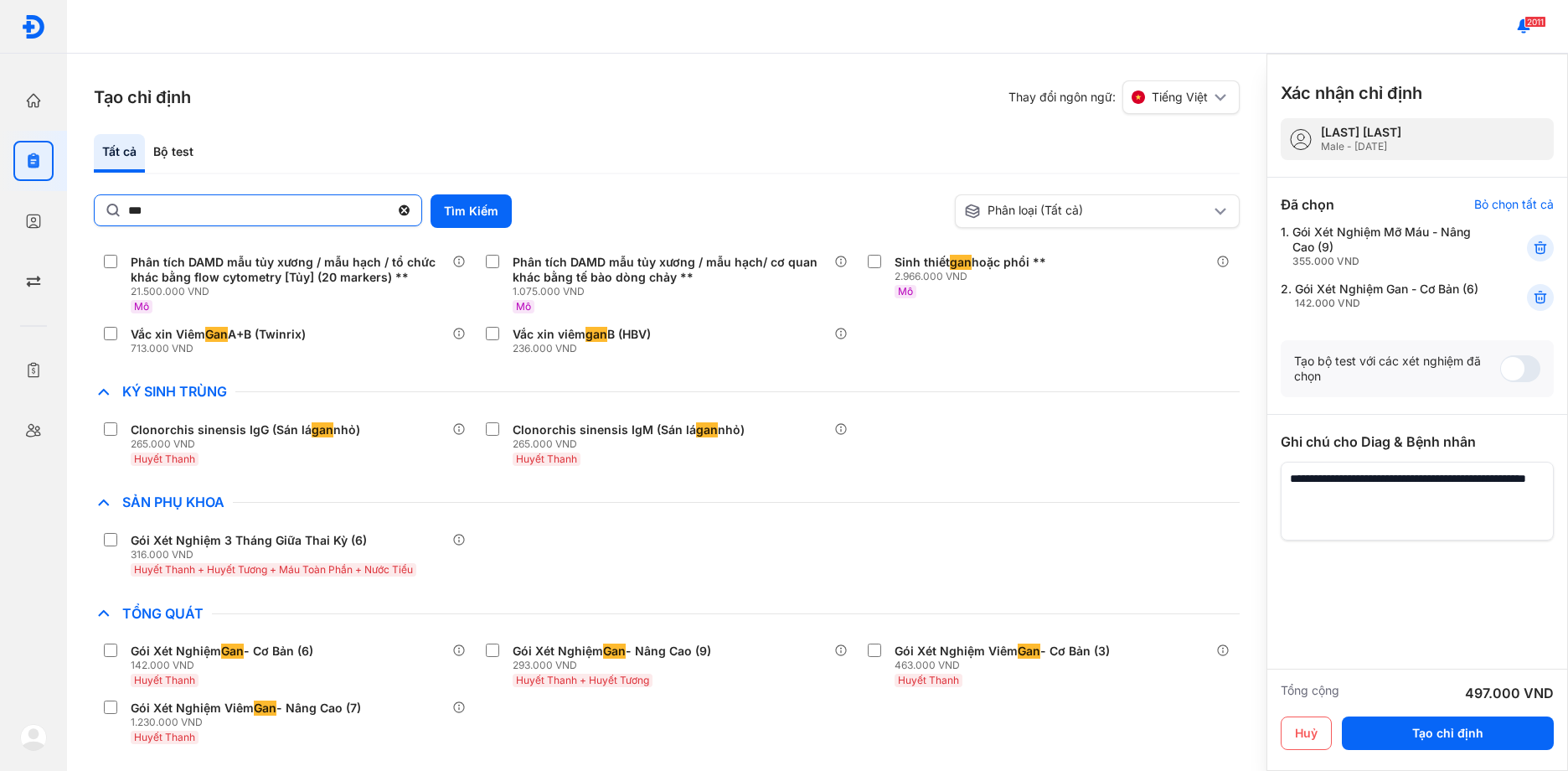 click on "***" 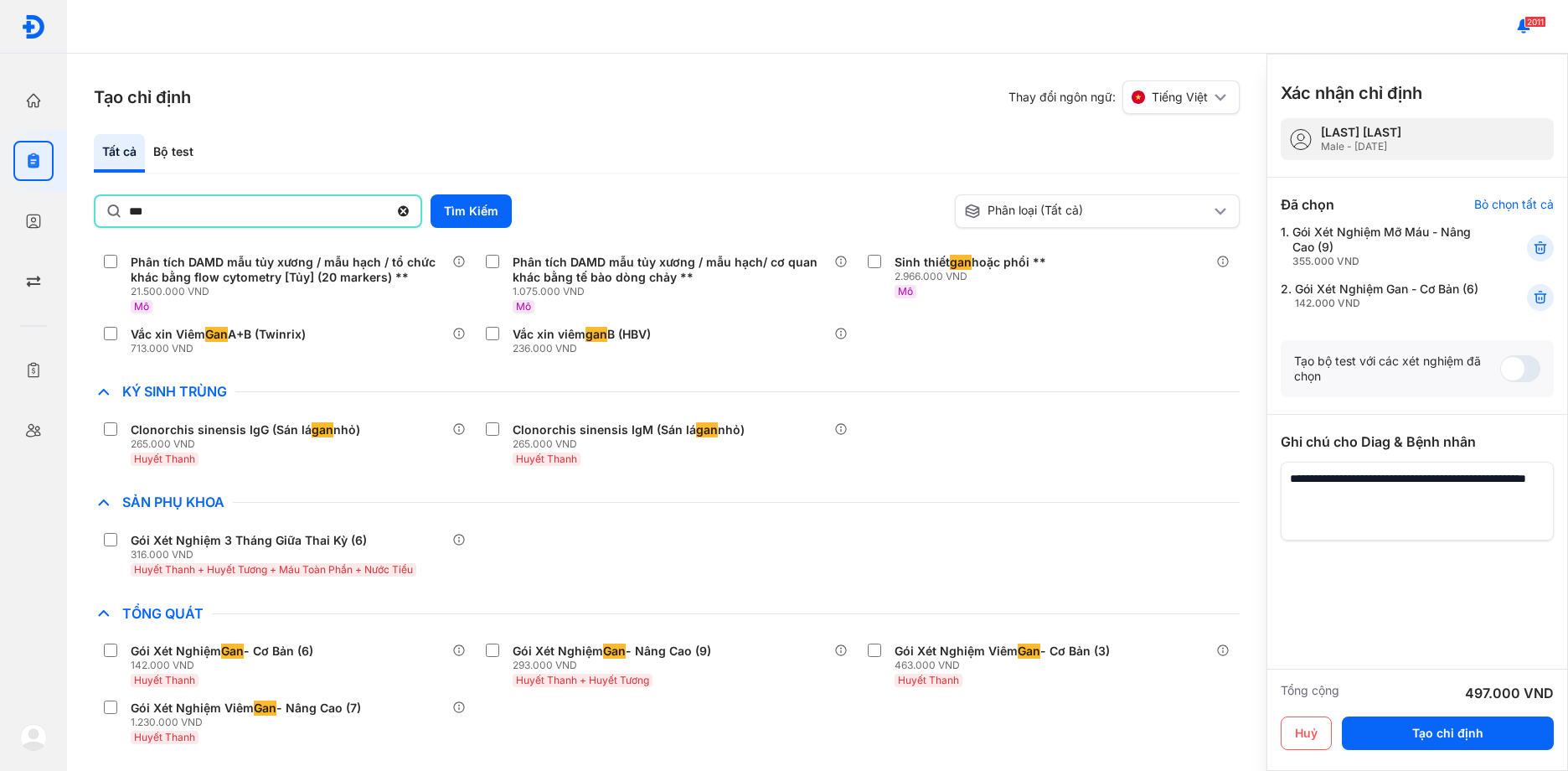 type on "*****" 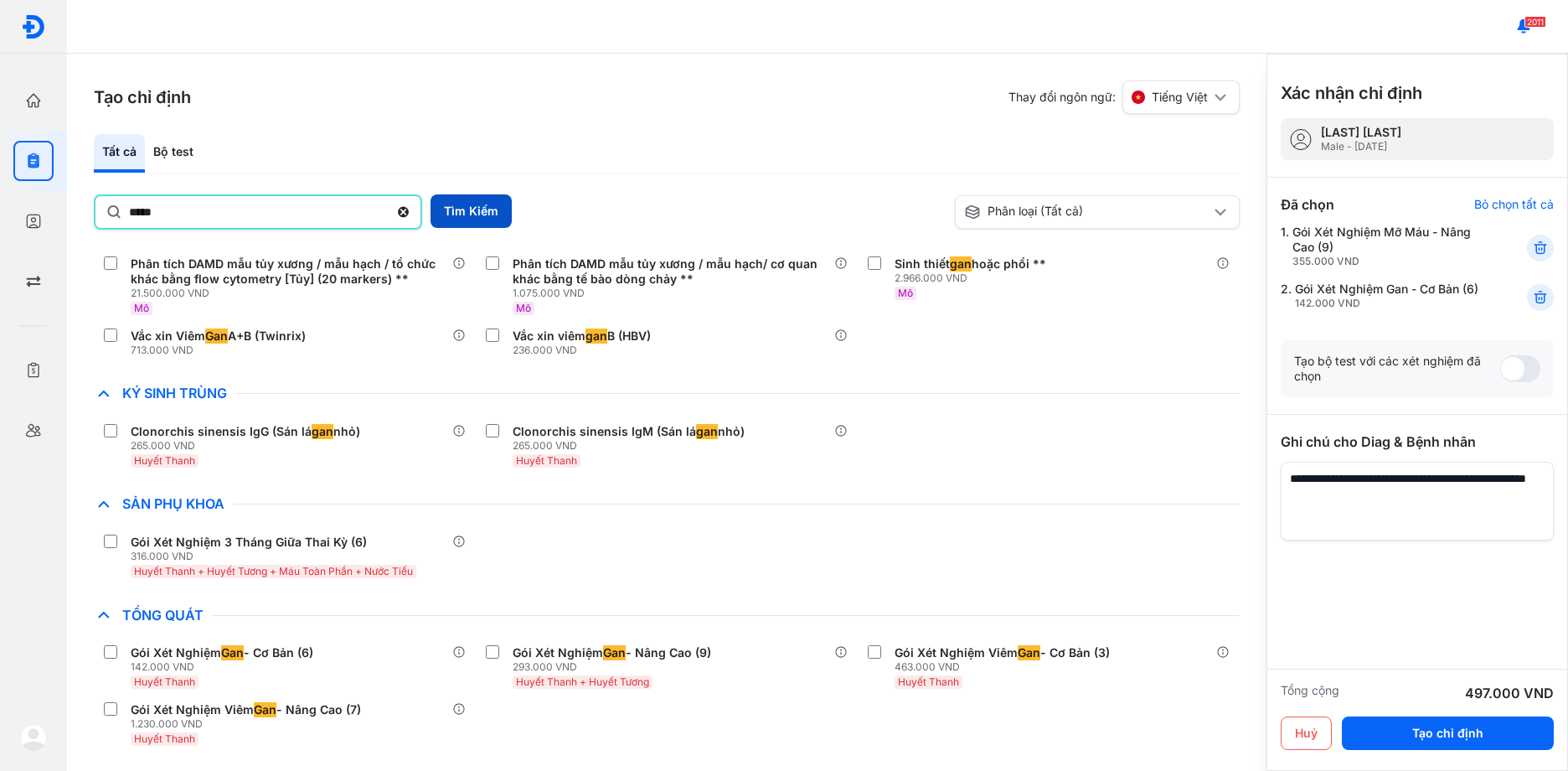 click on "Tìm Kiếm" at bounding box center (471, 211) 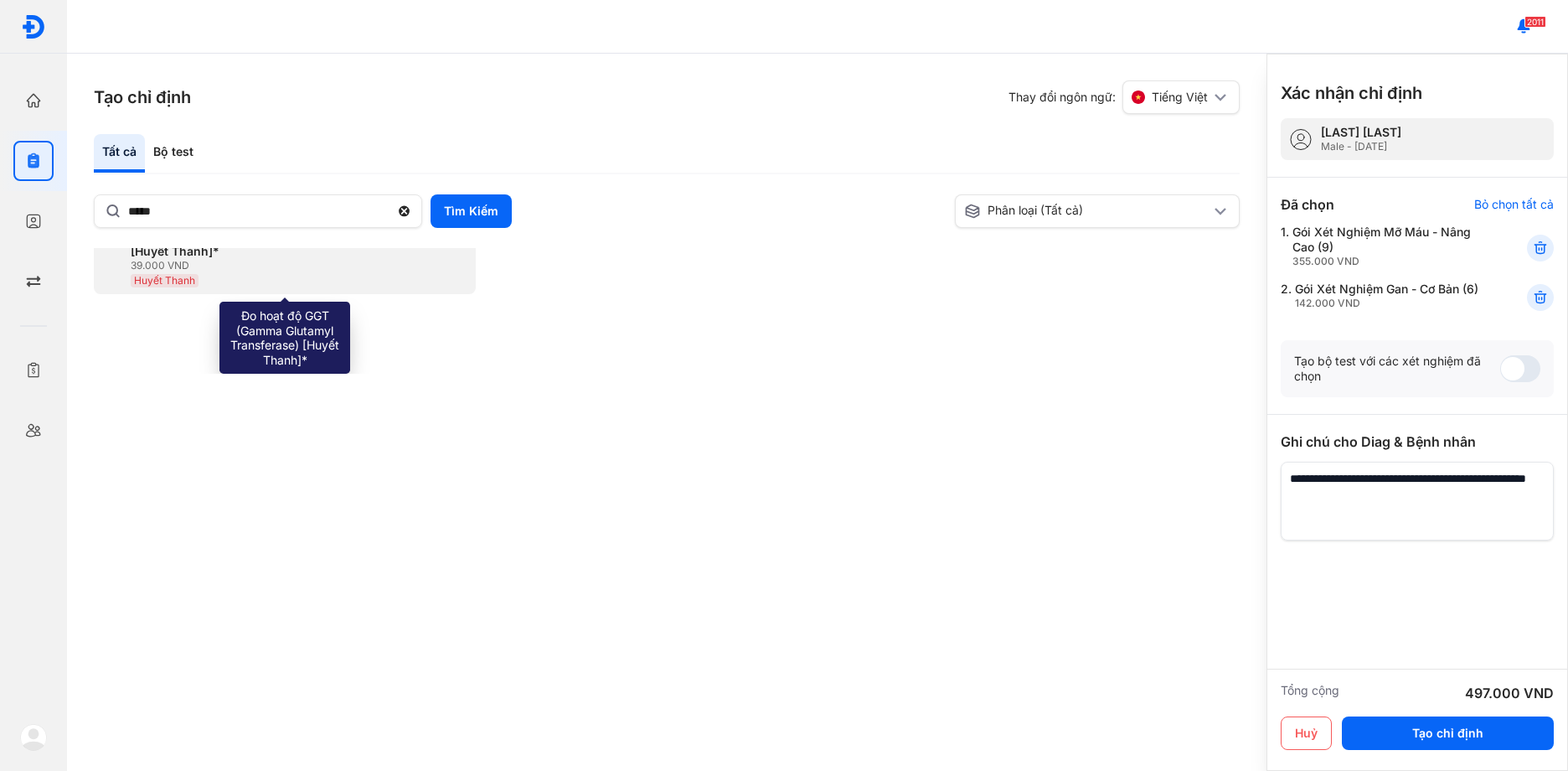 scroll, scrollTop: 0, scrollLeft: 0, axis: both 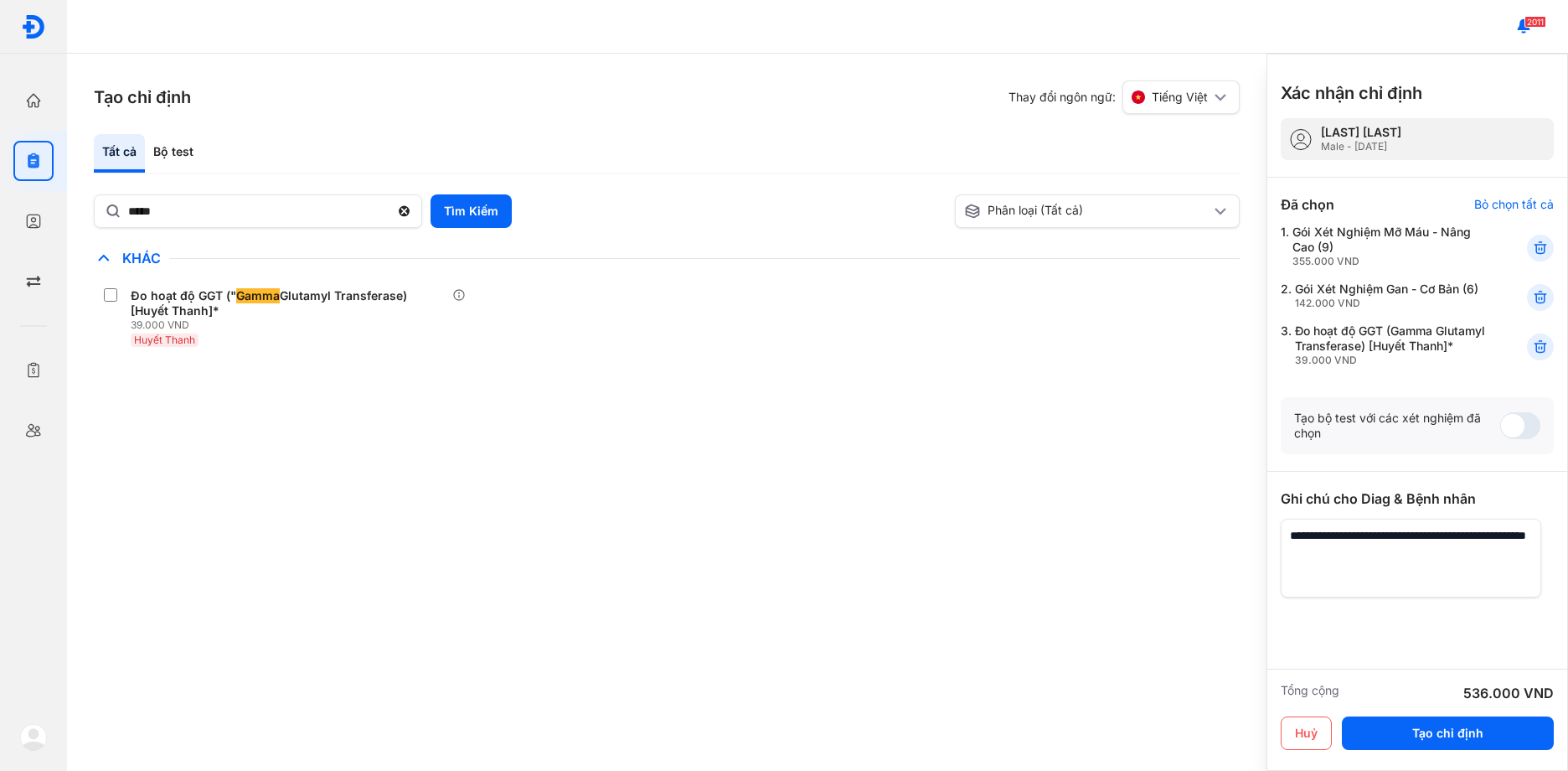 drag, startPoint x: 1406, startPoint y: 731, endPoint x: 1153, endPoint y: 660, distance: 262.77367 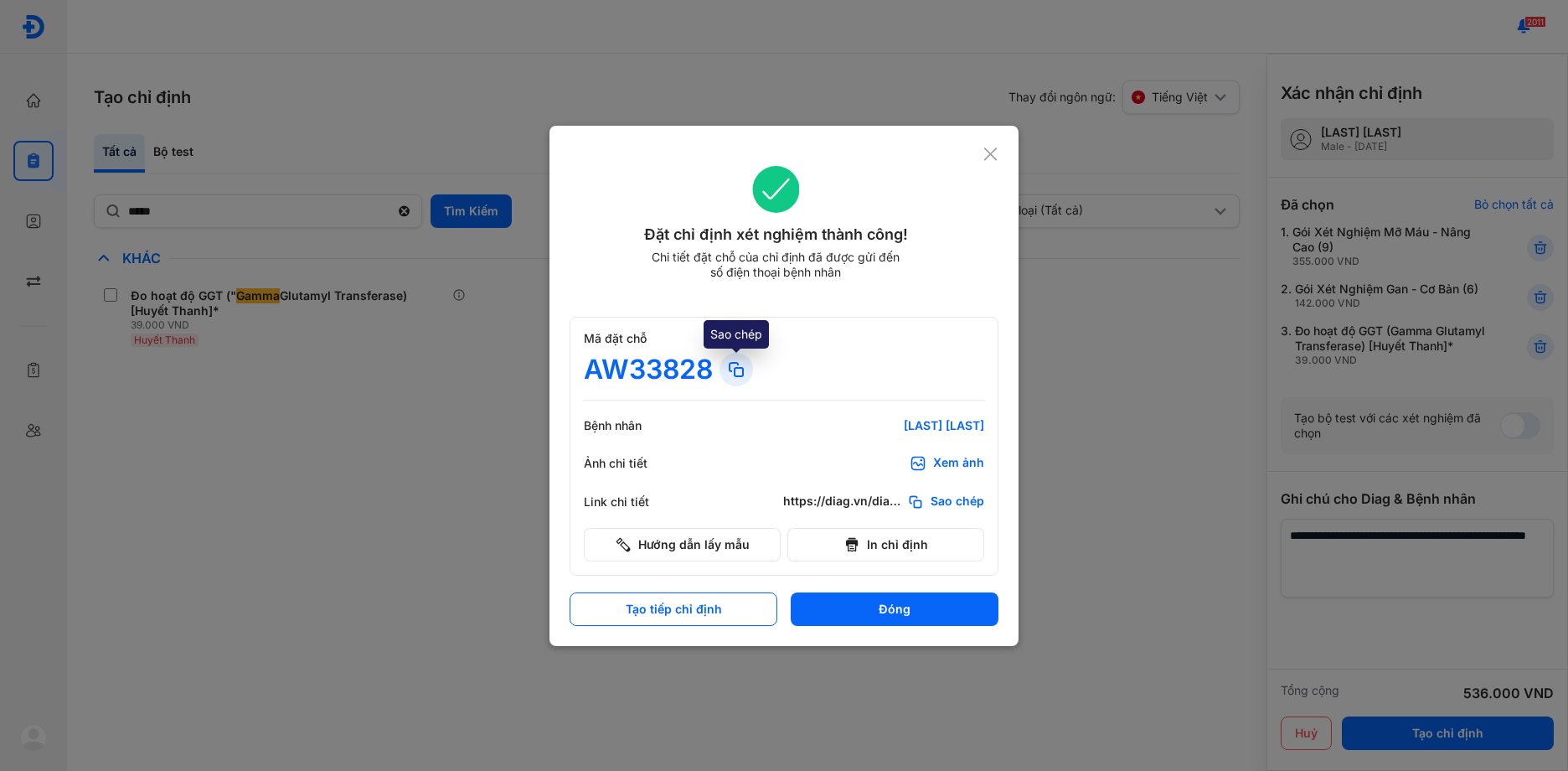 click 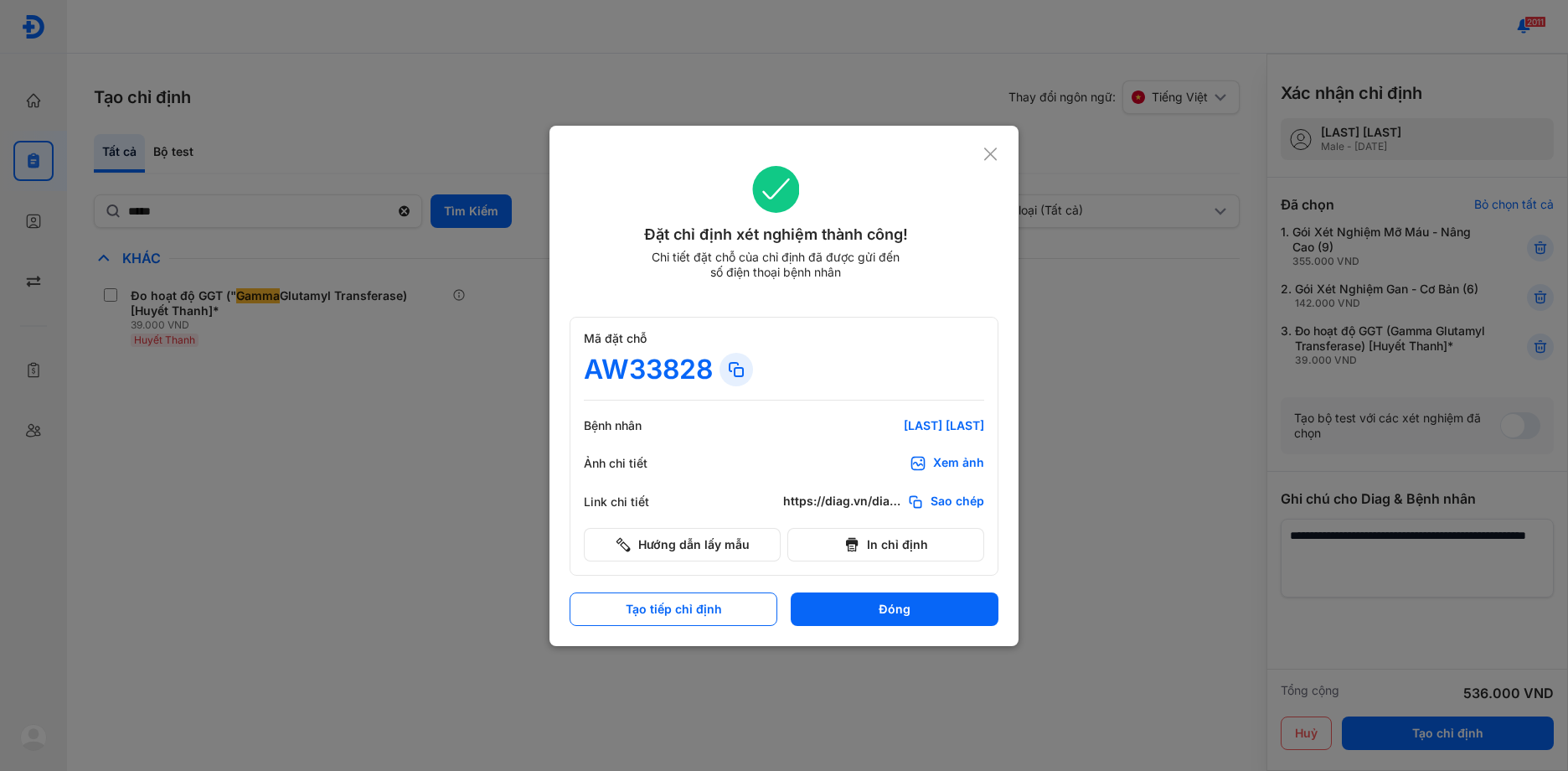 click 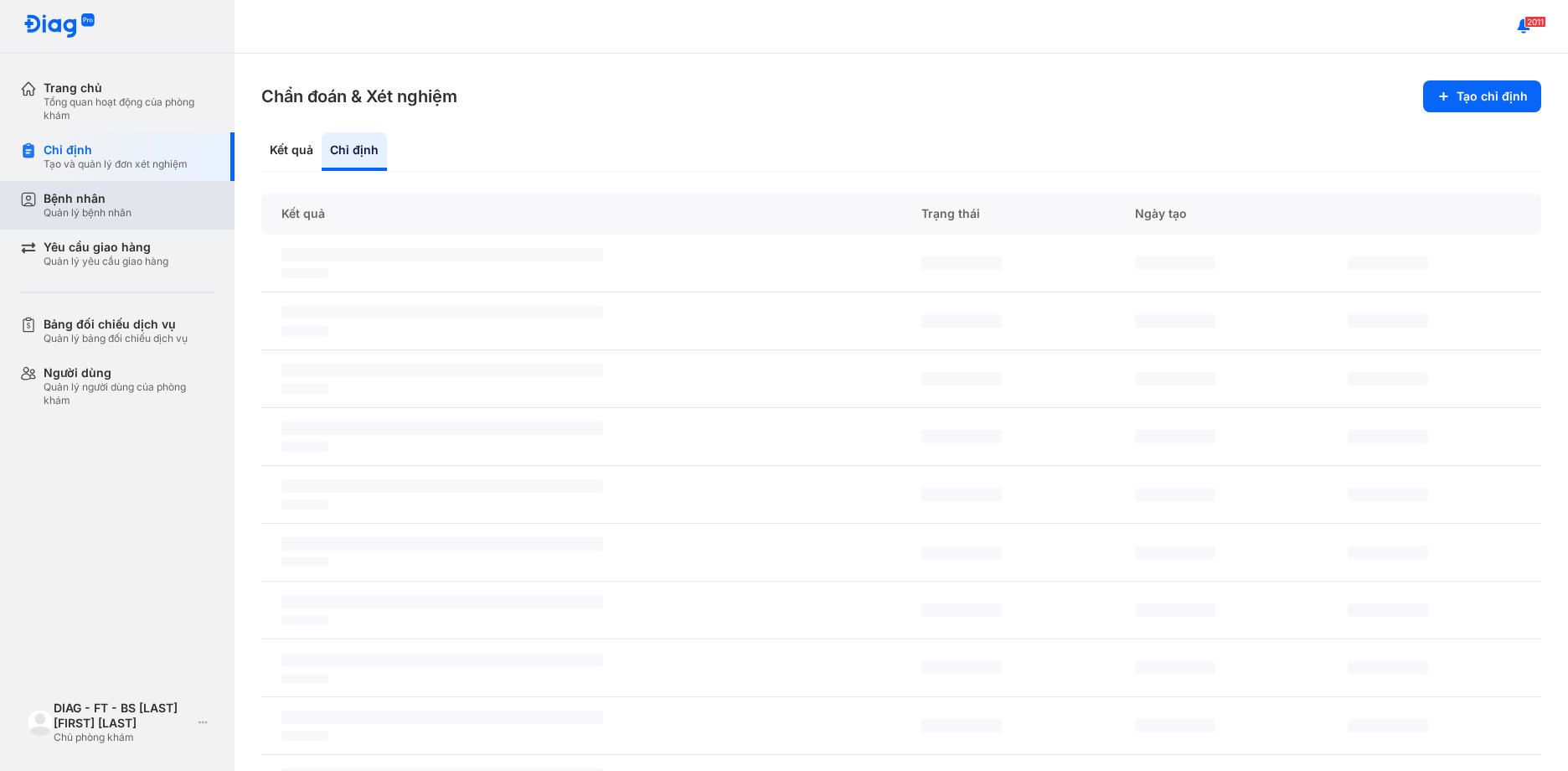 click on "Bệnh nhân" at bounding box center [87, 199] 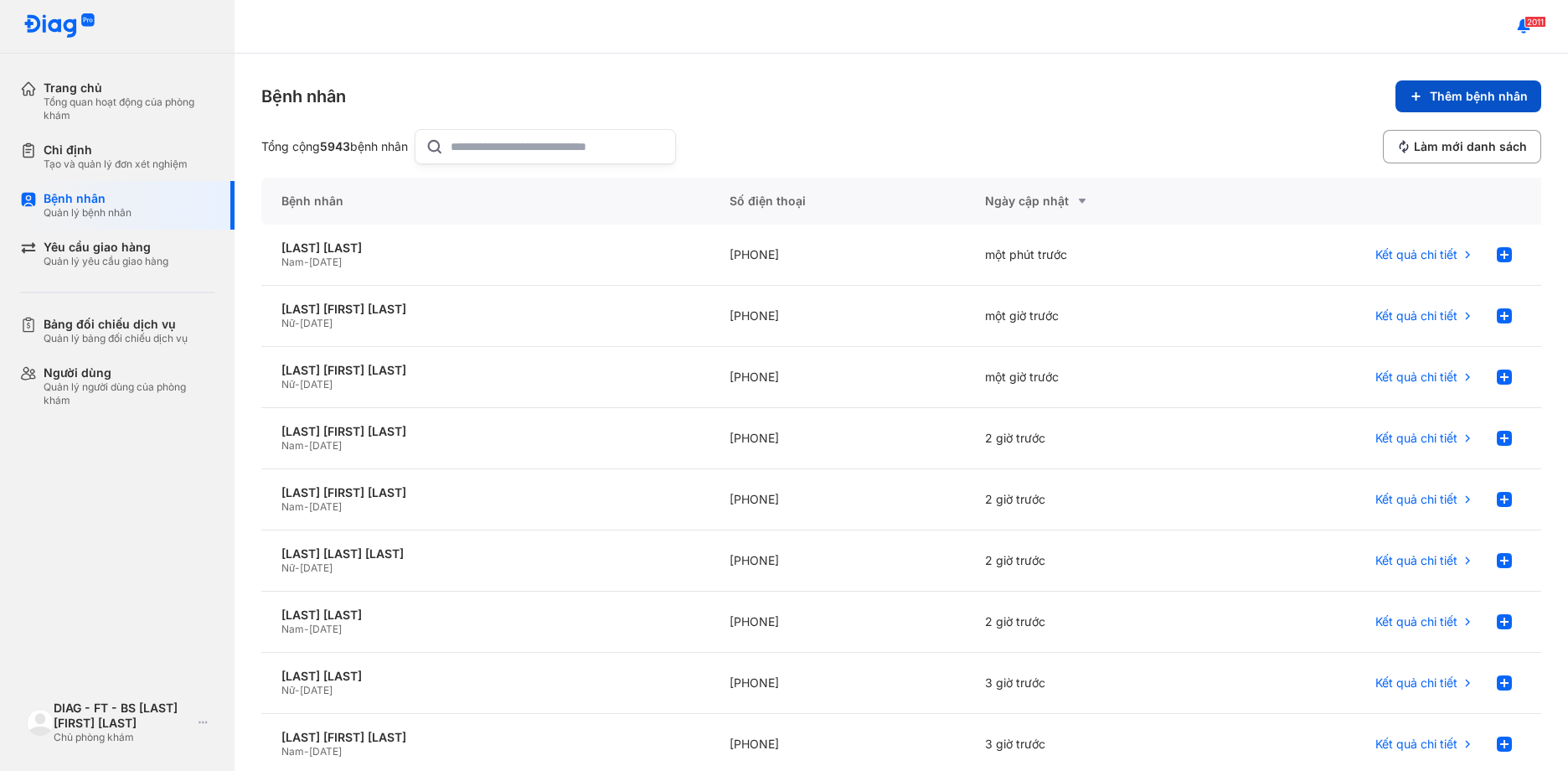 click on "Thêm bệnh nhân" 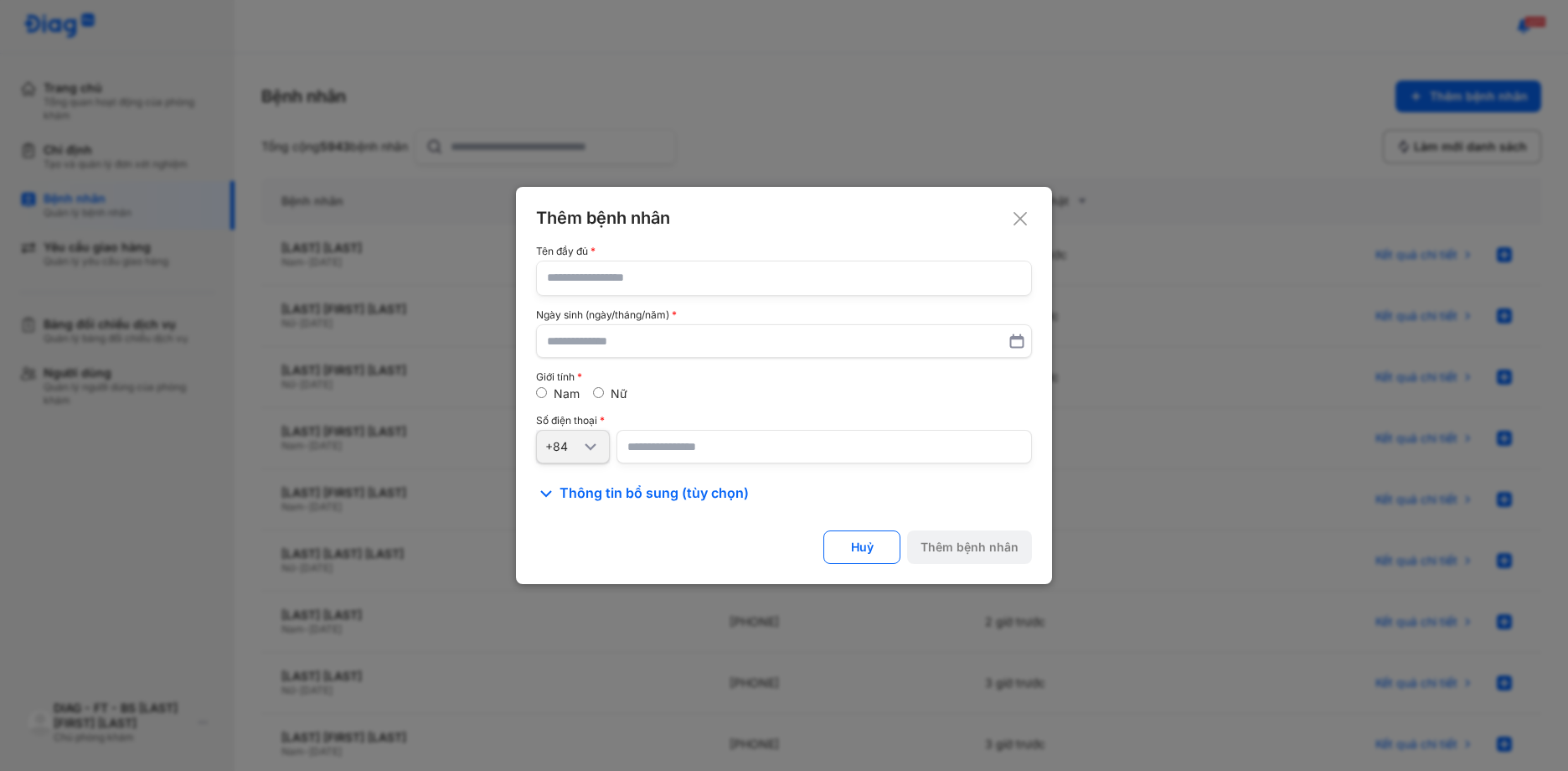paste on "**********" 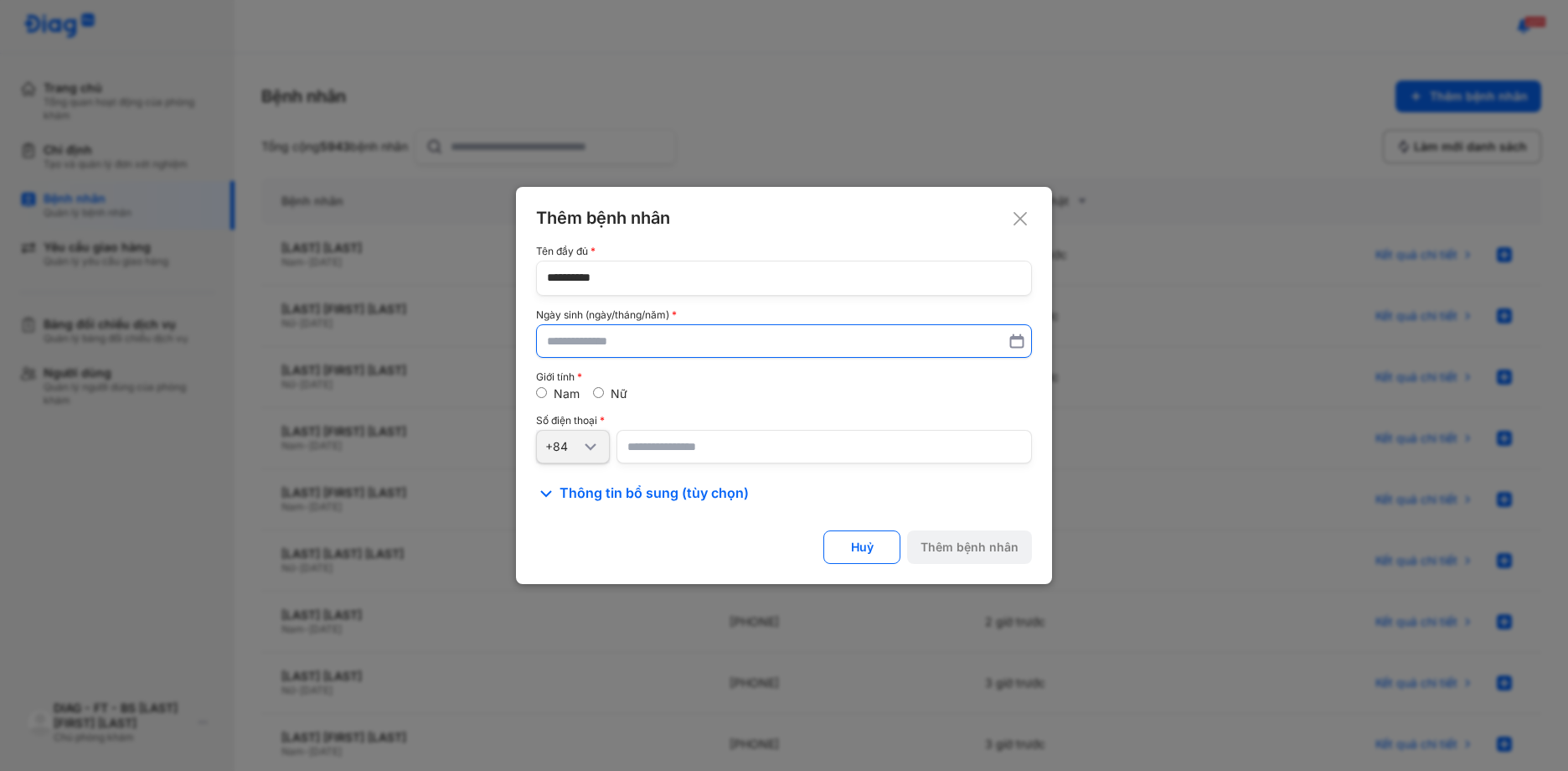type on "**********" 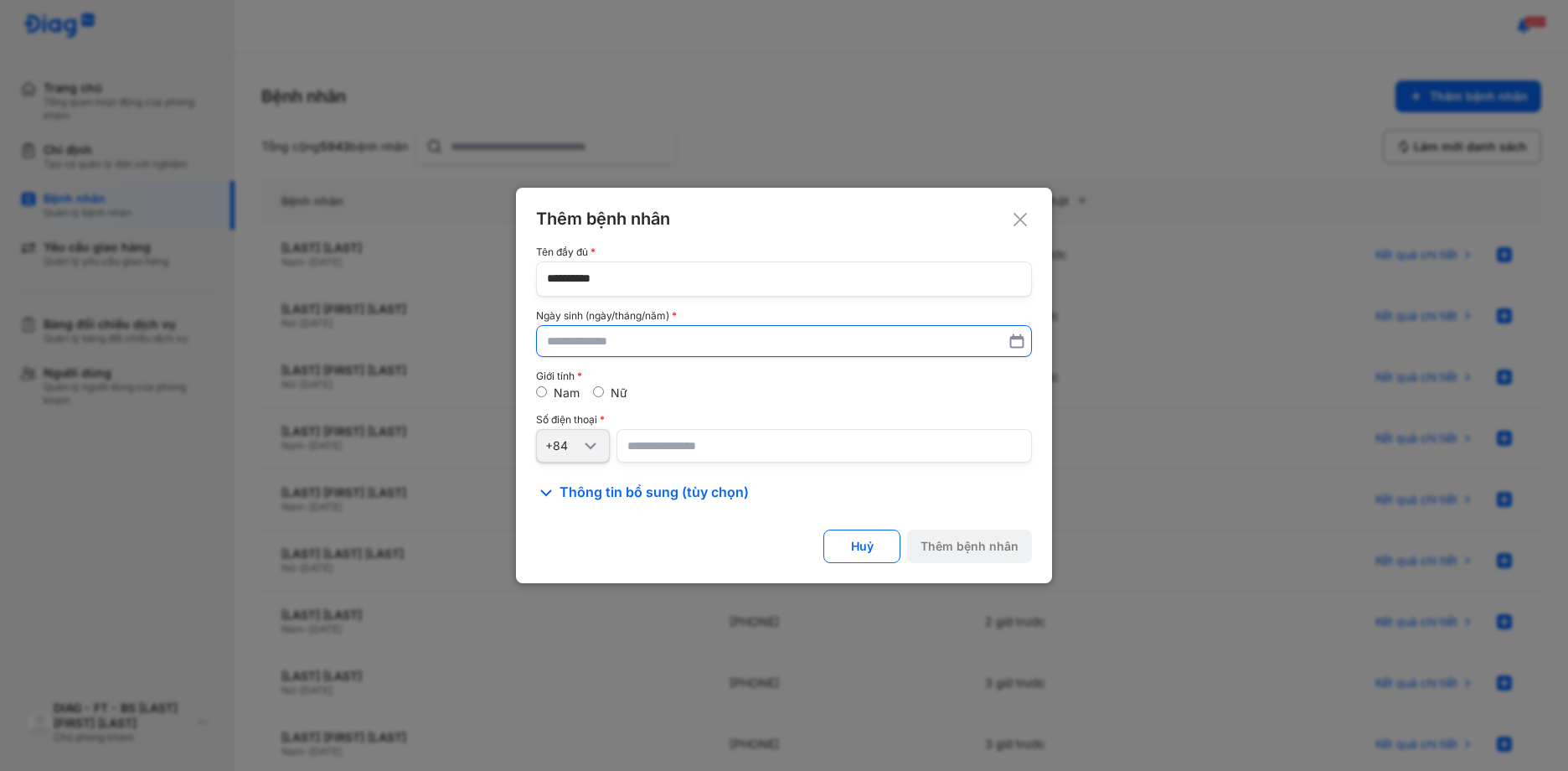 click at bounding box center (784, 341) 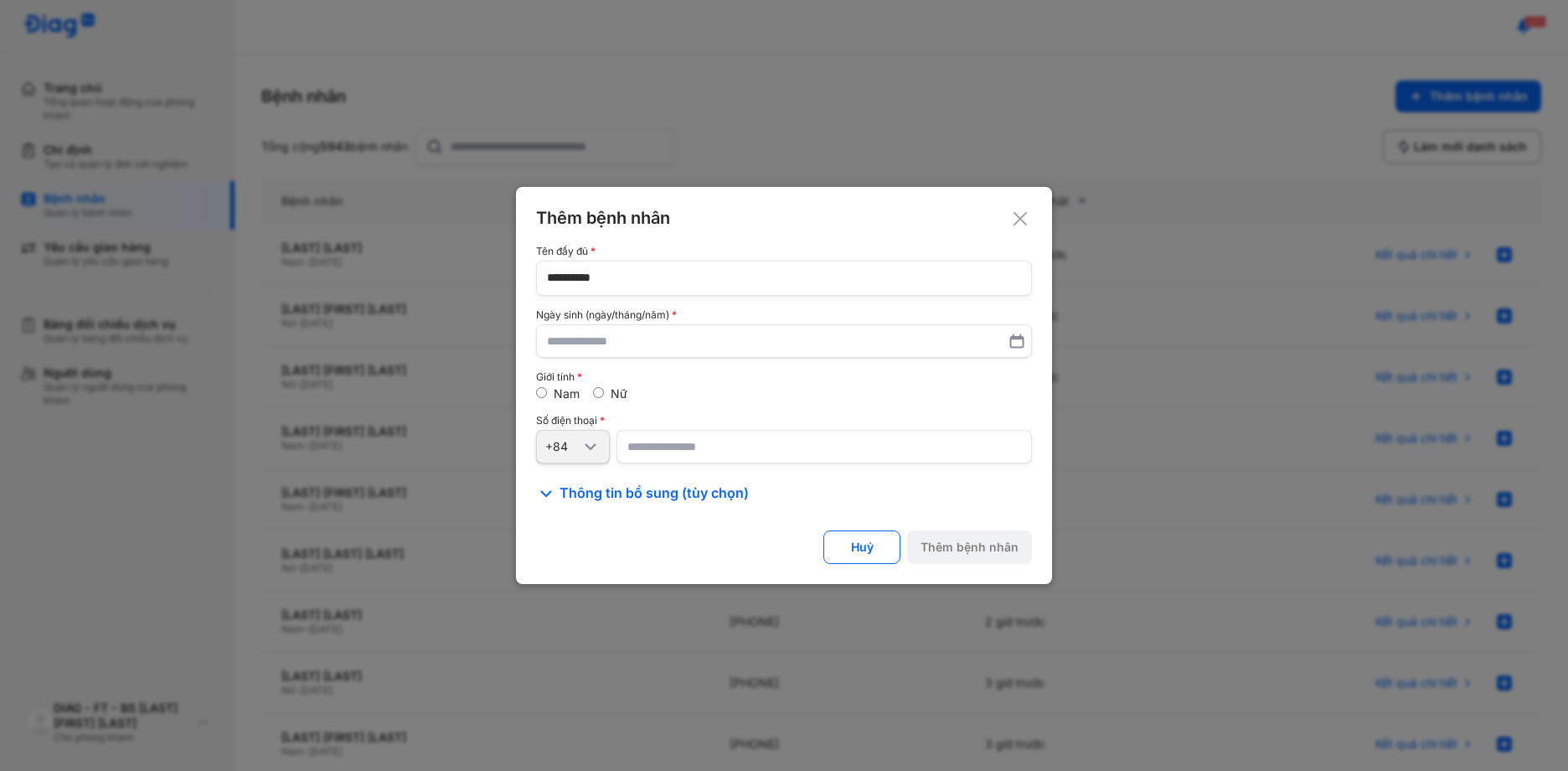 paste on "**********" 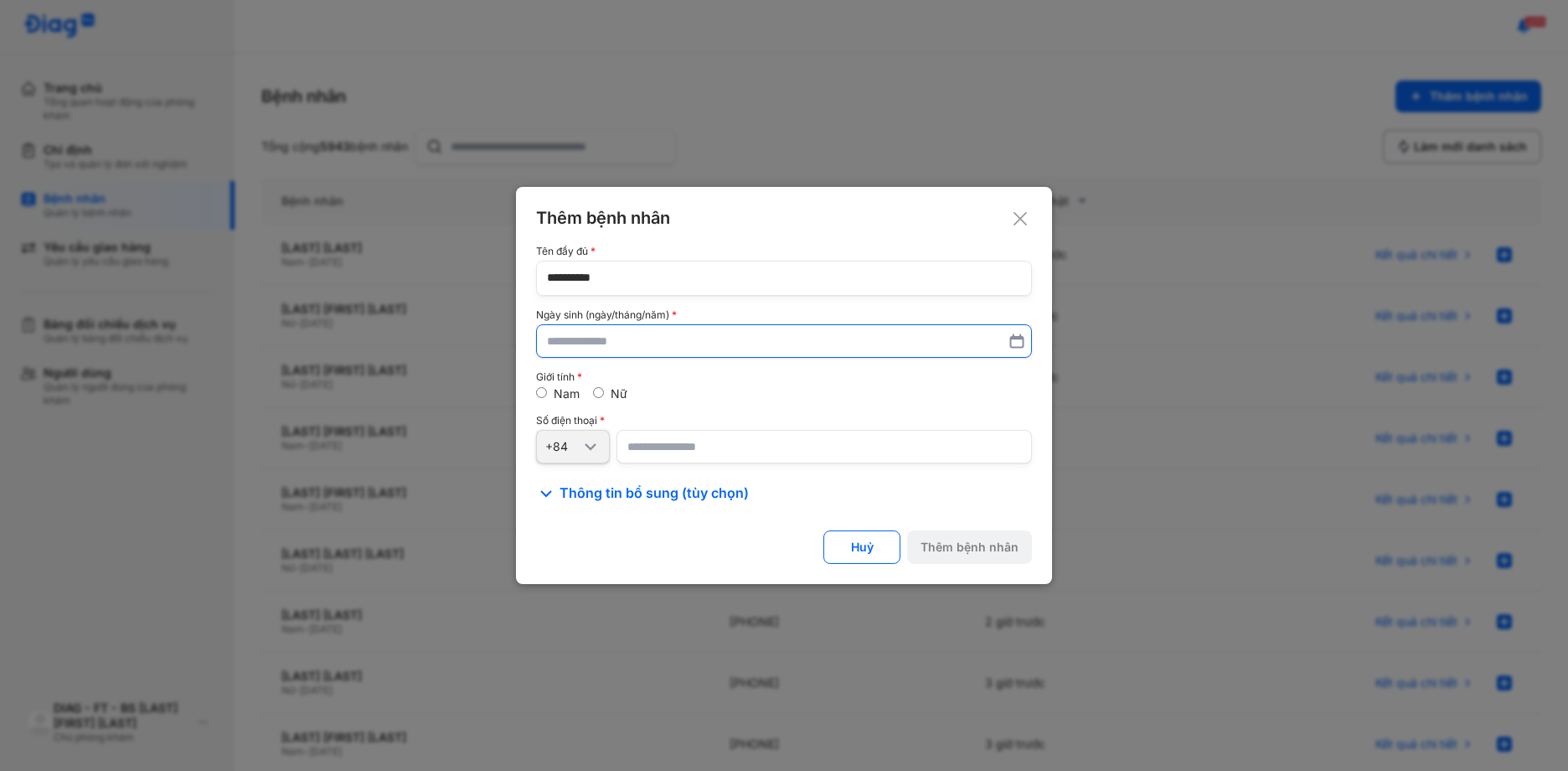 type on "**********" 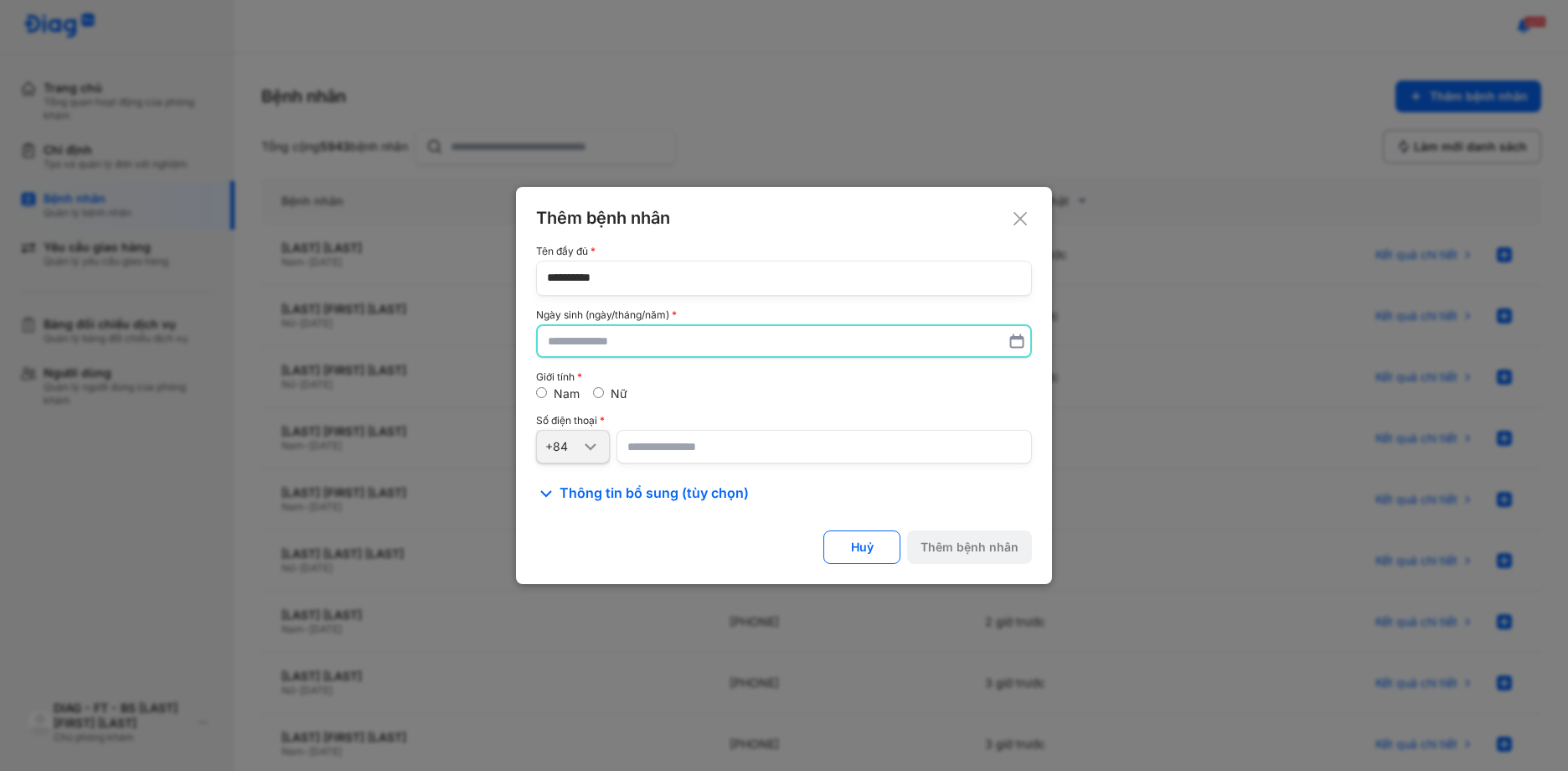 click at bounding box center (784, 341) 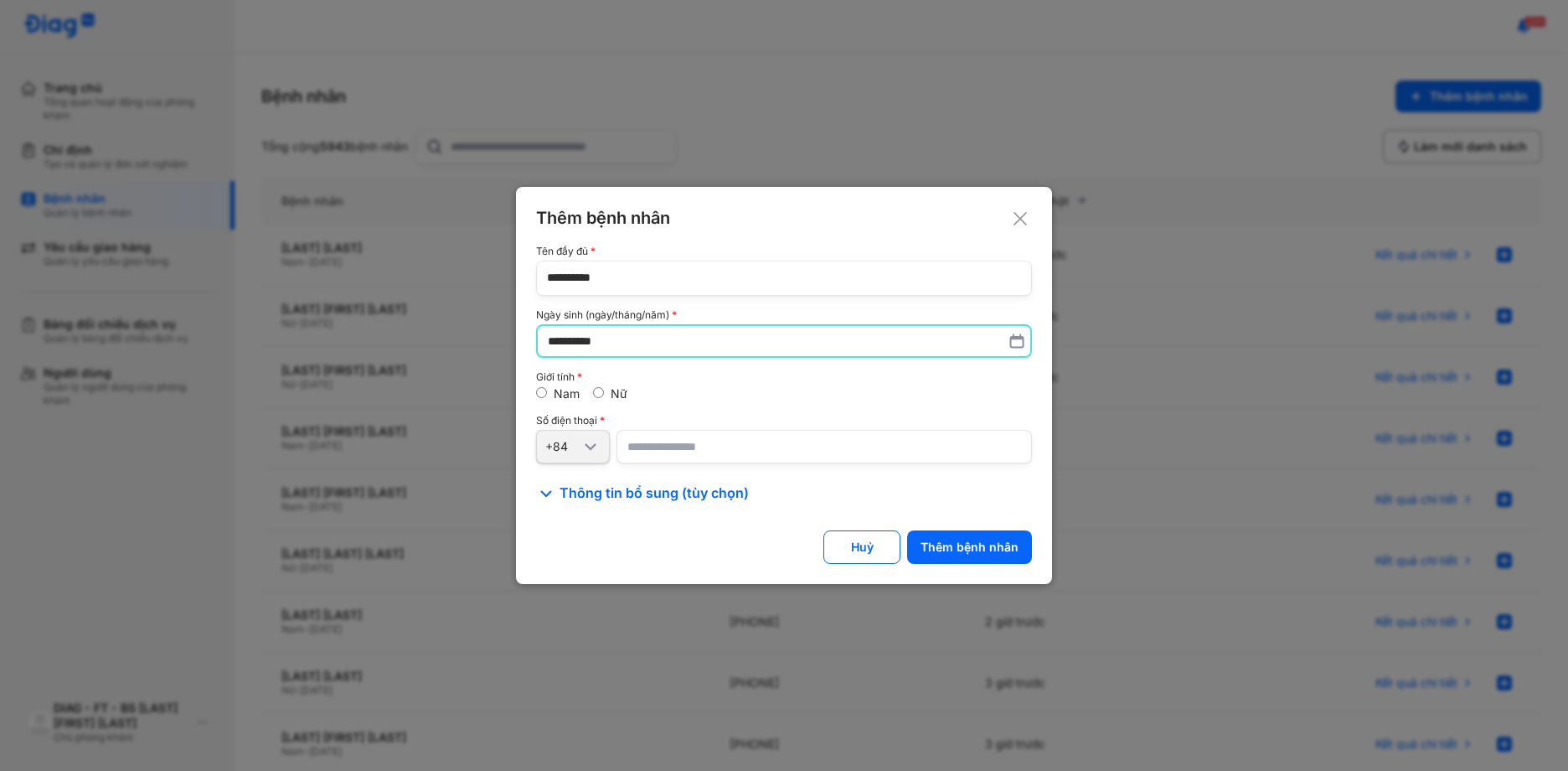 type on "**********" 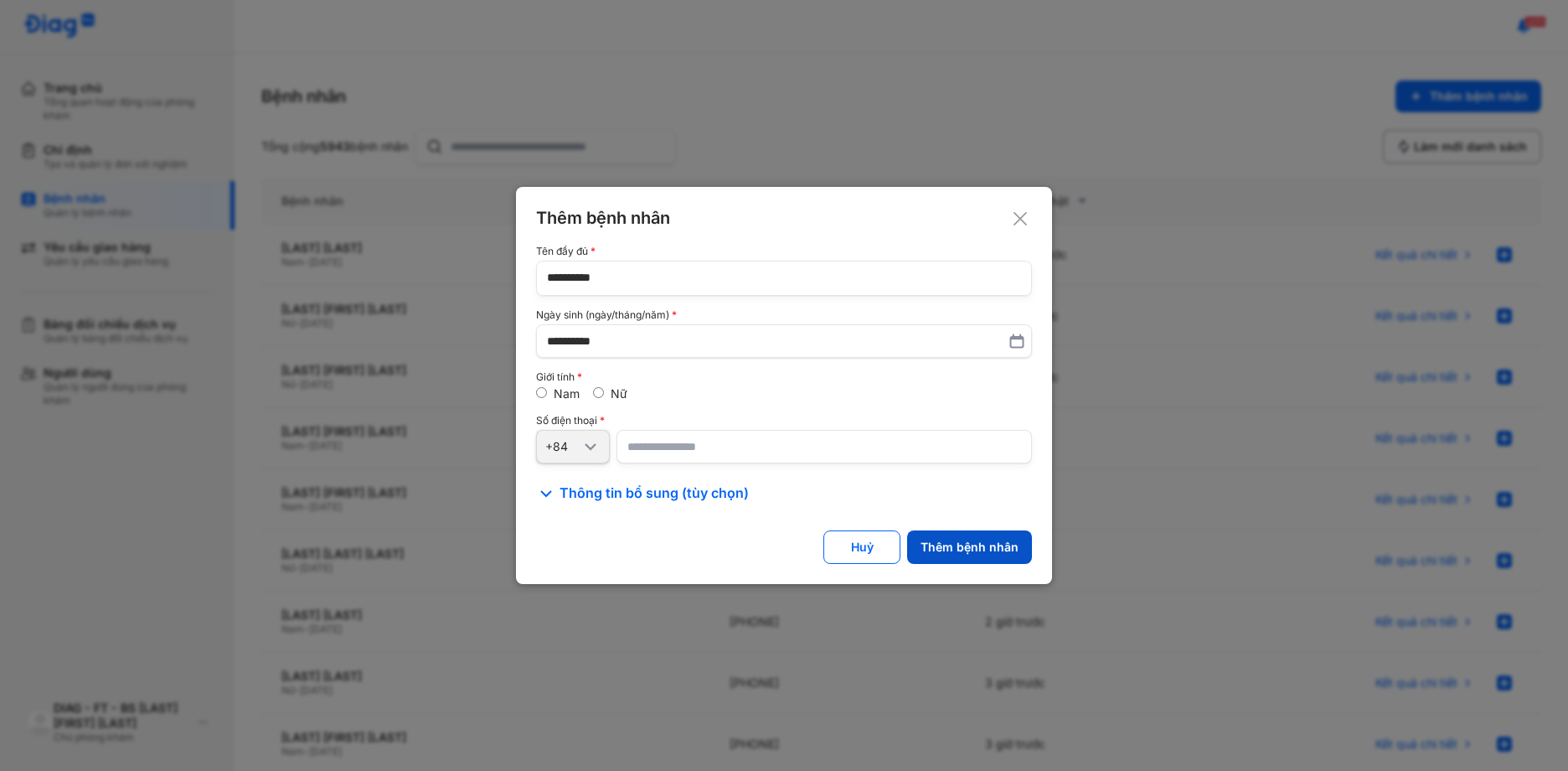 click on "Thêm bệnh nhân" 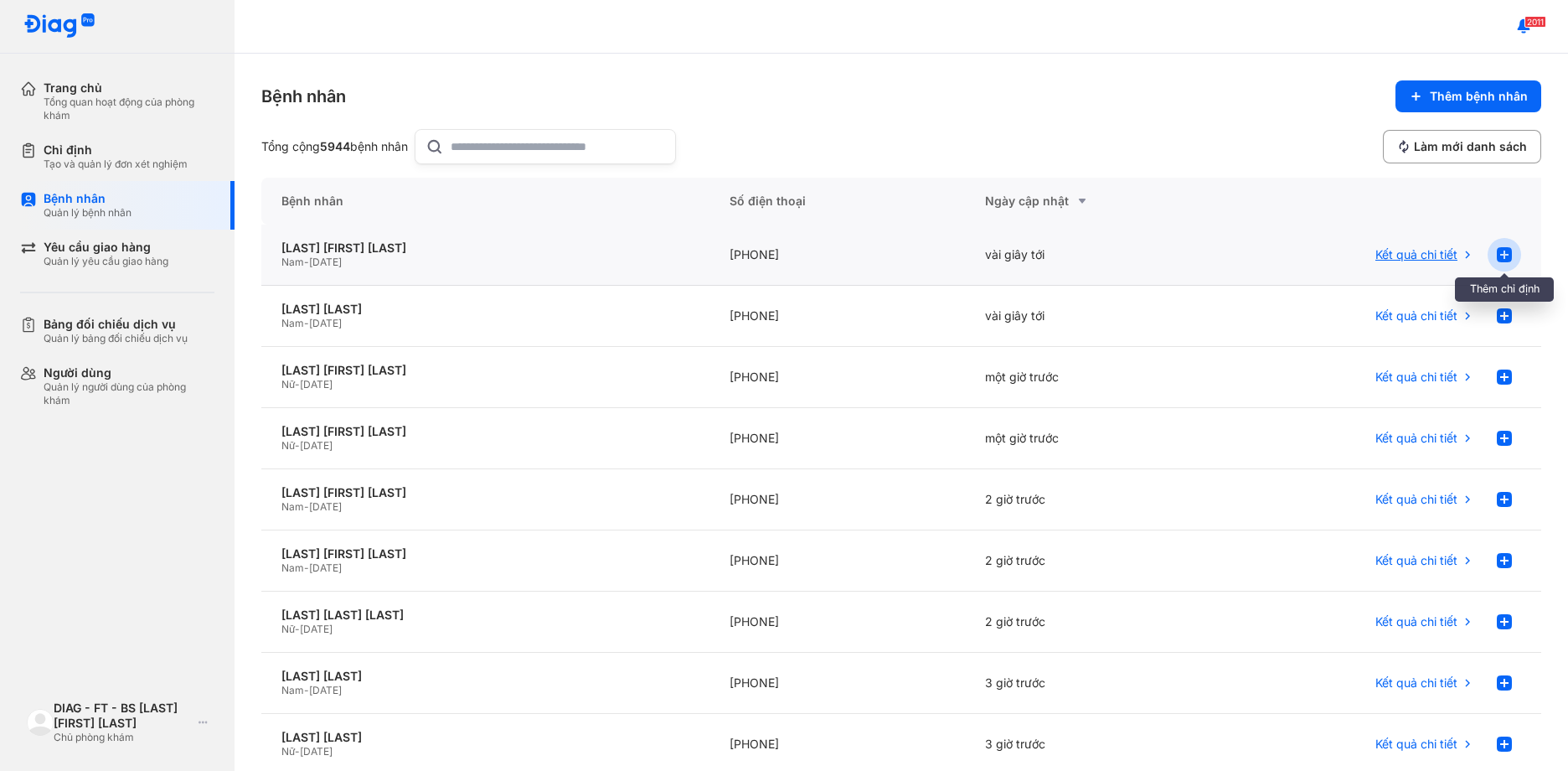 click 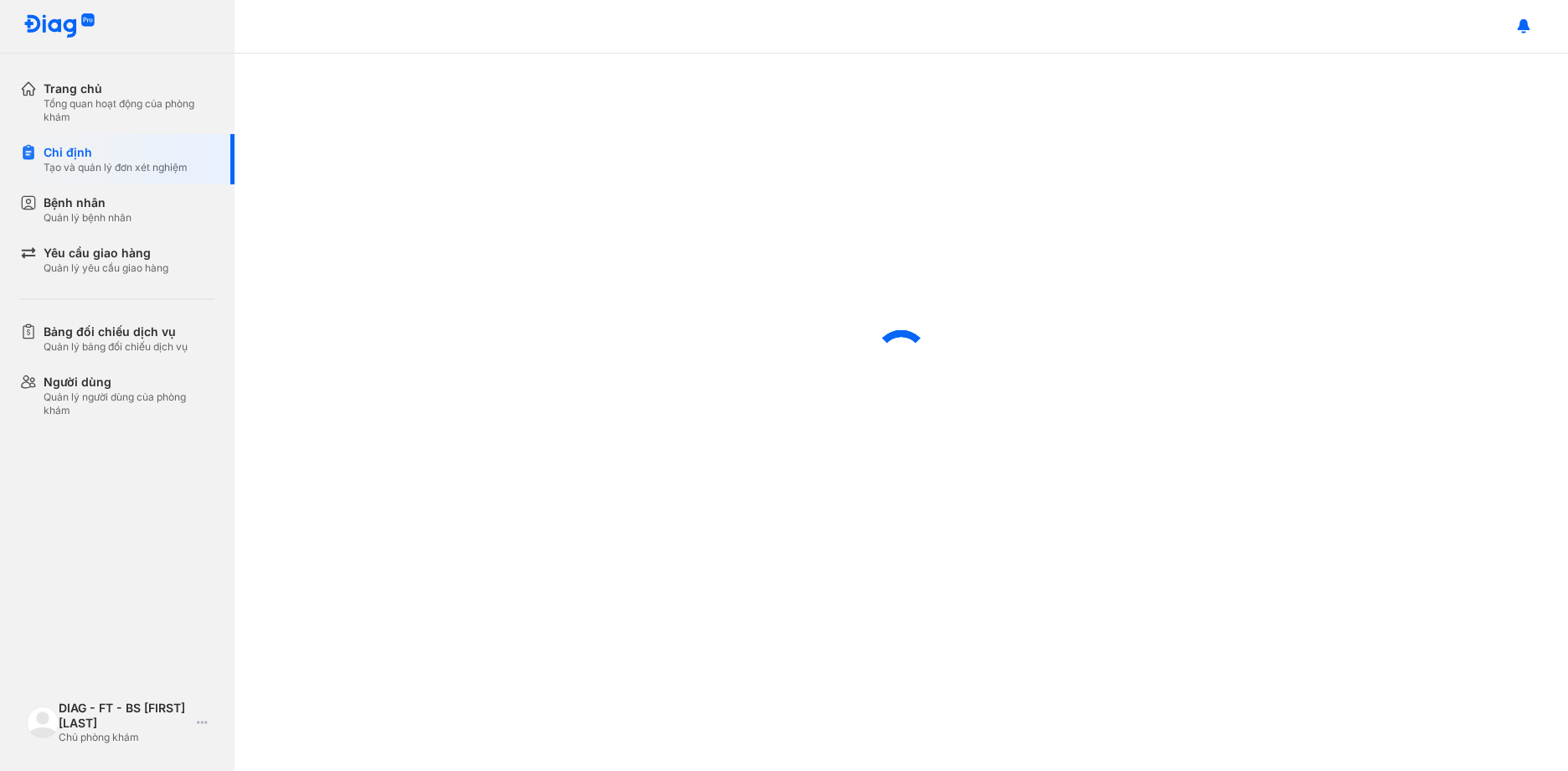 scroll, scrollTop: 0, scrollLeft: 0, axis: both 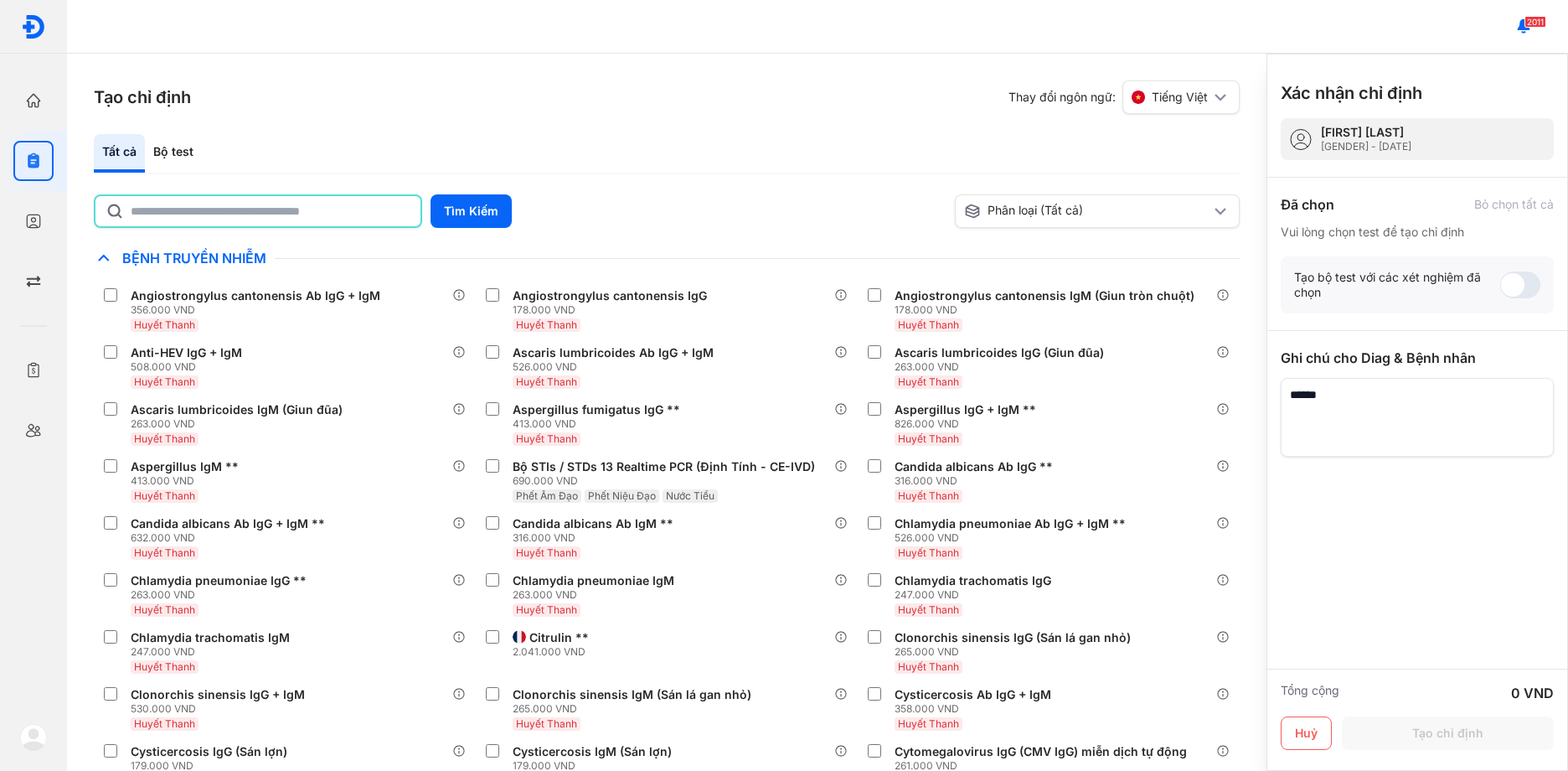 click 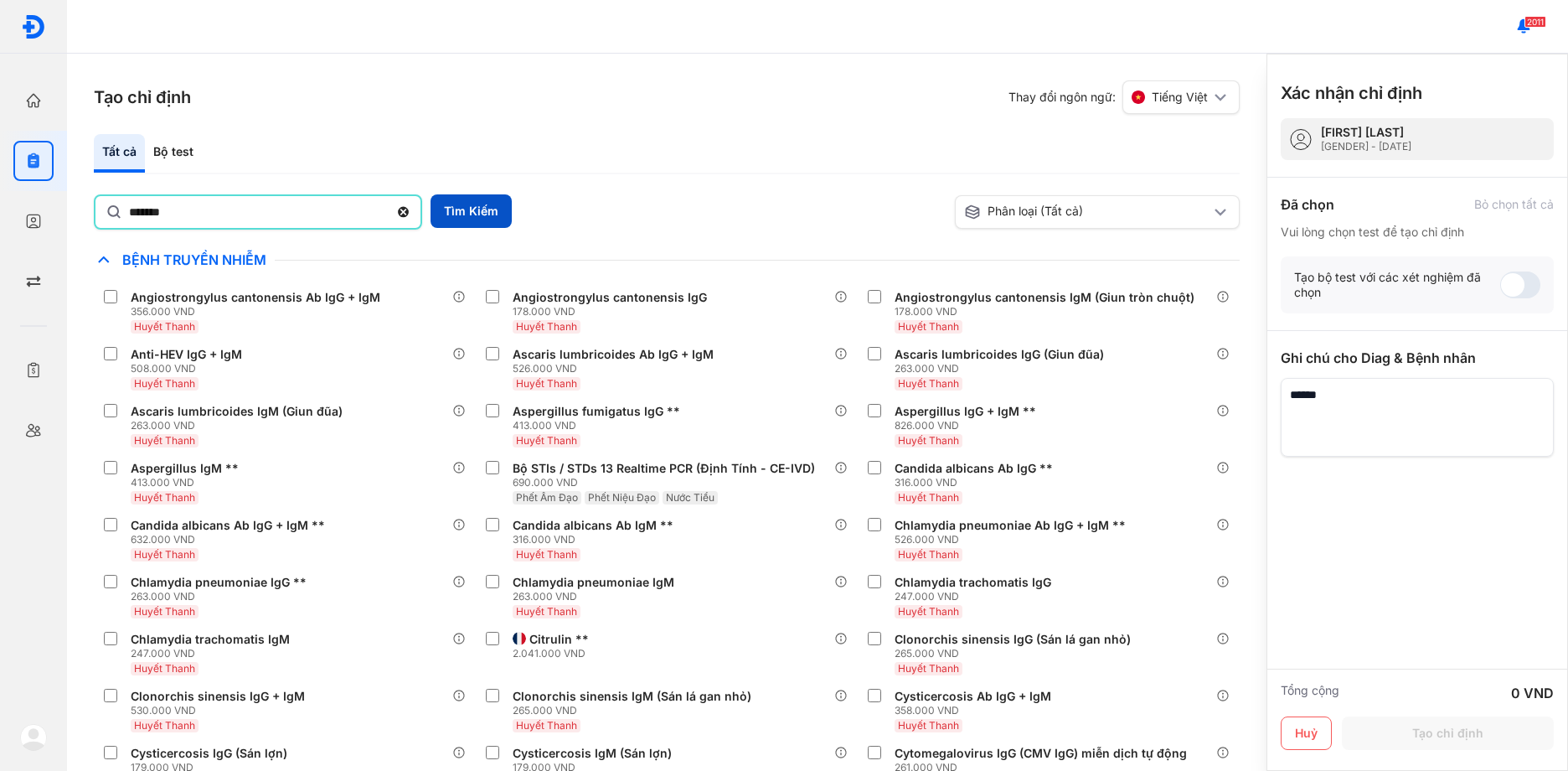 click on "Tìm Kiếm" at bounding box center [471, 211] 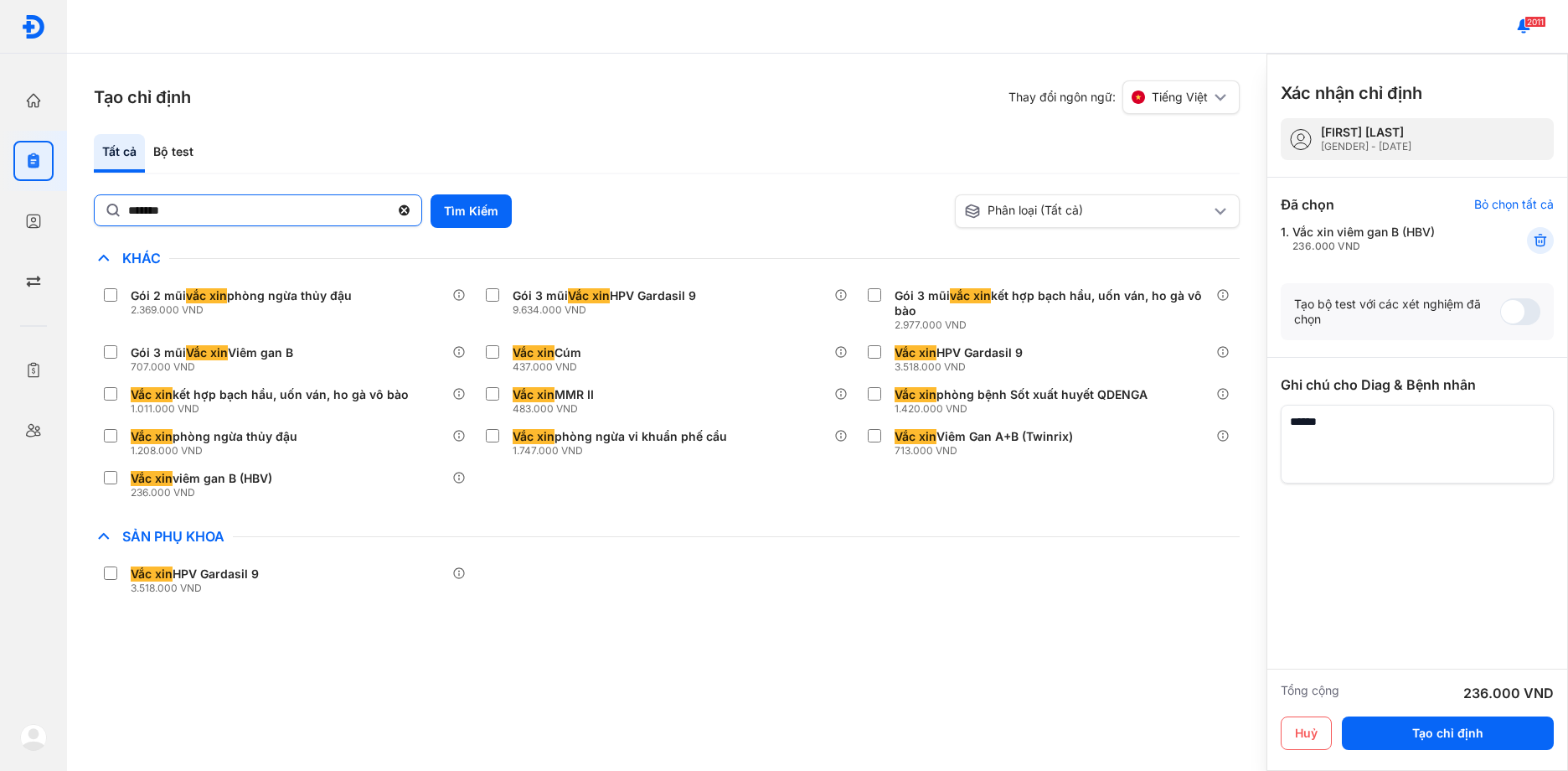 click on "*******" 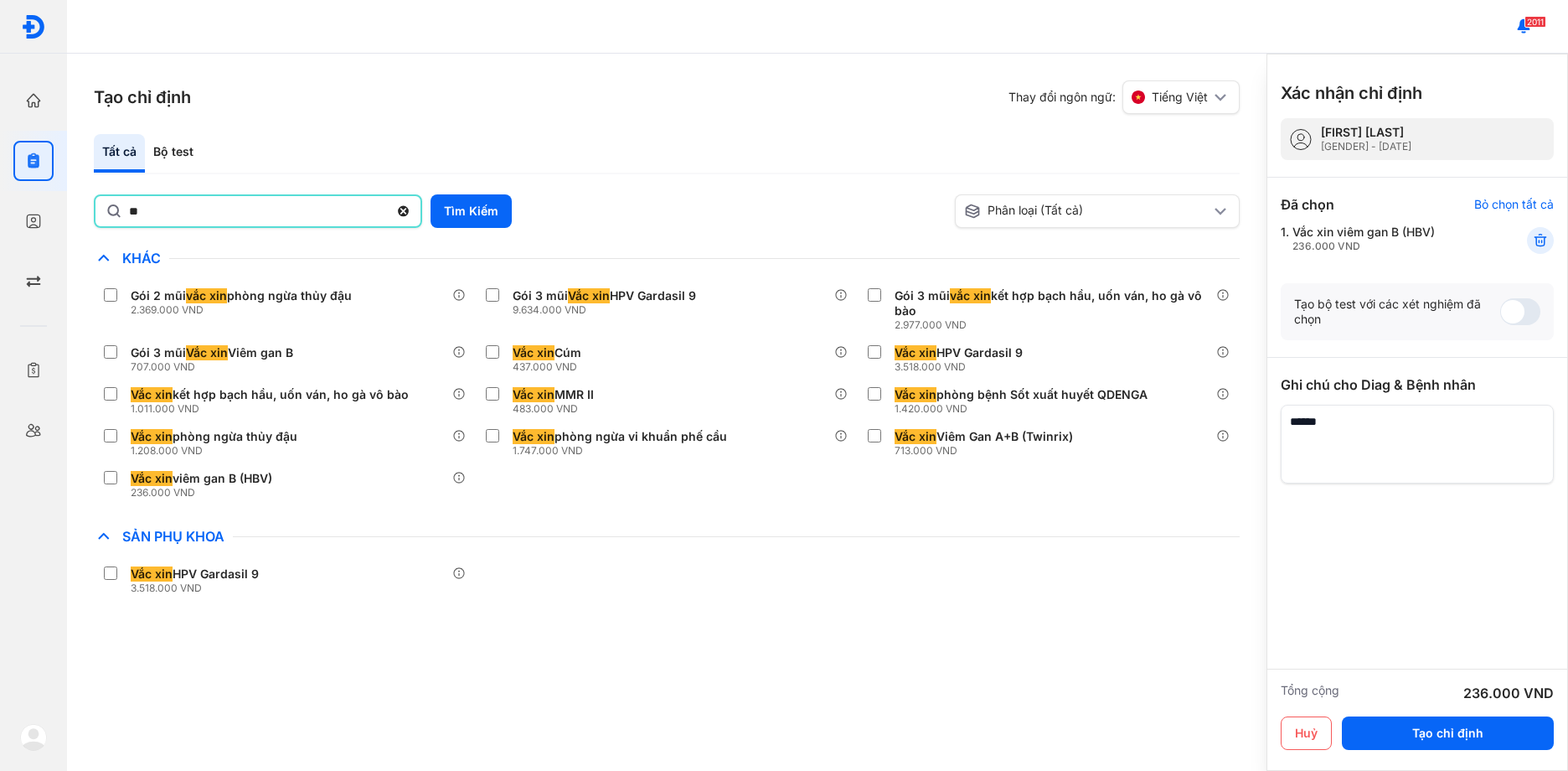 type on "*" 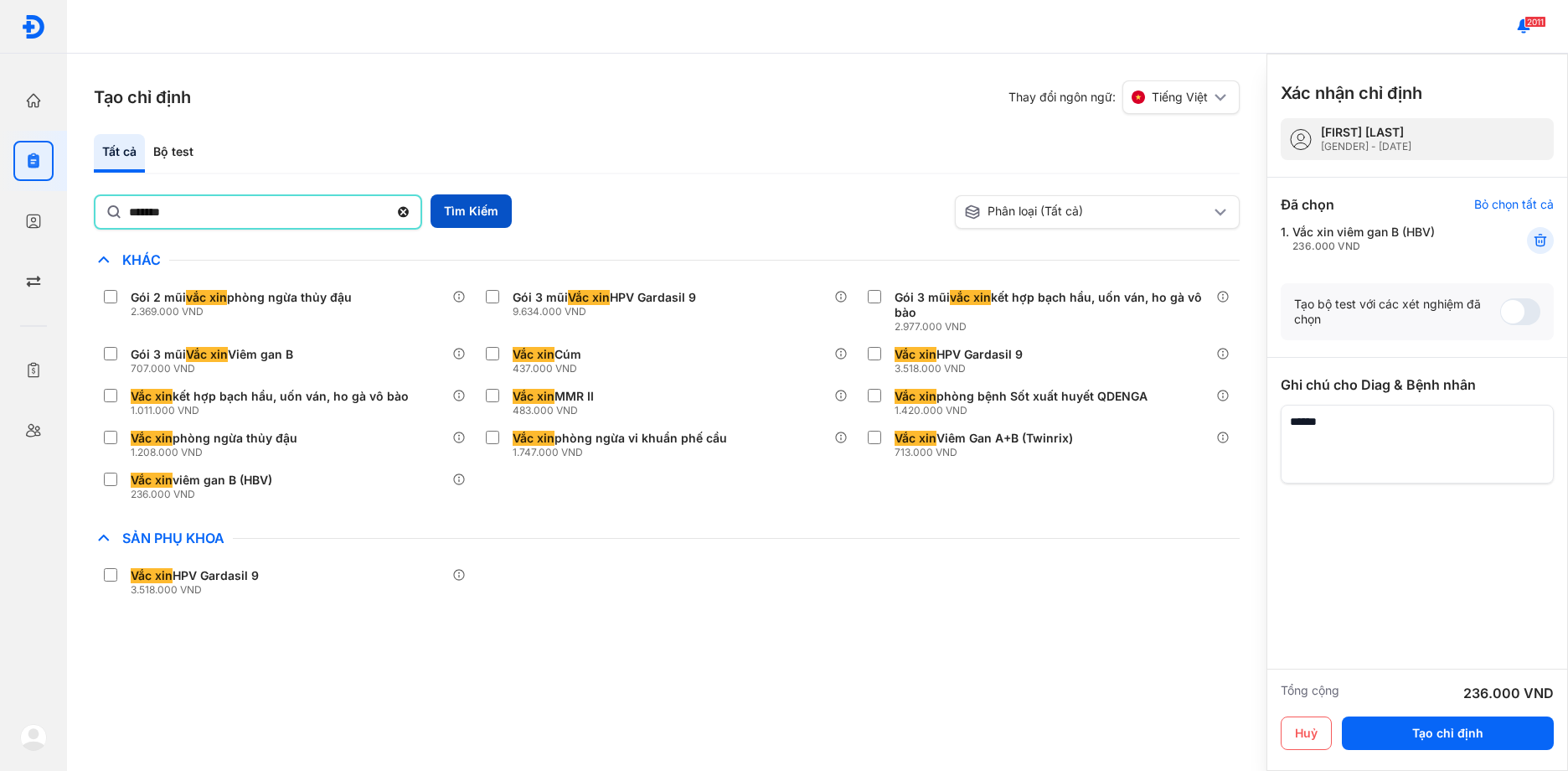 click on "Tìm Kiếm" at bounding box center (471, 211) 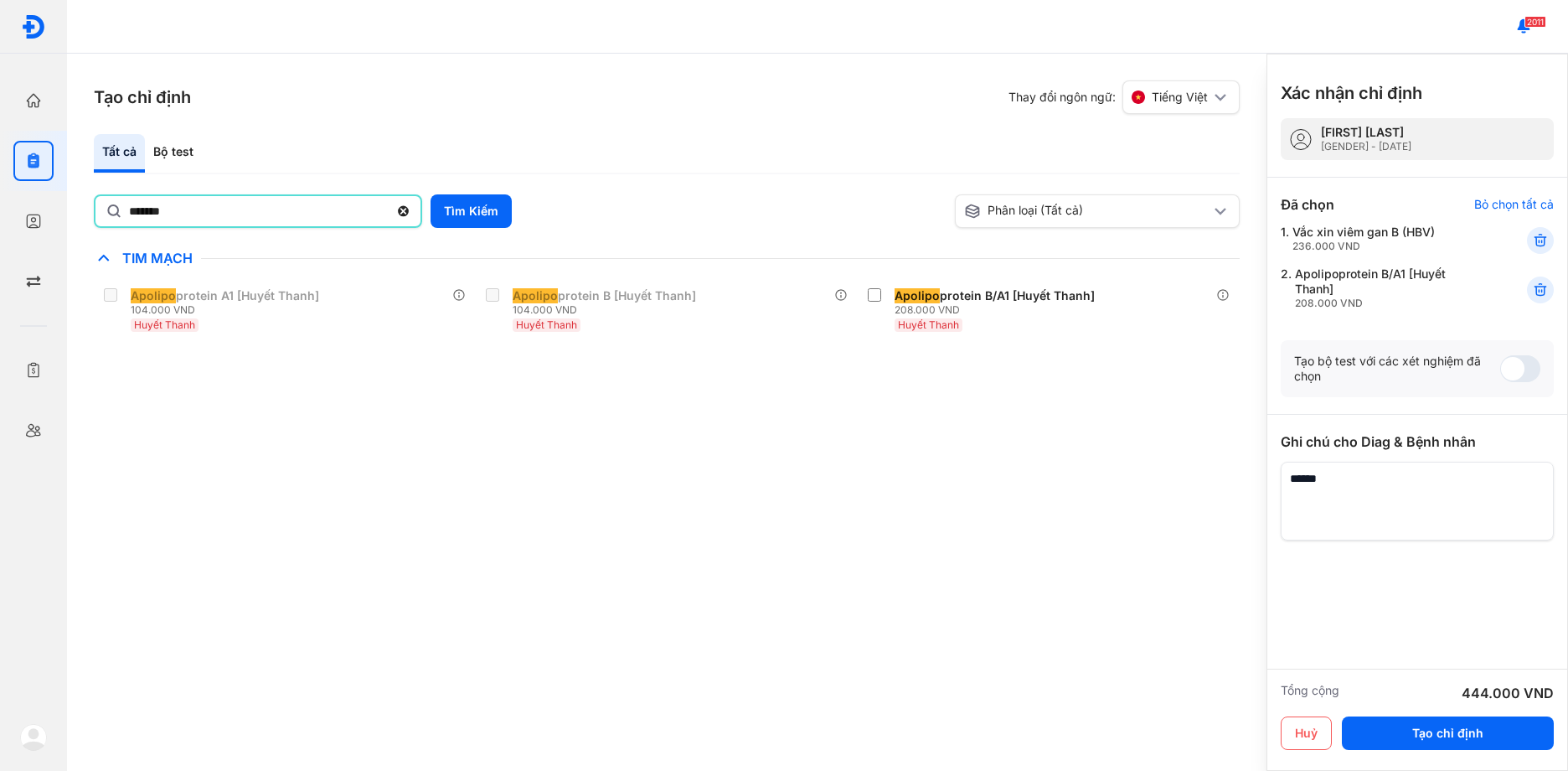 click on "*******" 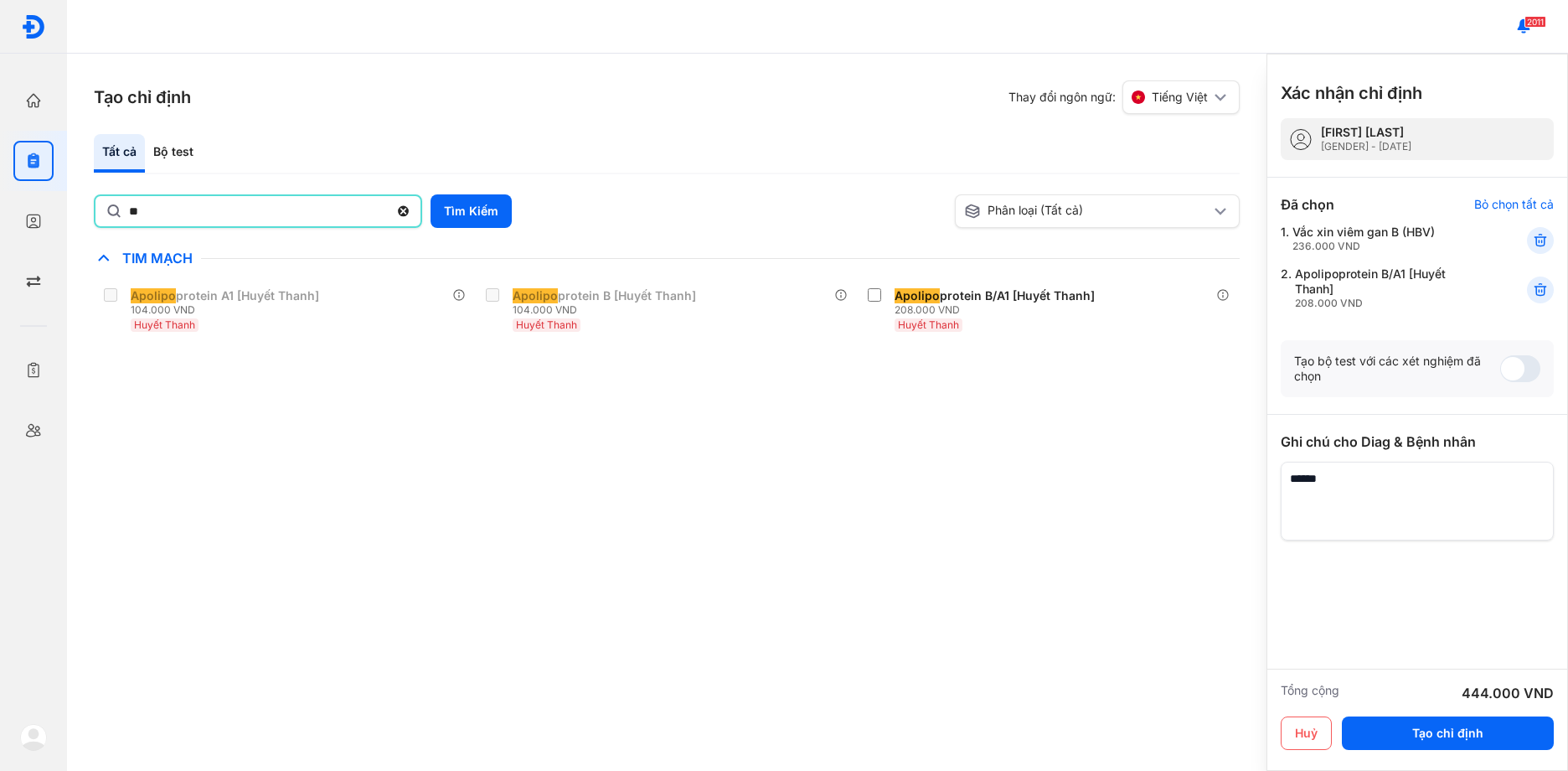 type on "*" 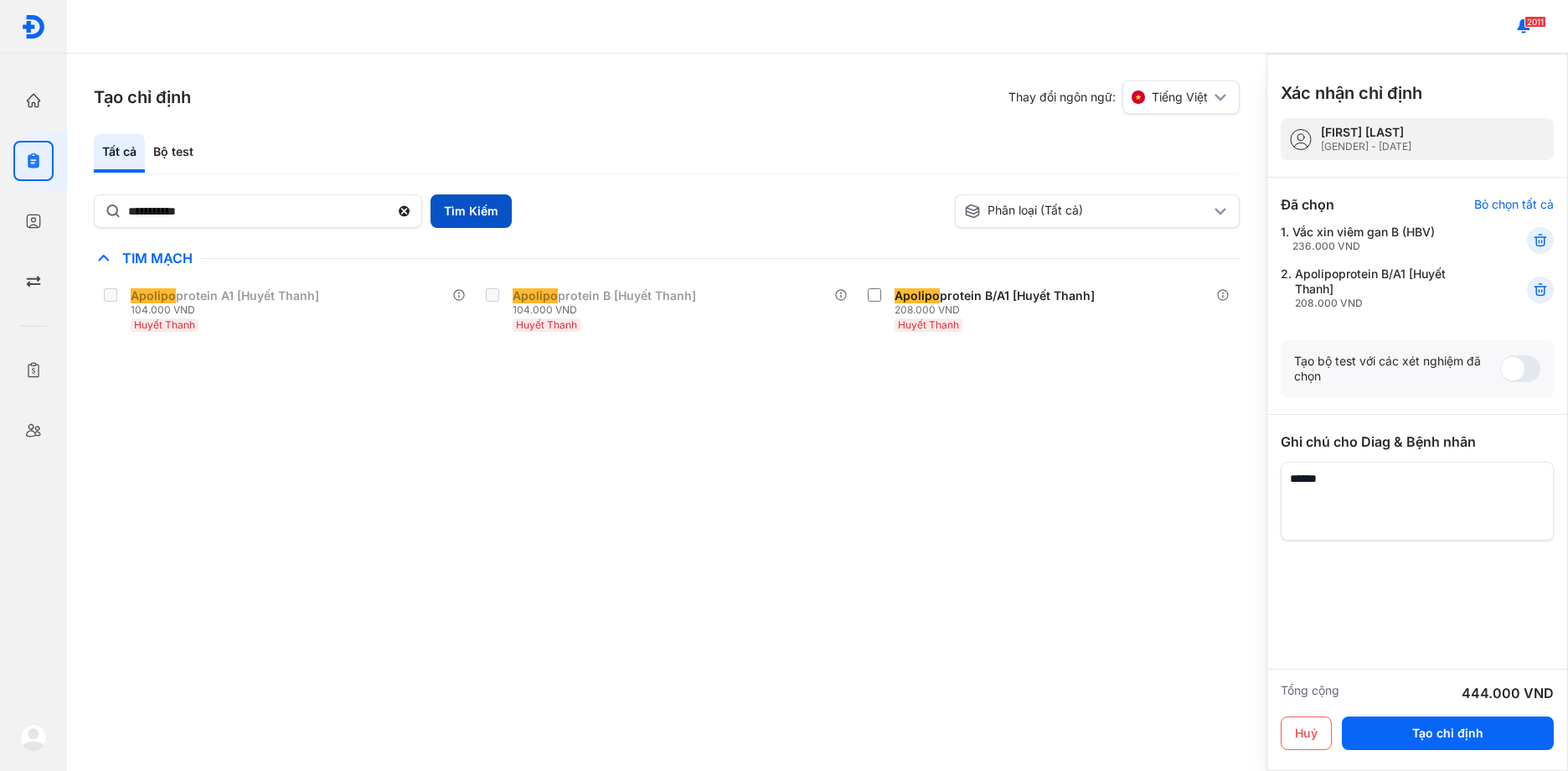 click on "Tìm Kiếm" at bounding box center [471, 211] 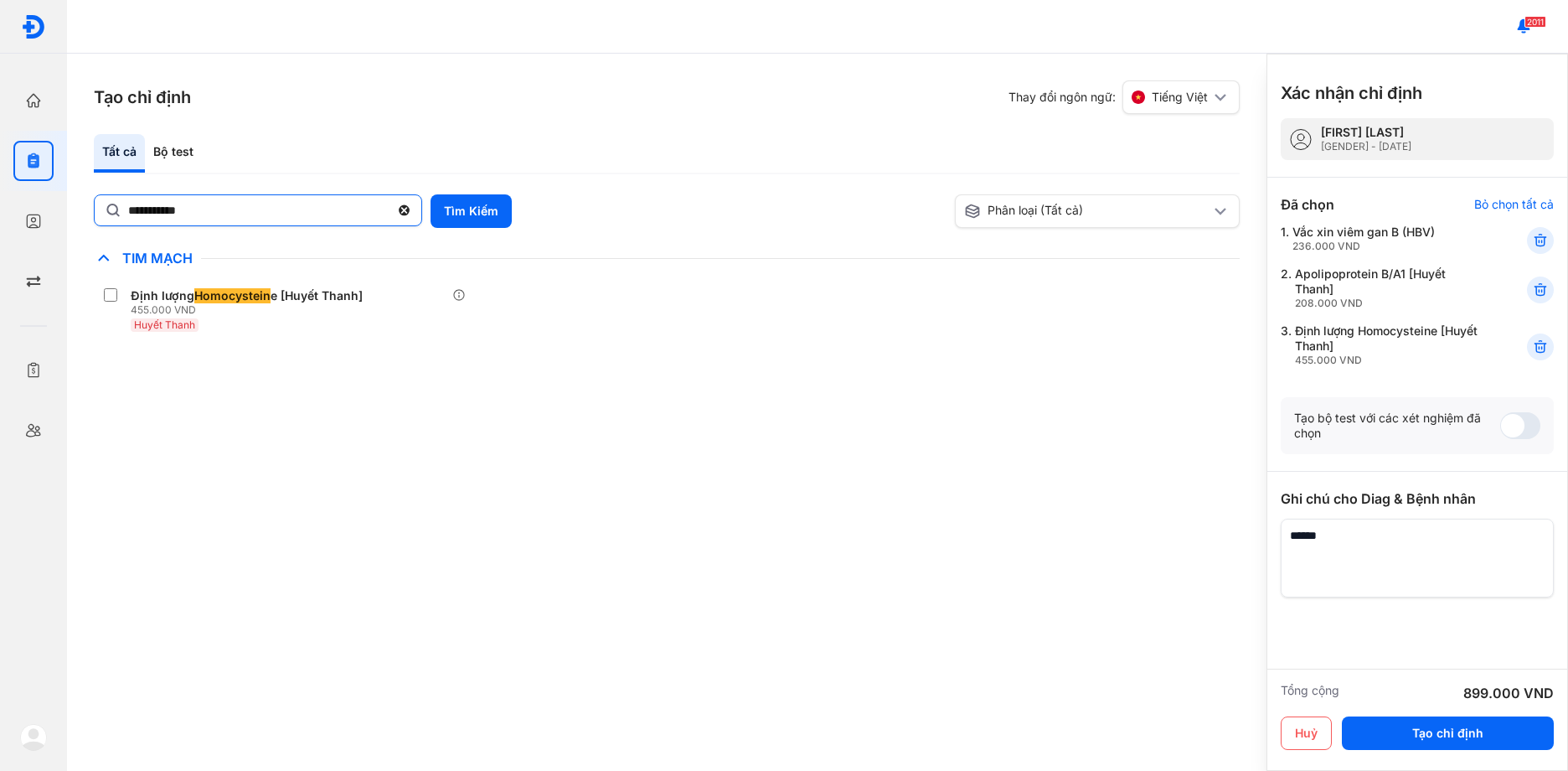 click on "**********" 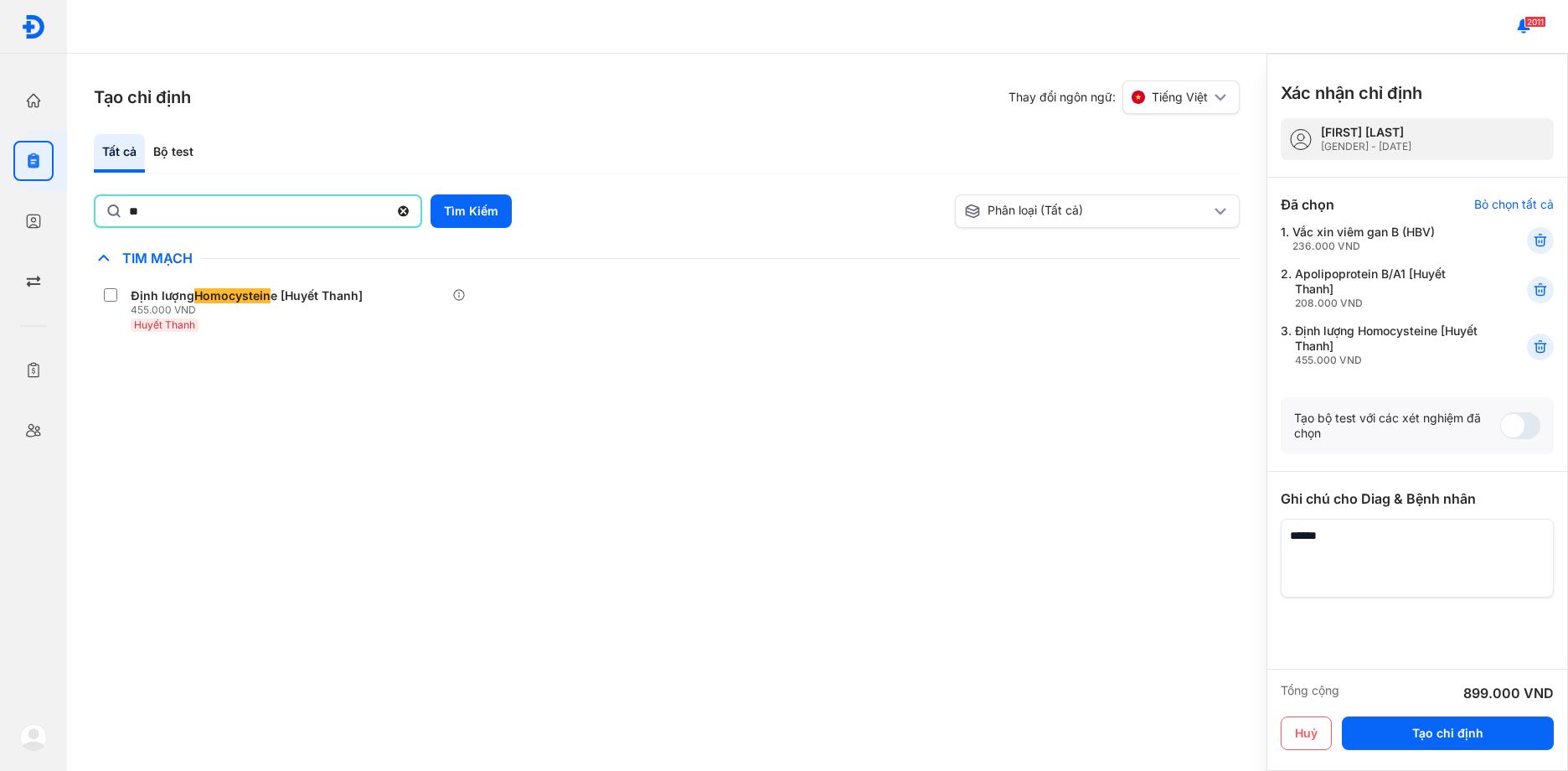 type on "*" 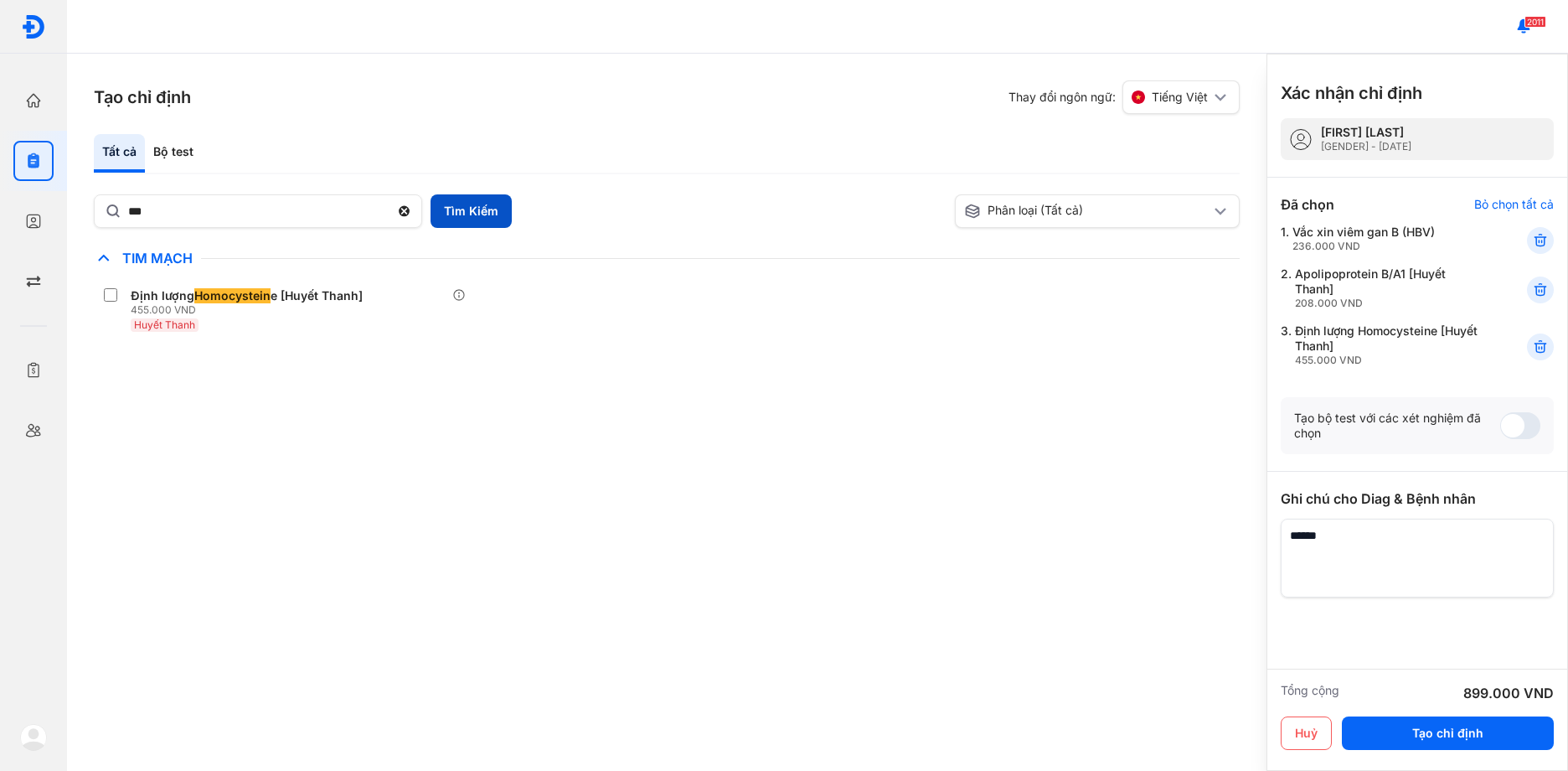 click on "Tìm Kiếm" at bounding box center [471, 211] 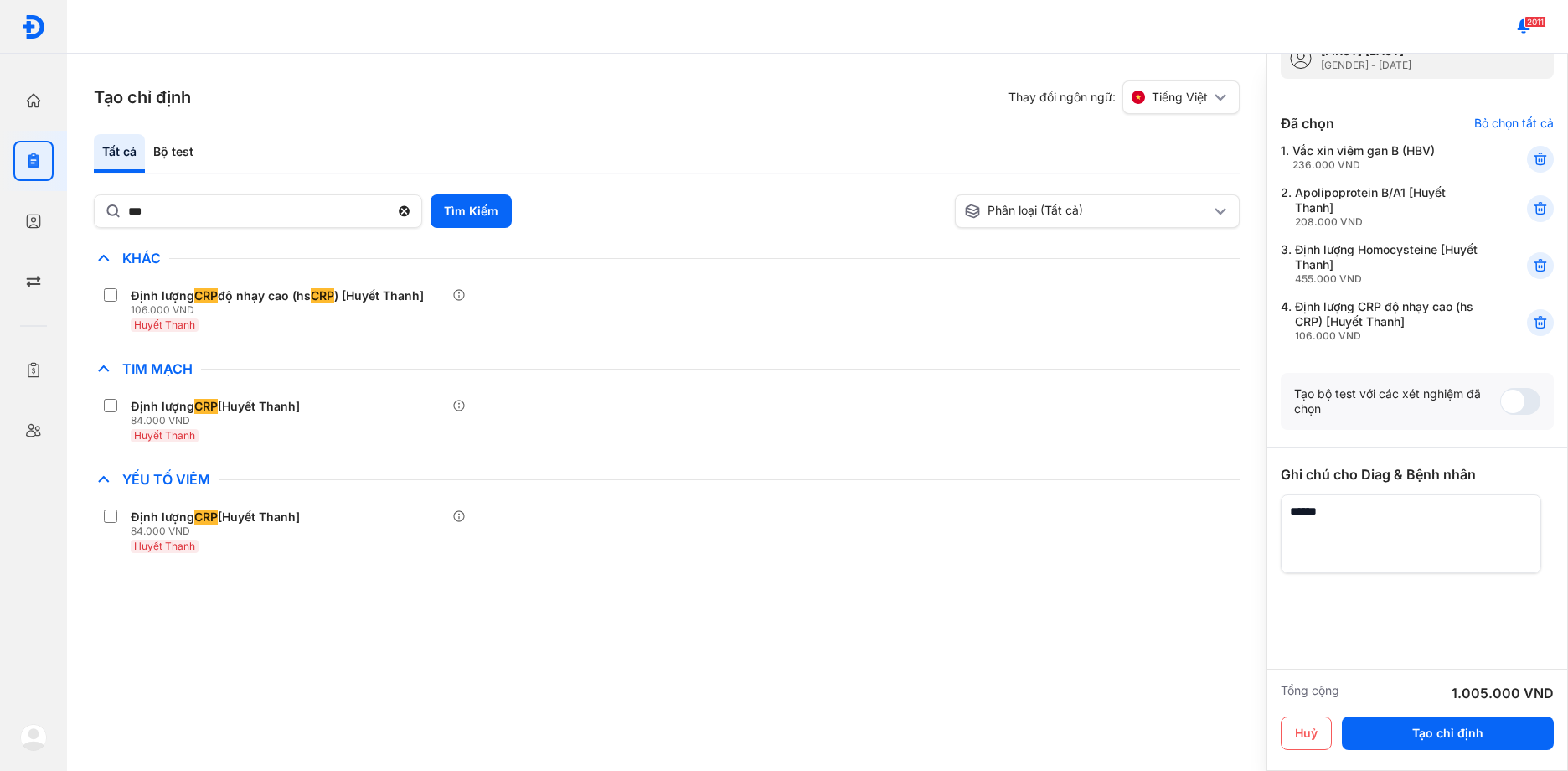 scroll, scrollTop: 85, scrollLeft: 0, axis: vertical 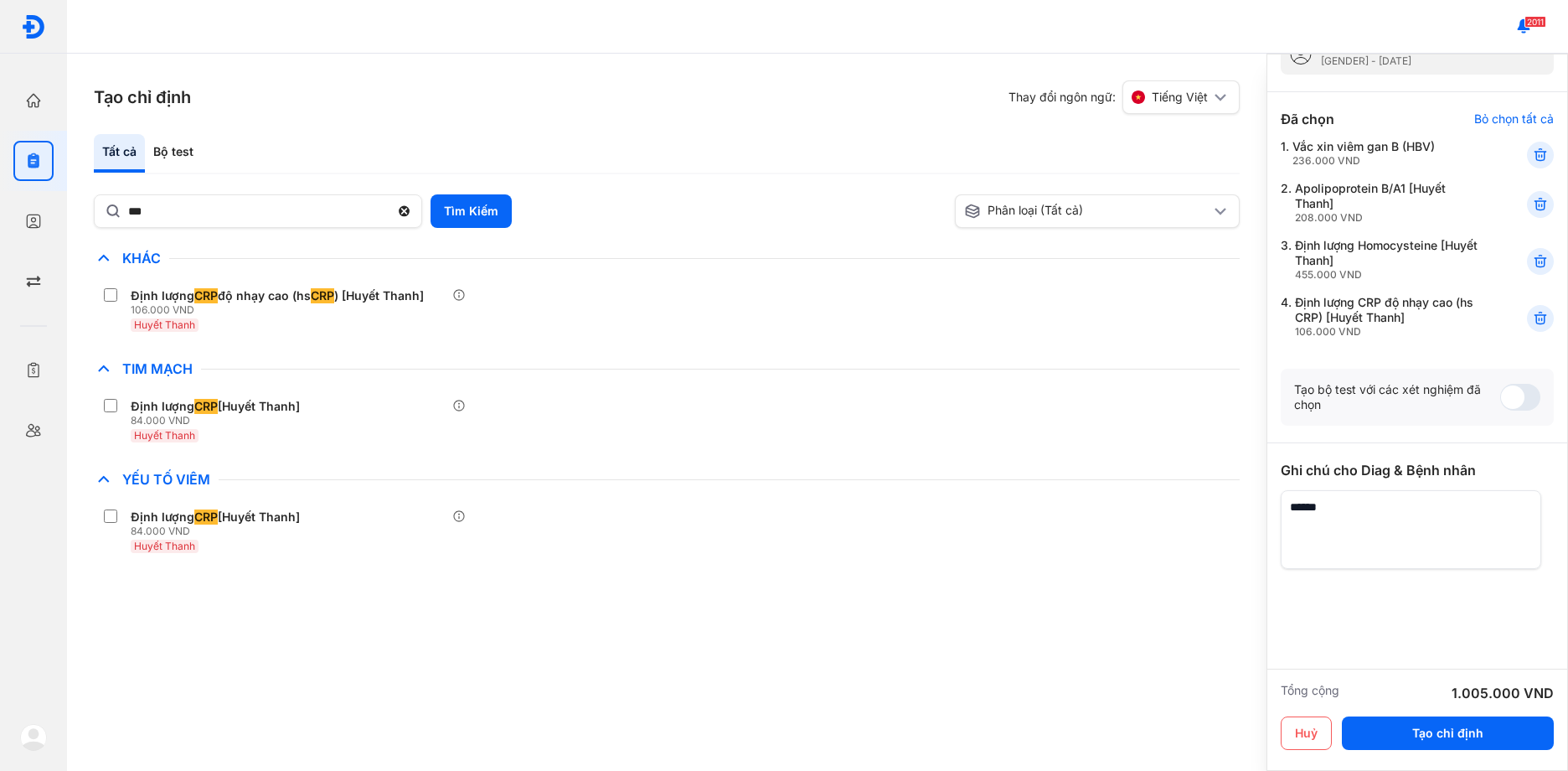 click at bounding box center (1411, 530) 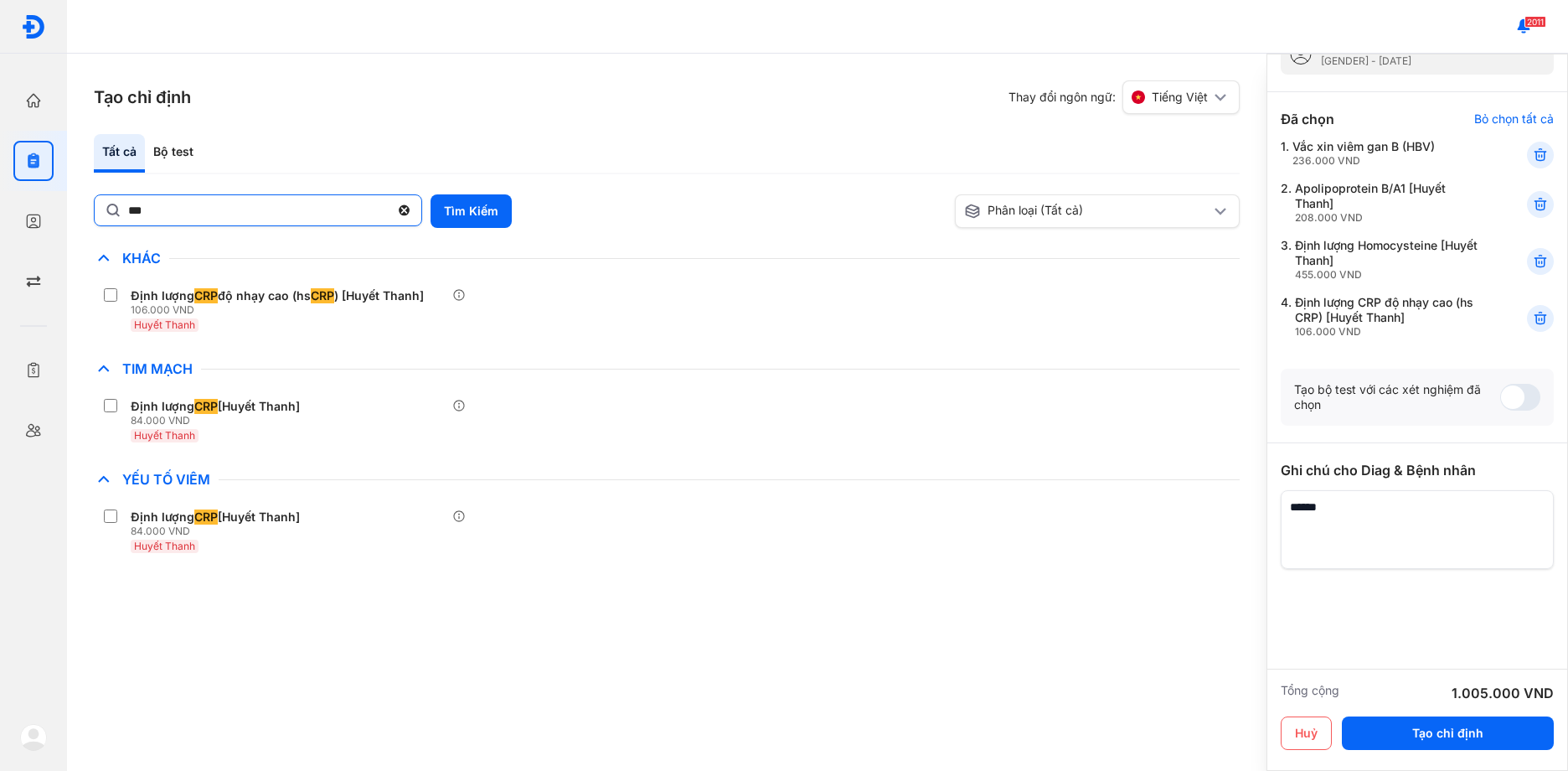click on "***" 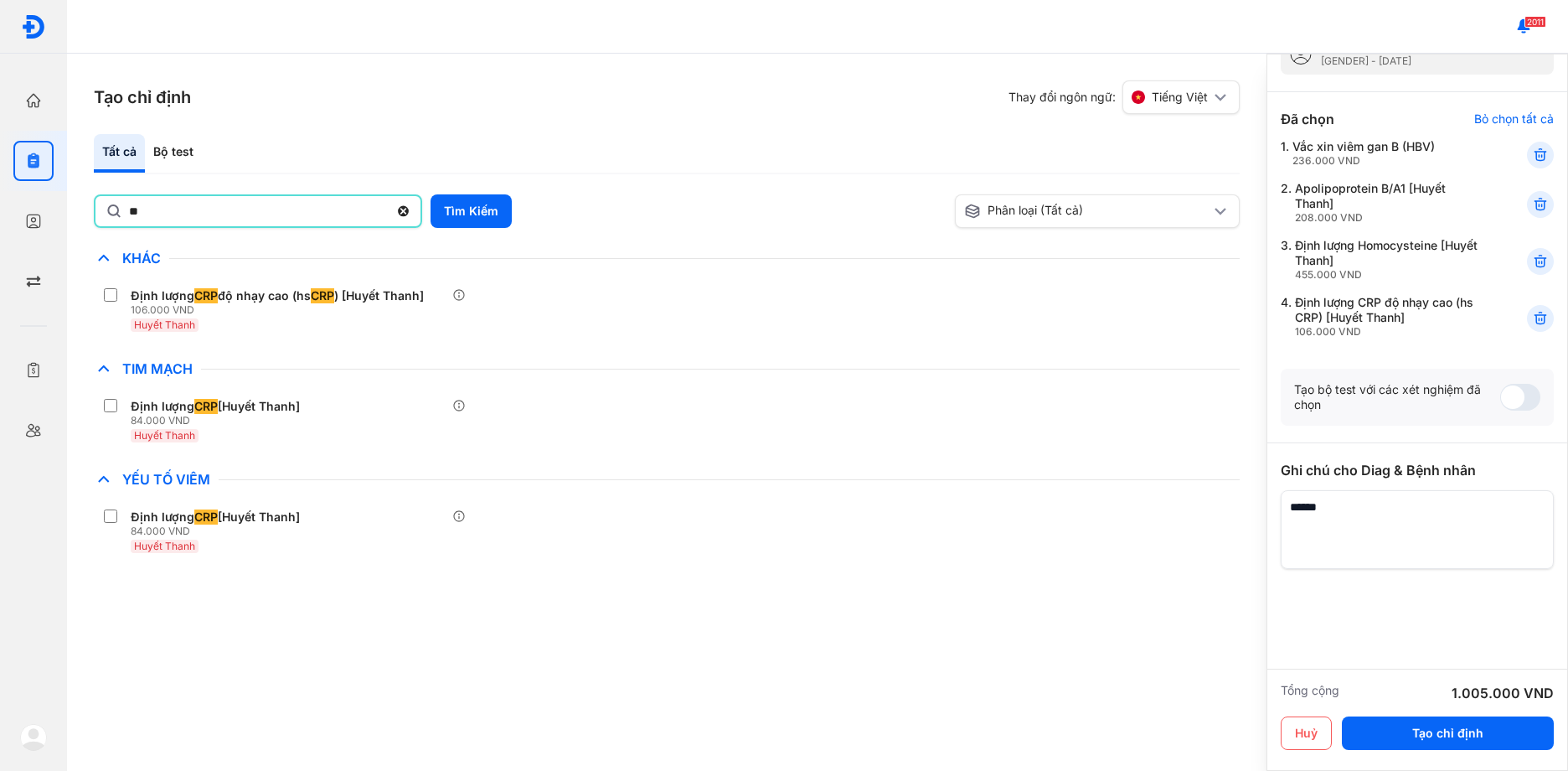 type on "*" 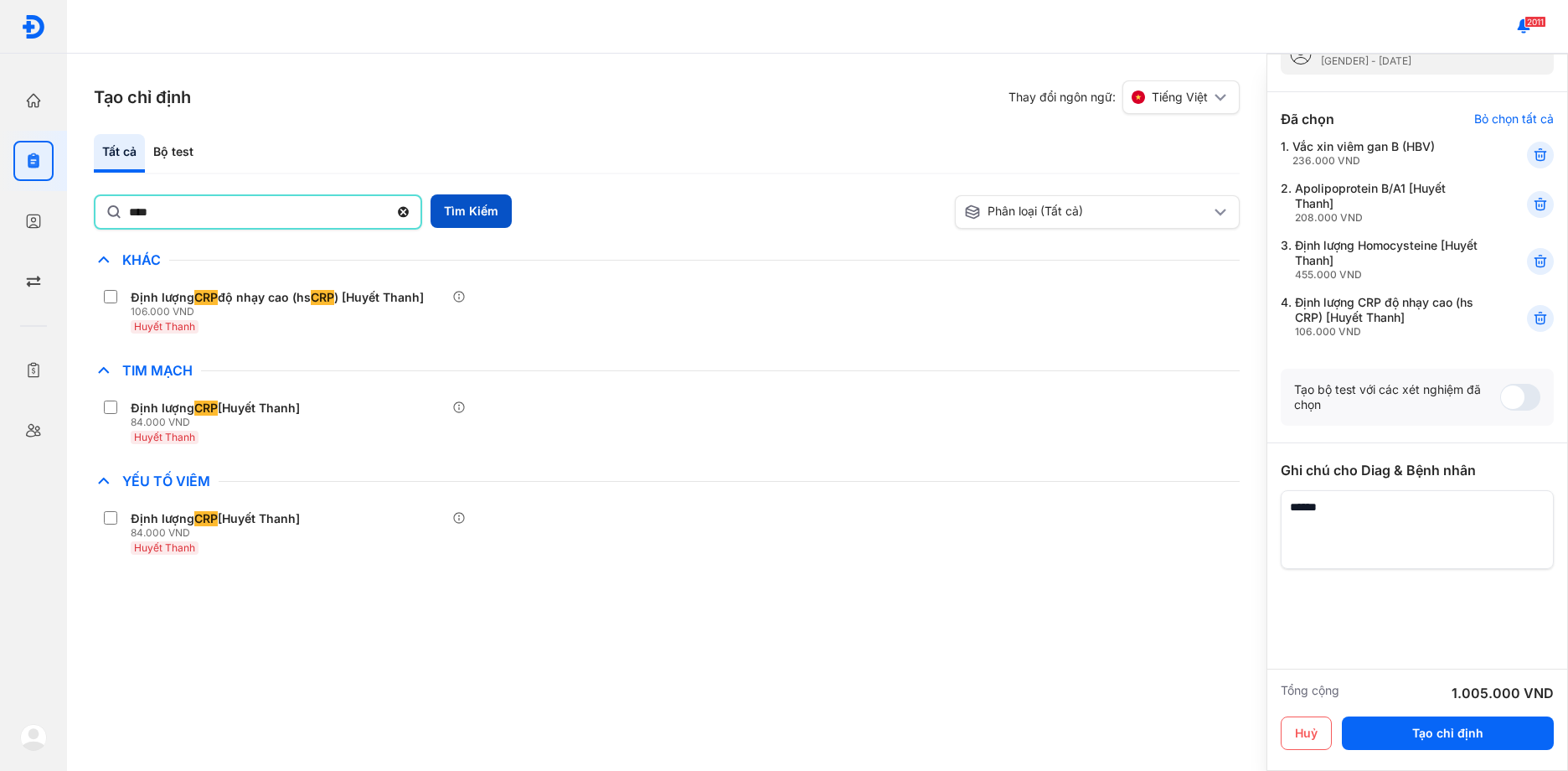 click on "Tìm Kiếm" at bounding box center (471, 211) 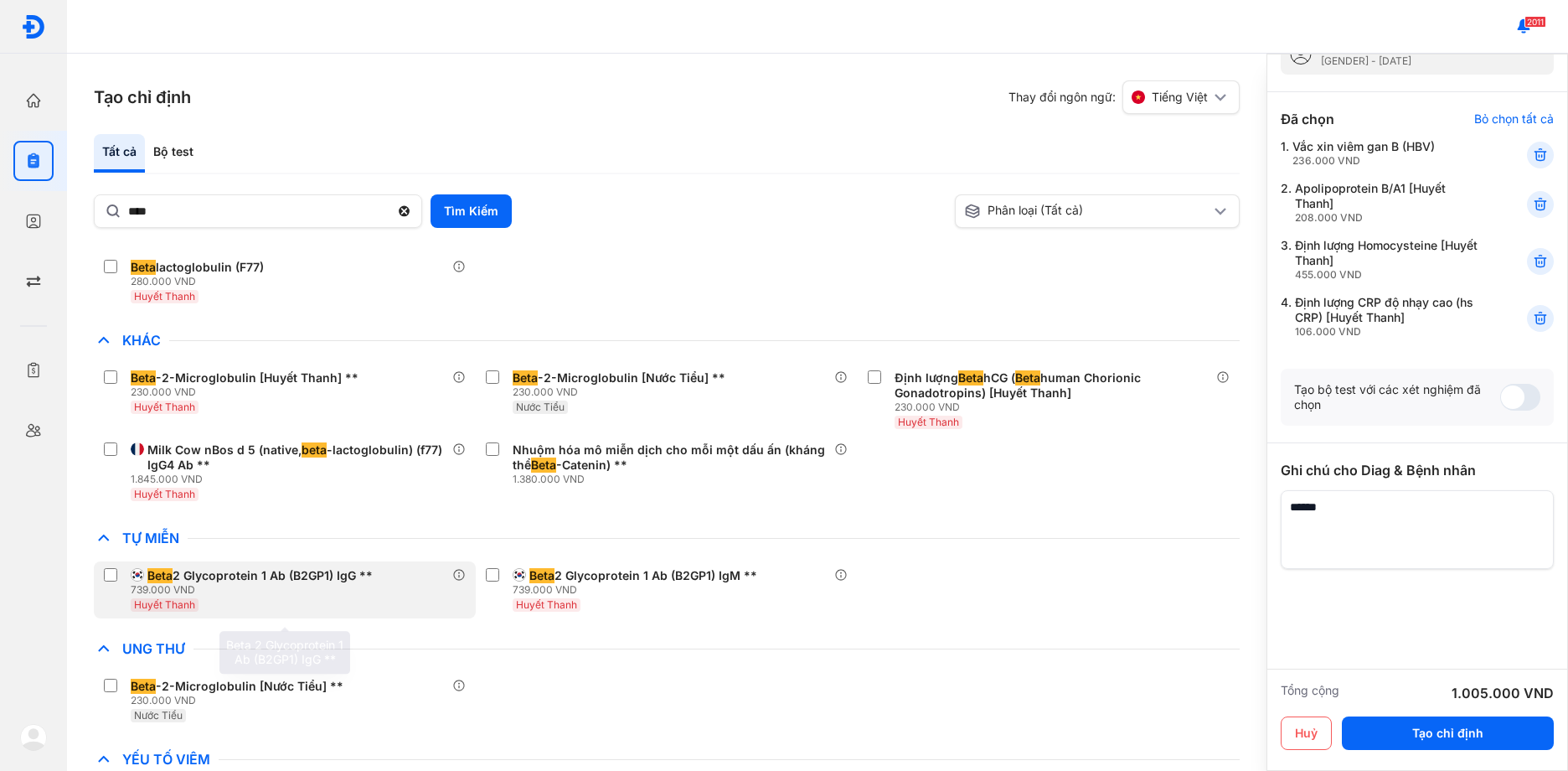 scroll, scrollTop: 117, scrollLeft: 0, axis: vertical 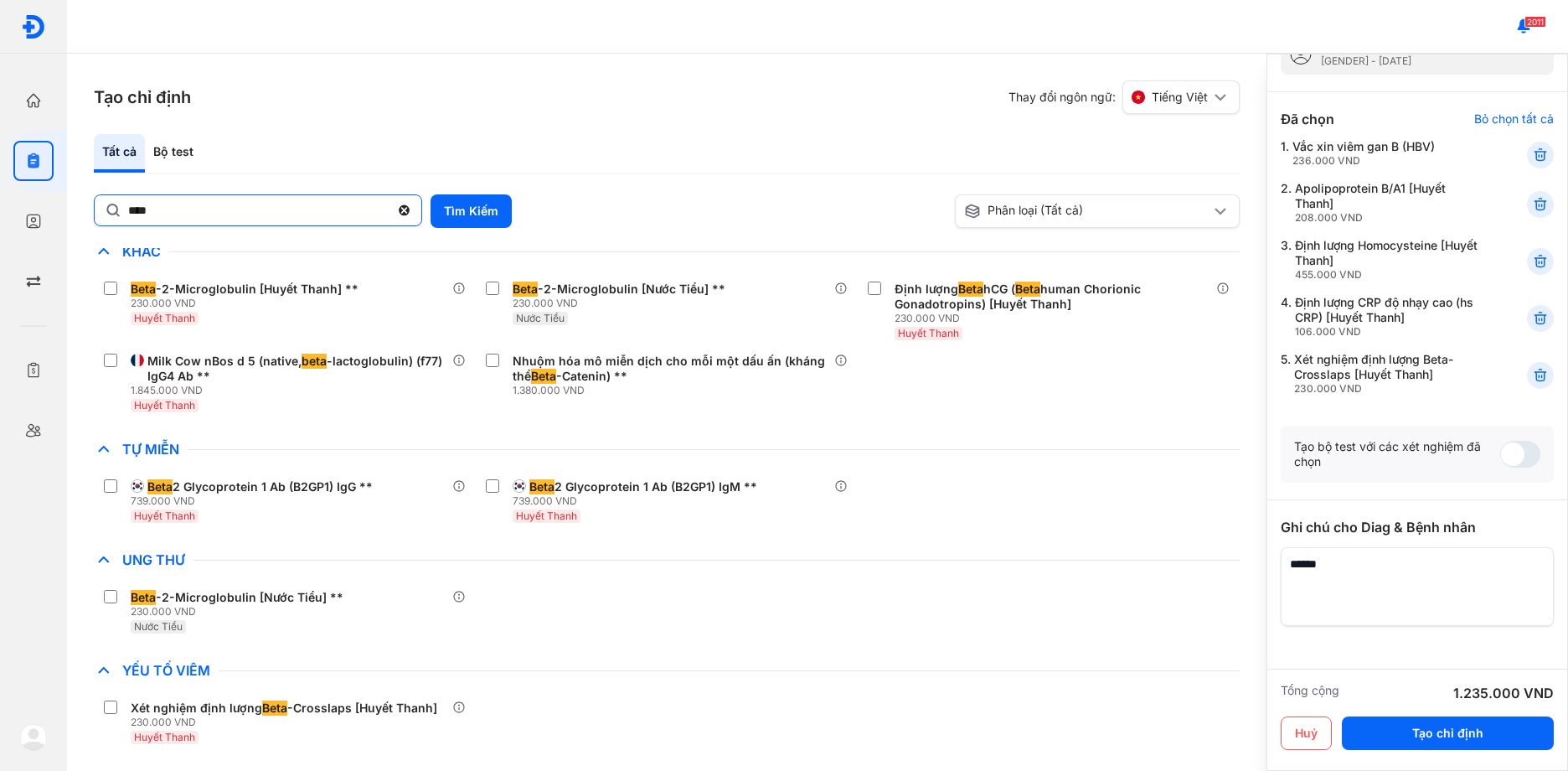 click on "****" 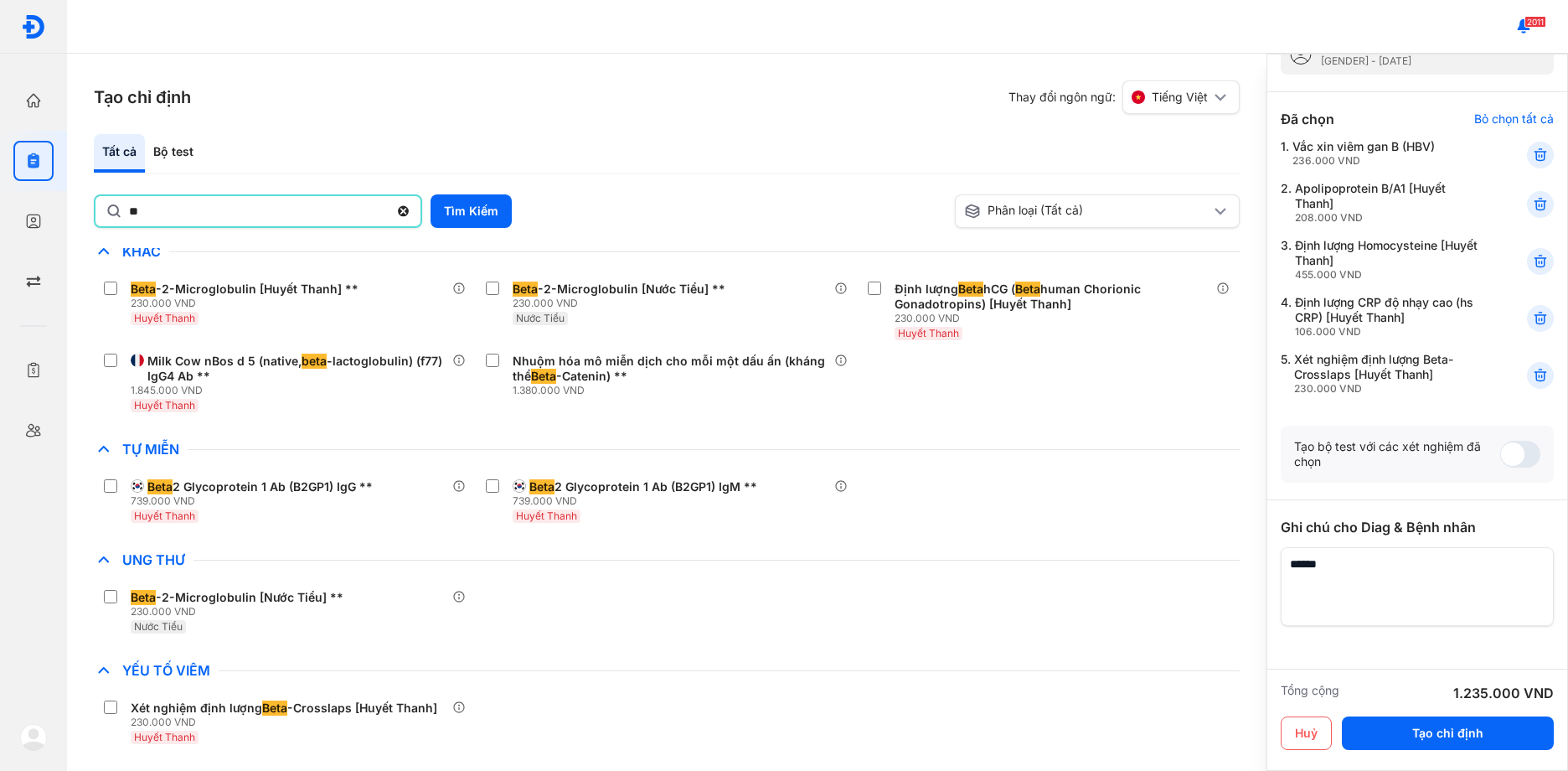 type on "*" 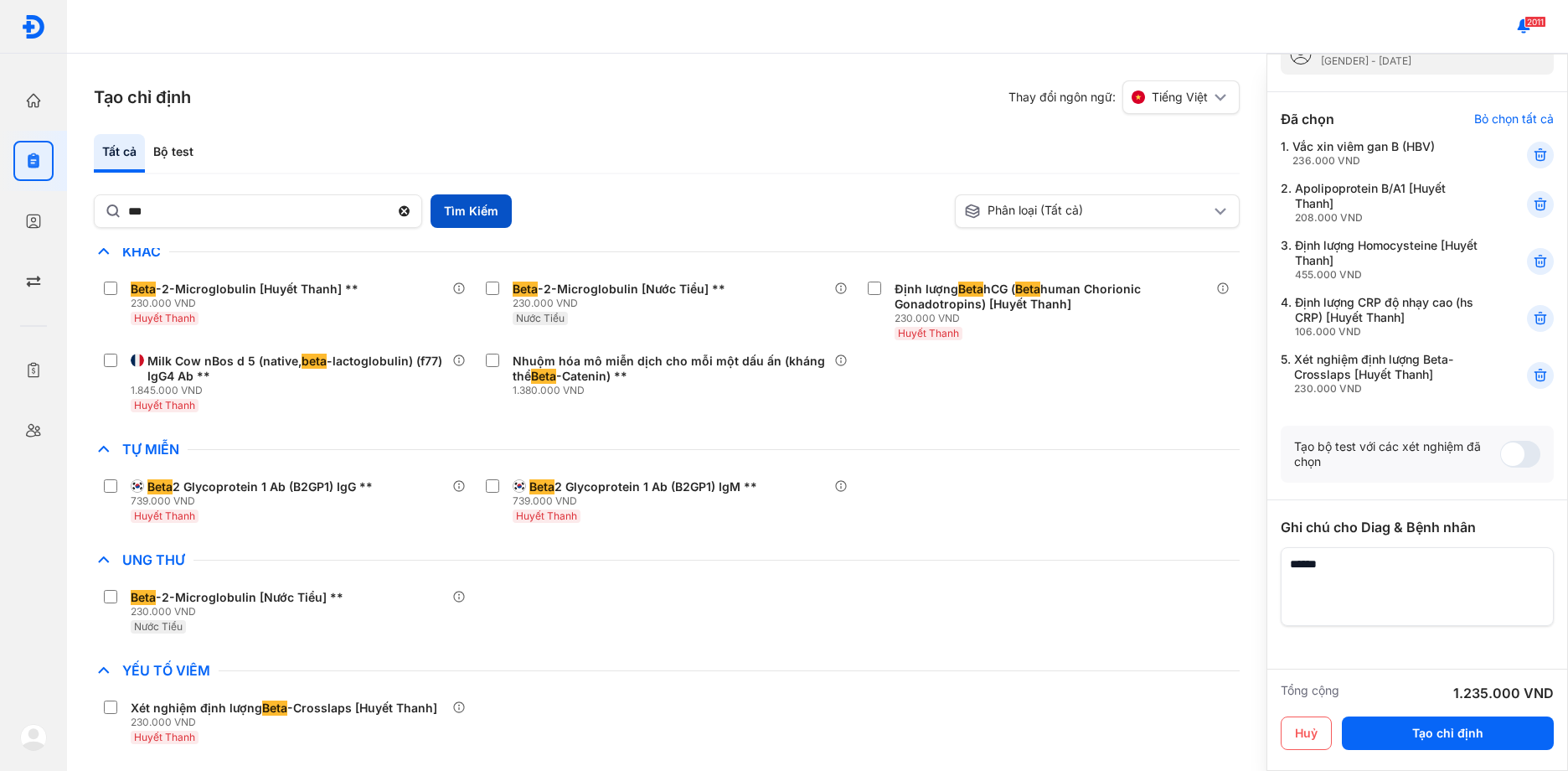 click on "Tìm Kiếm" at bounding box center (471, 211) 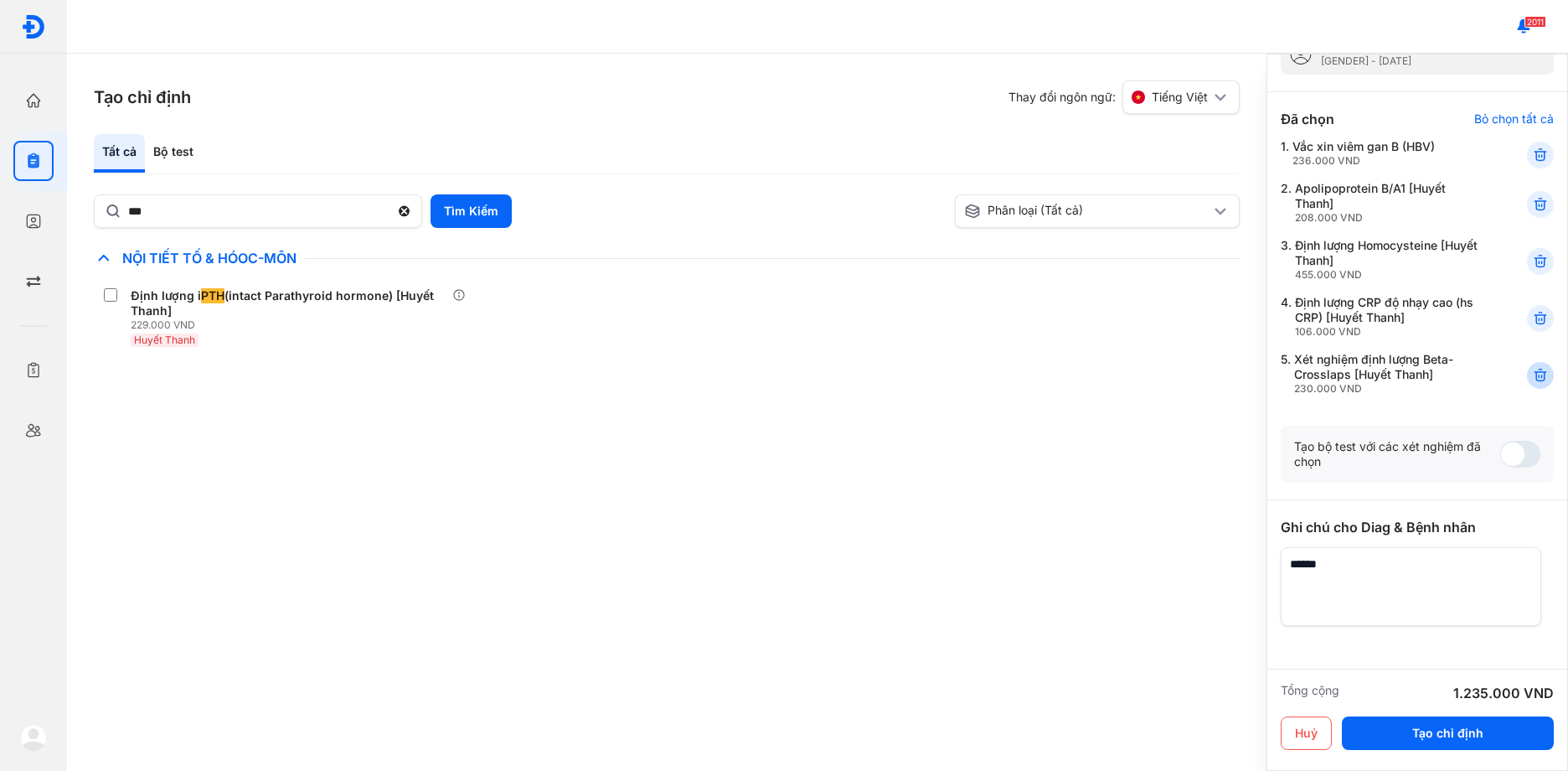 click 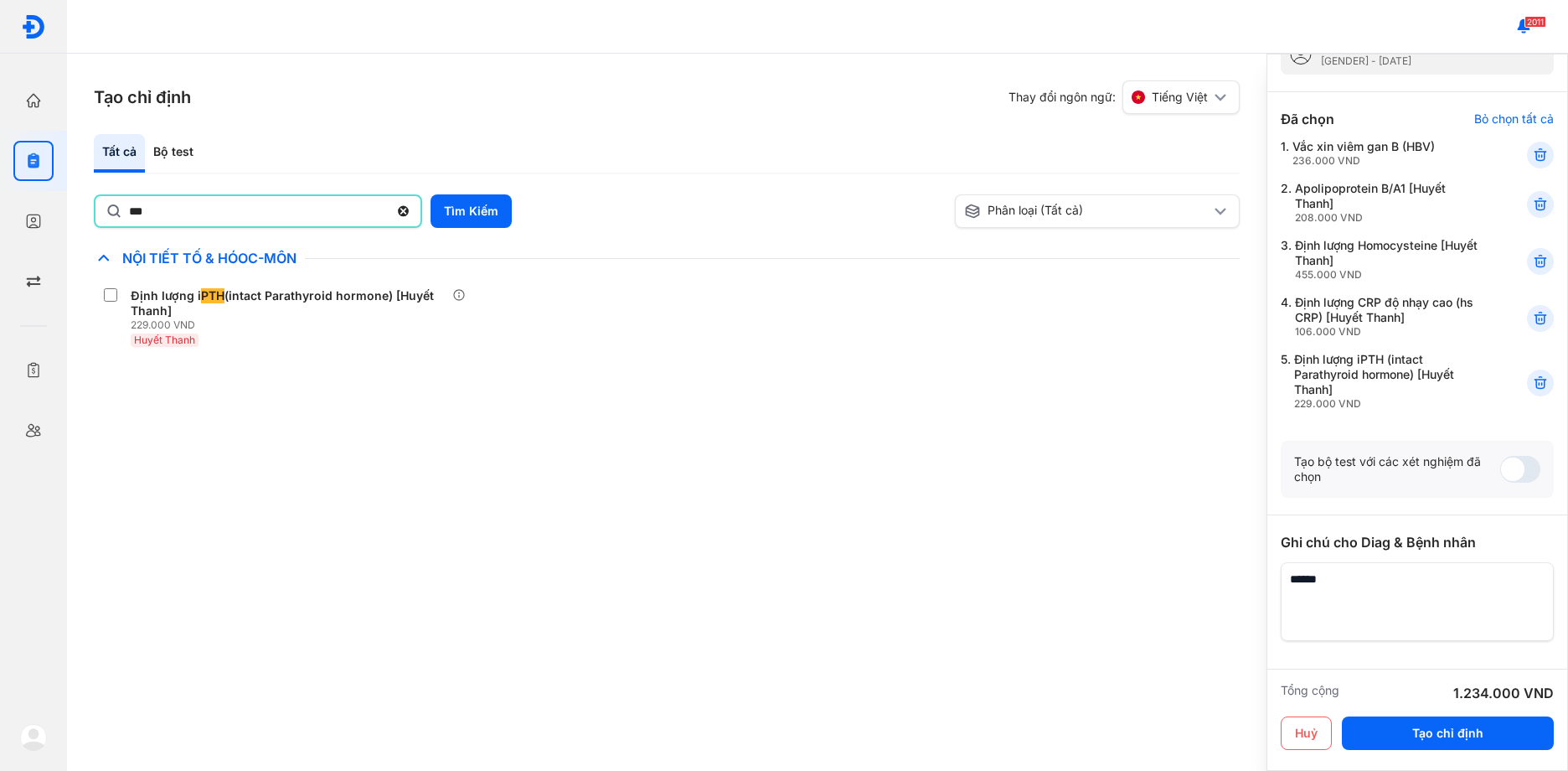 click on "***" 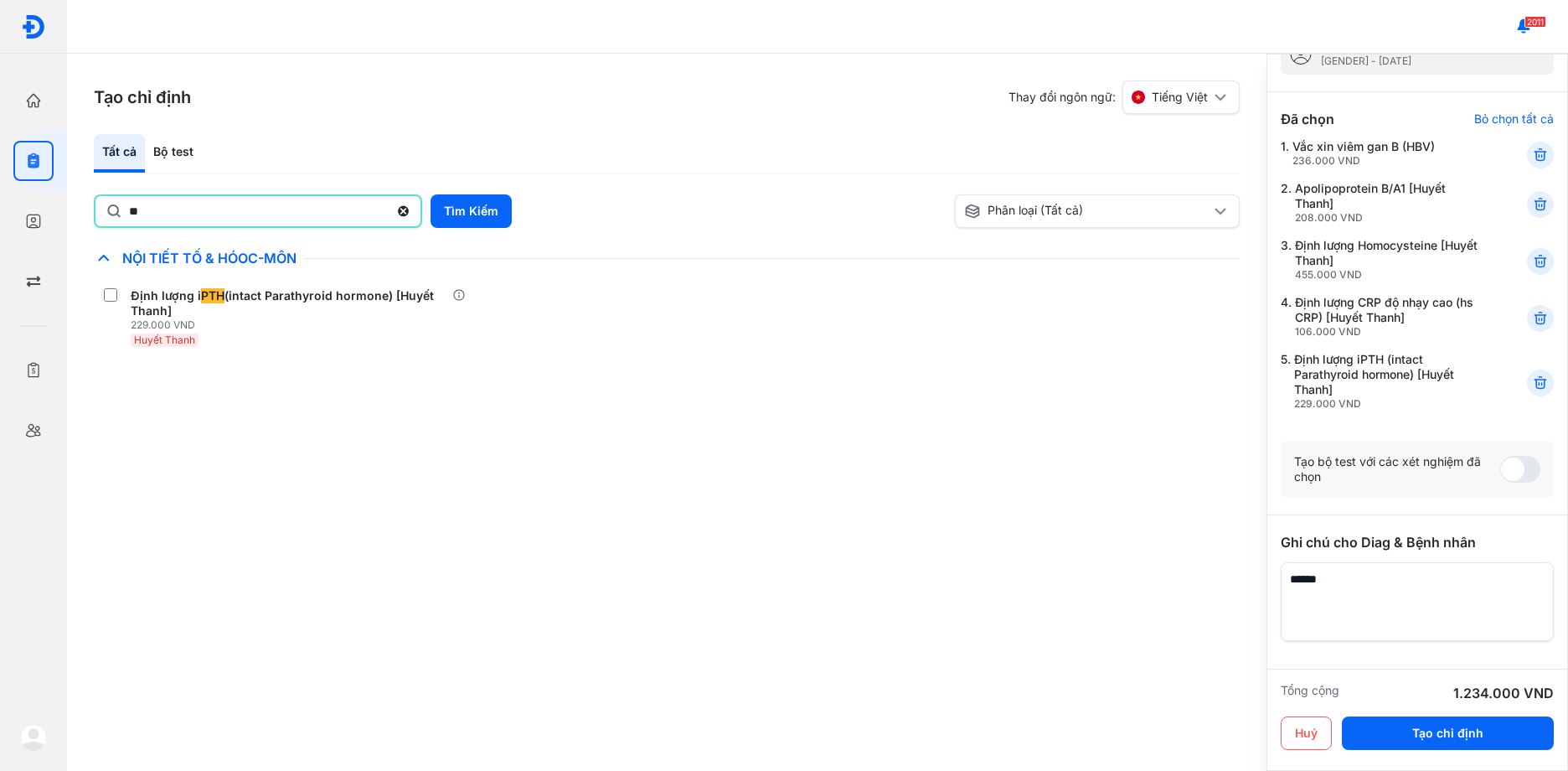 type on "*" 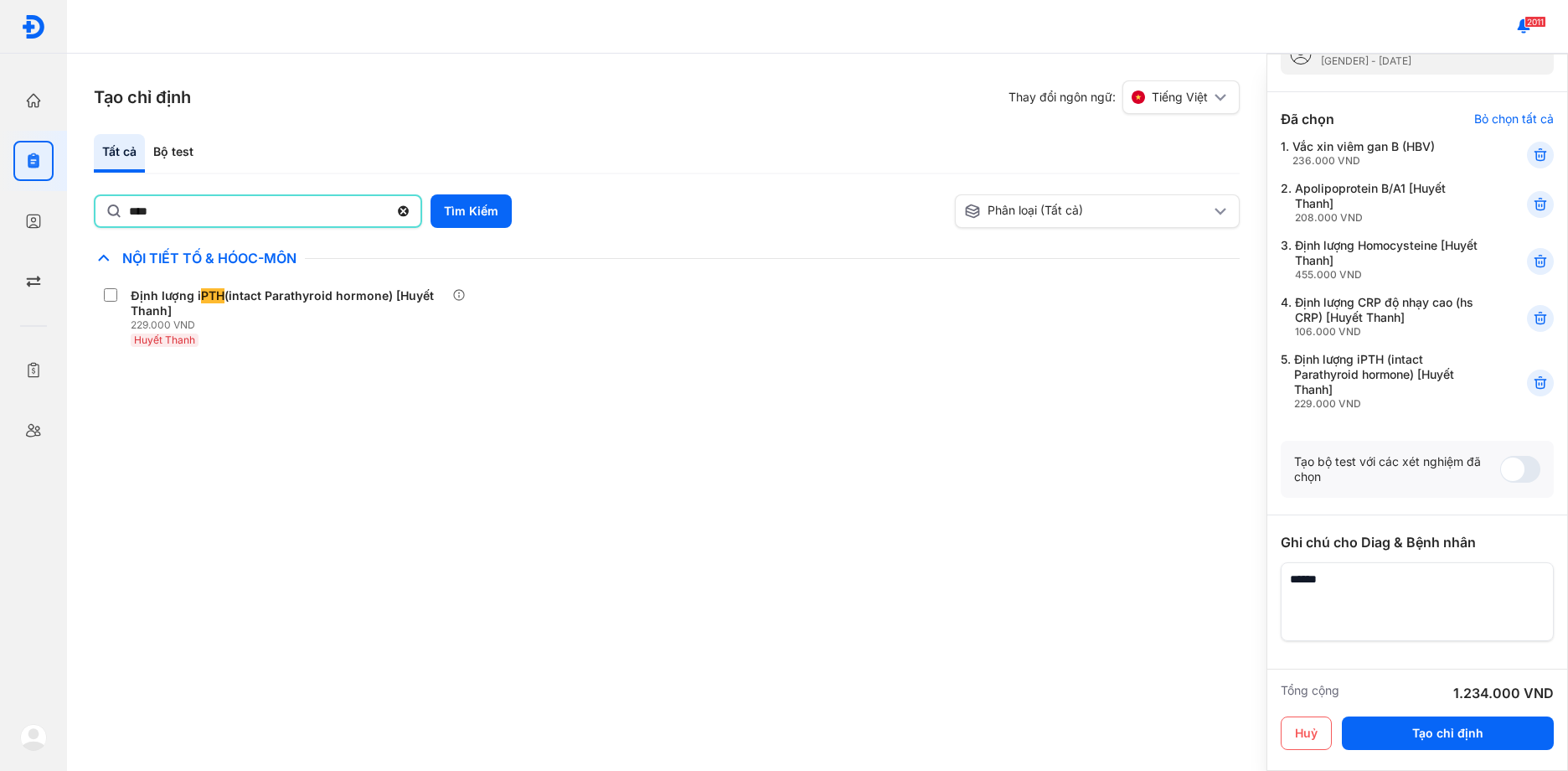 type on "****" 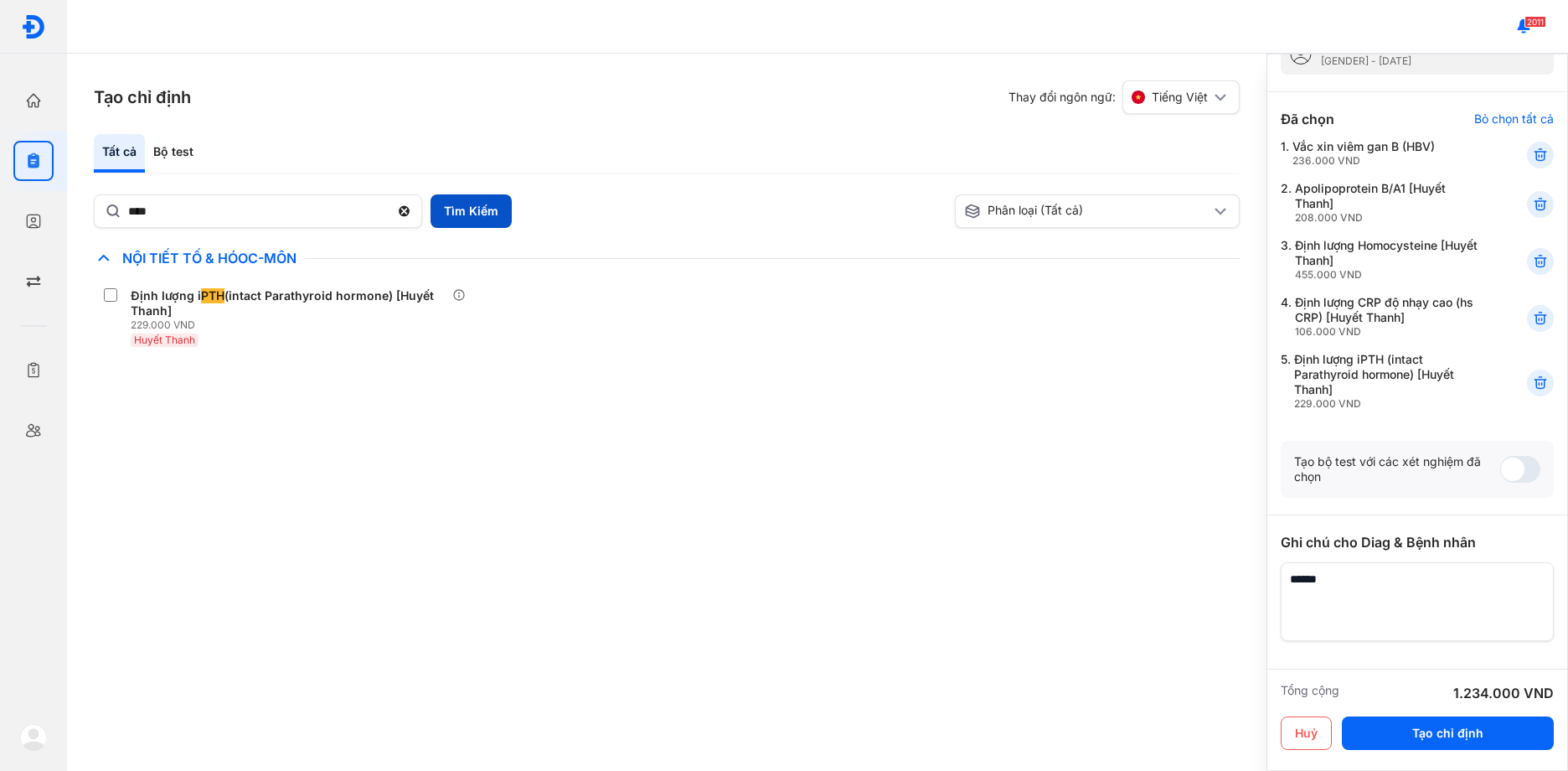 click on "Tìm Kiếm" at bounding box center [471, 211] 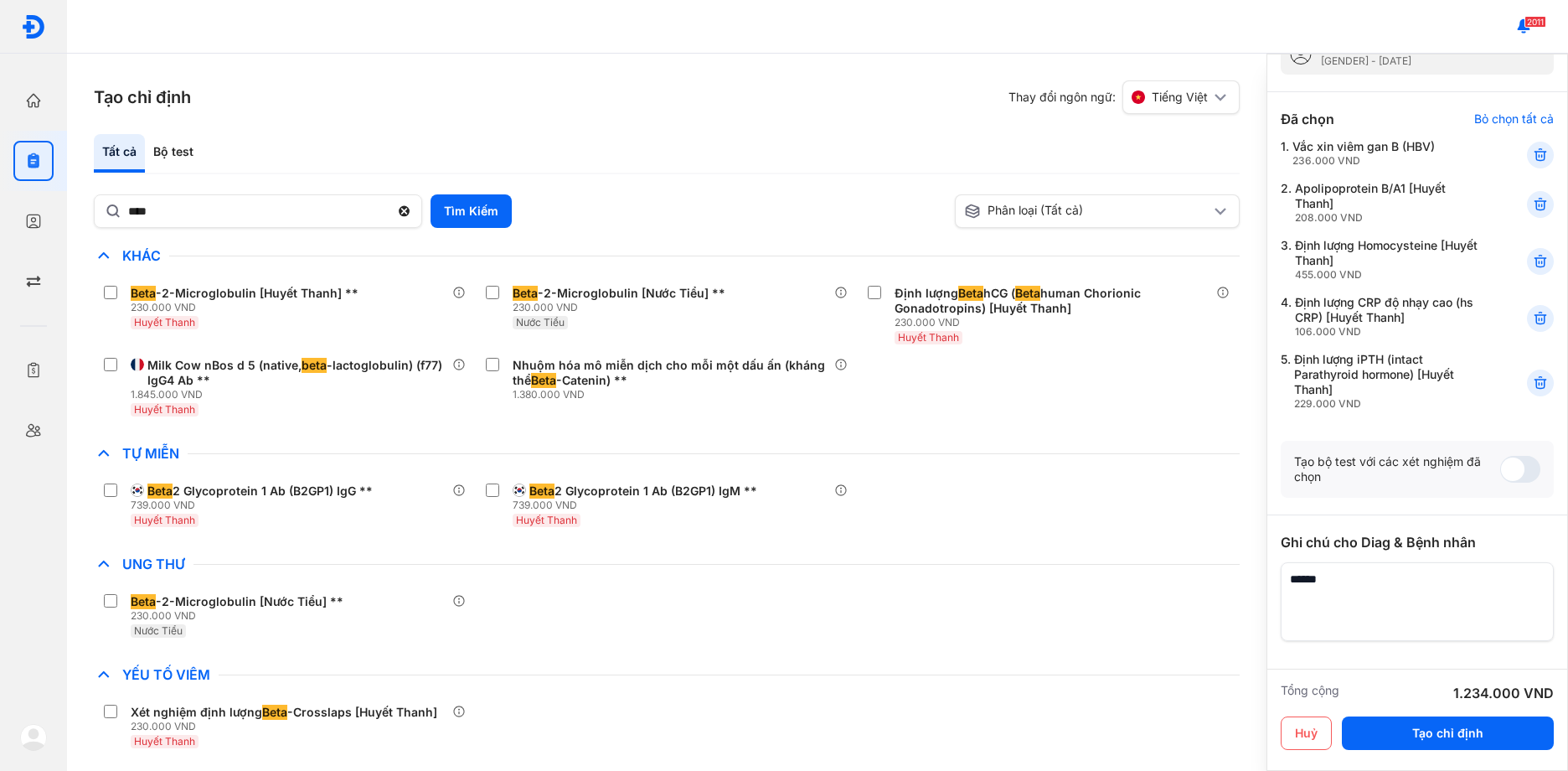 scroll, scrollTop: 117, scrollLeft: 0, axis: vertical 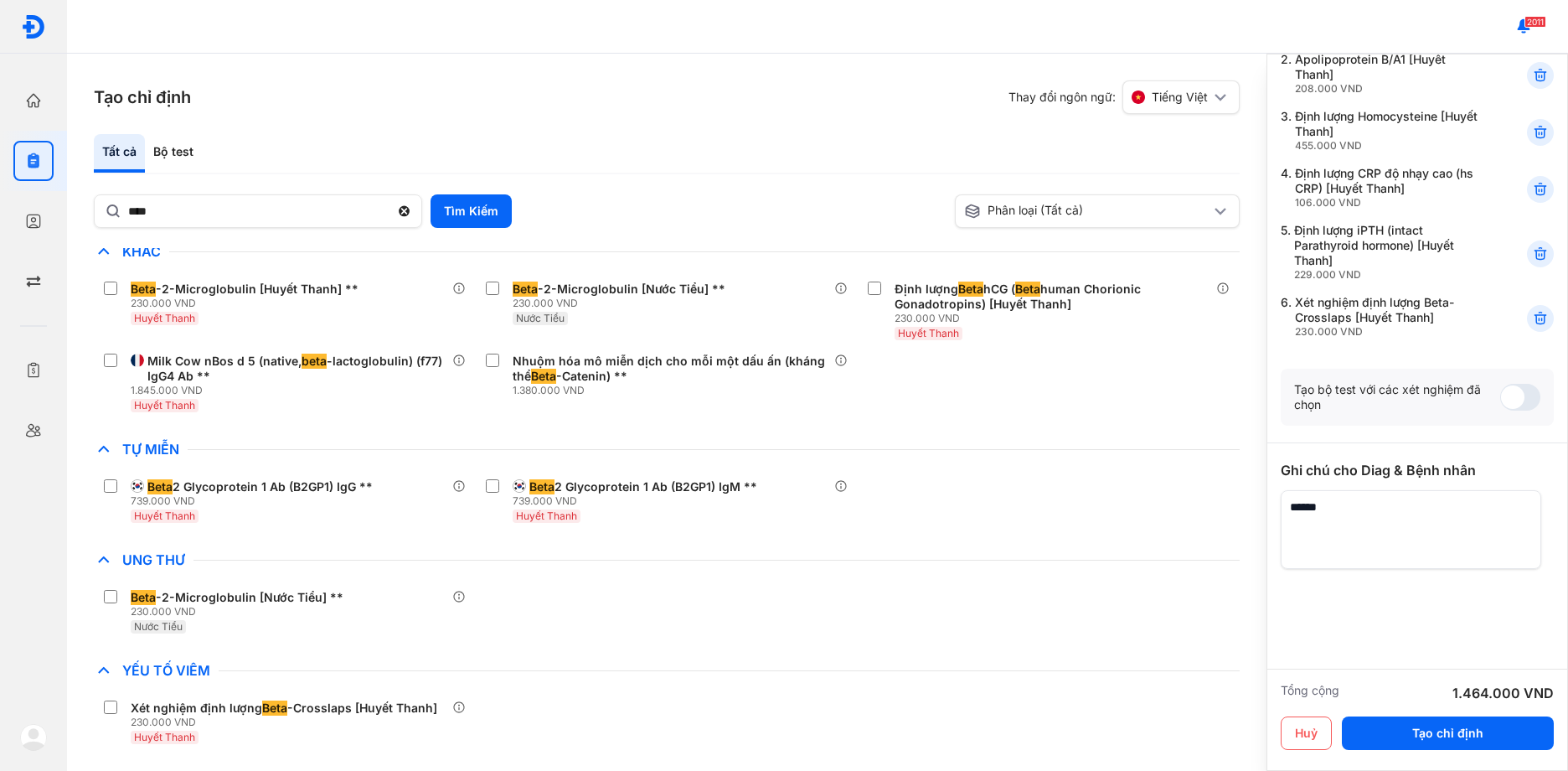 click at bounding box center [1411, 530] 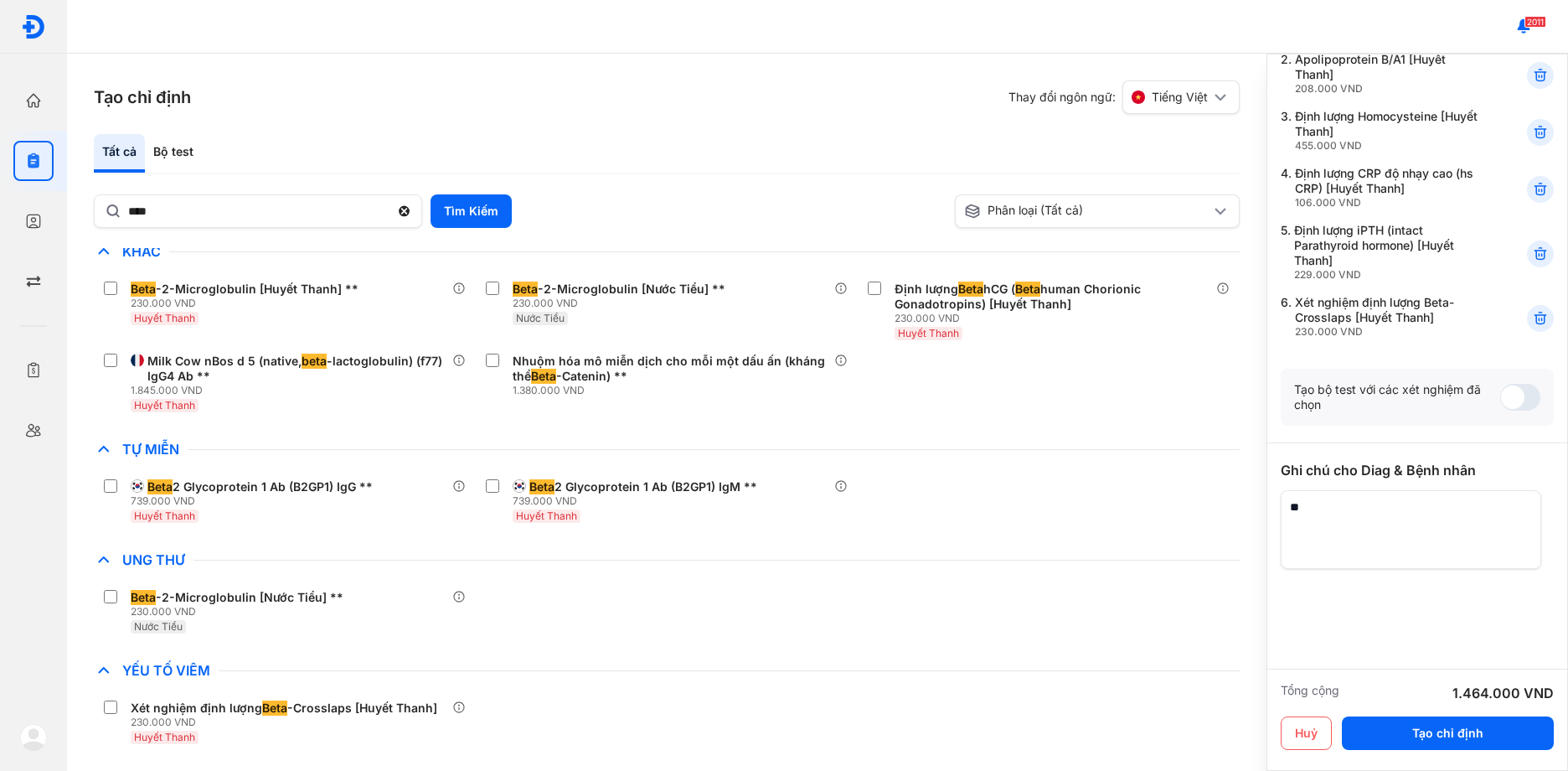 type on "*" 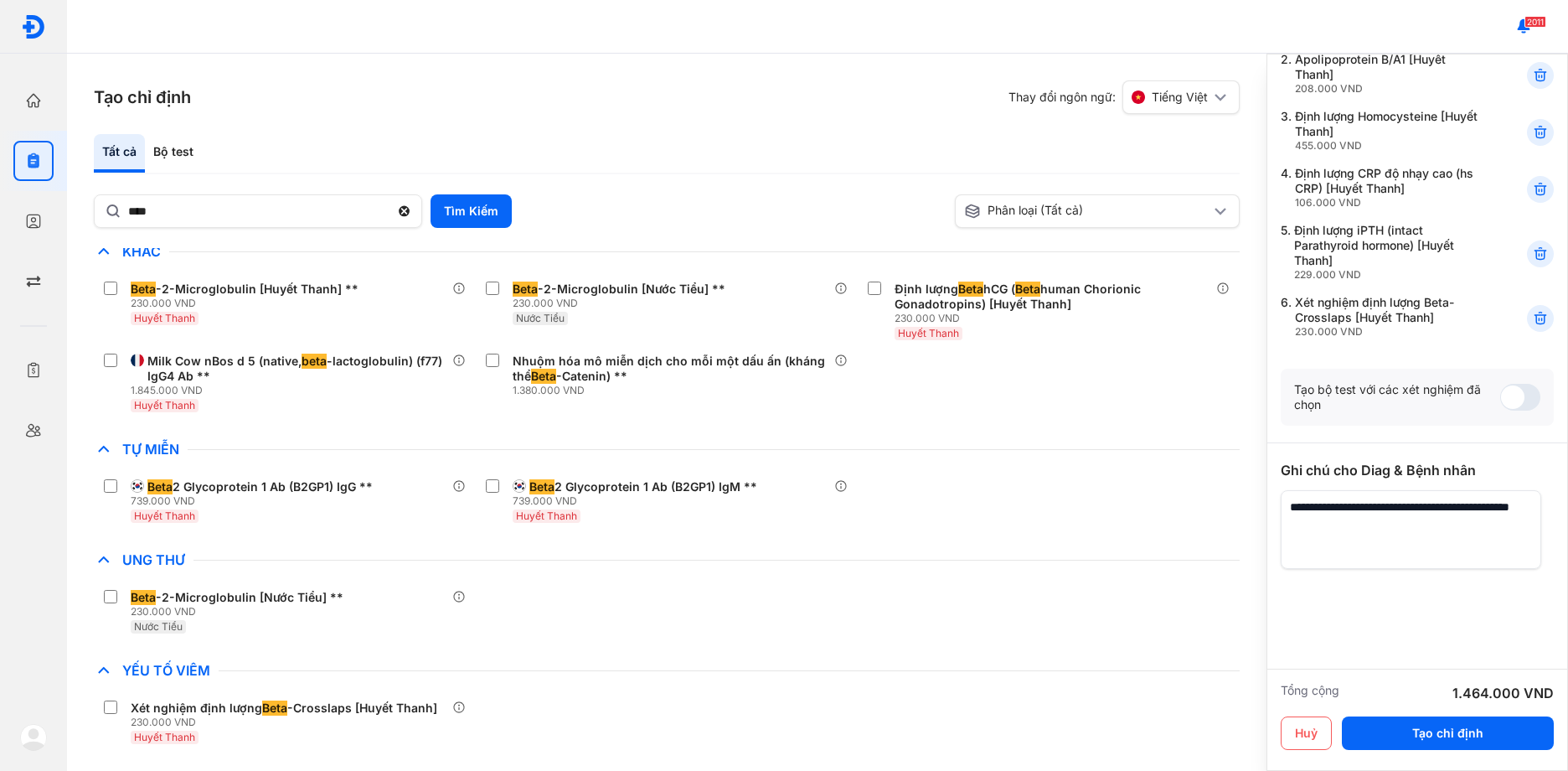 click at bounding box center (1411, 530) 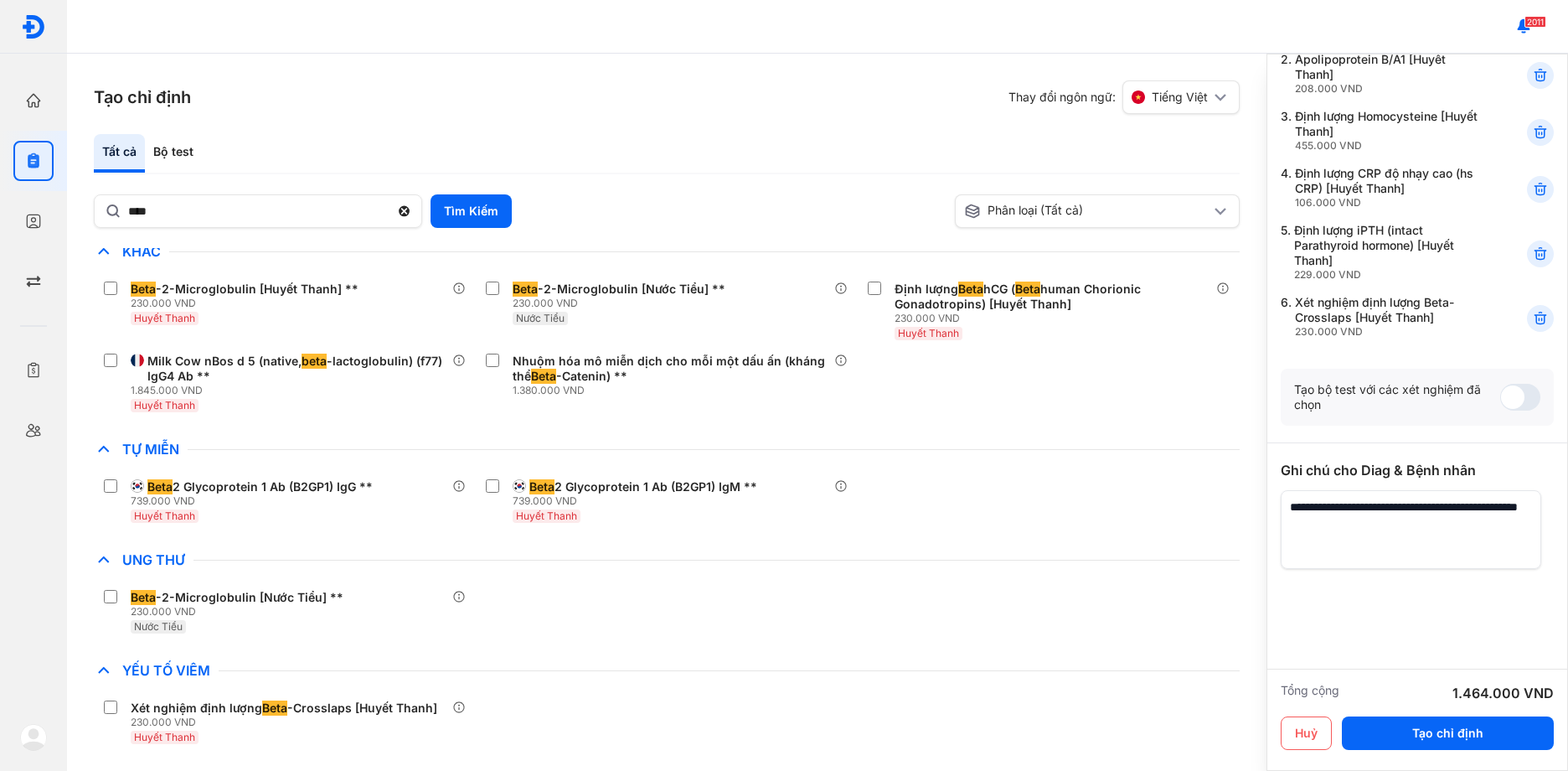 click at bounding box center [1411, 530] 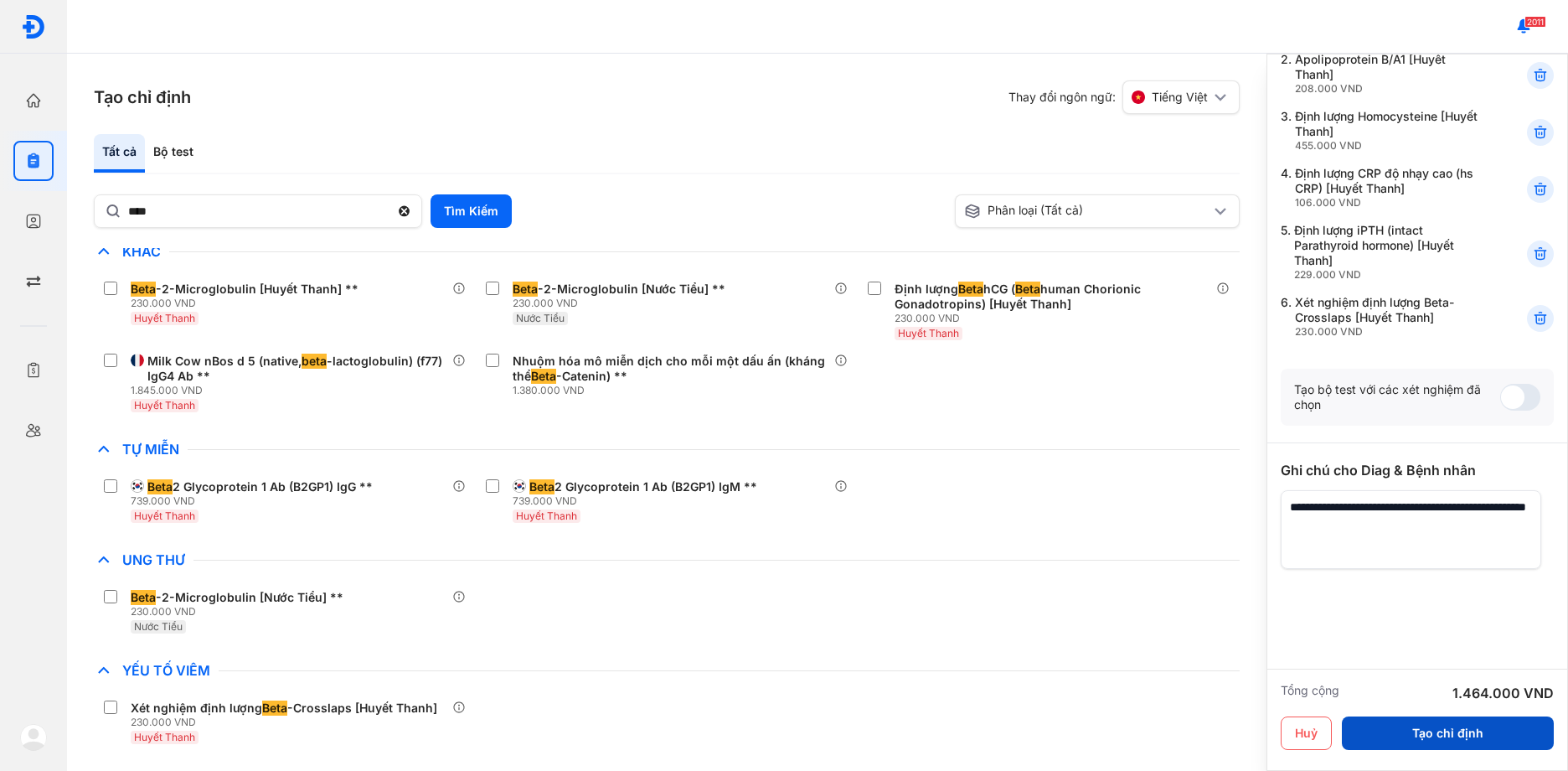 type on "**********" 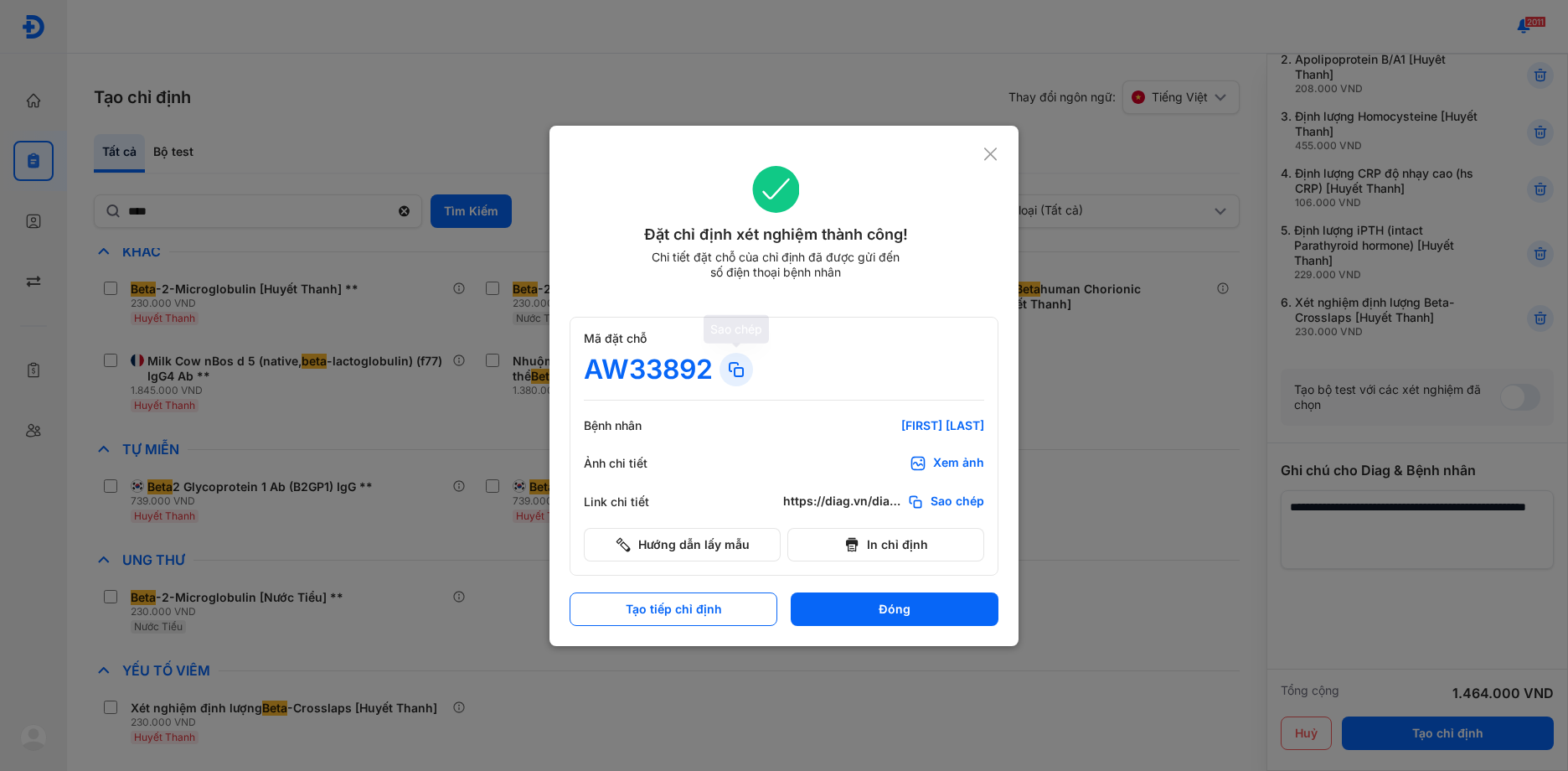 click 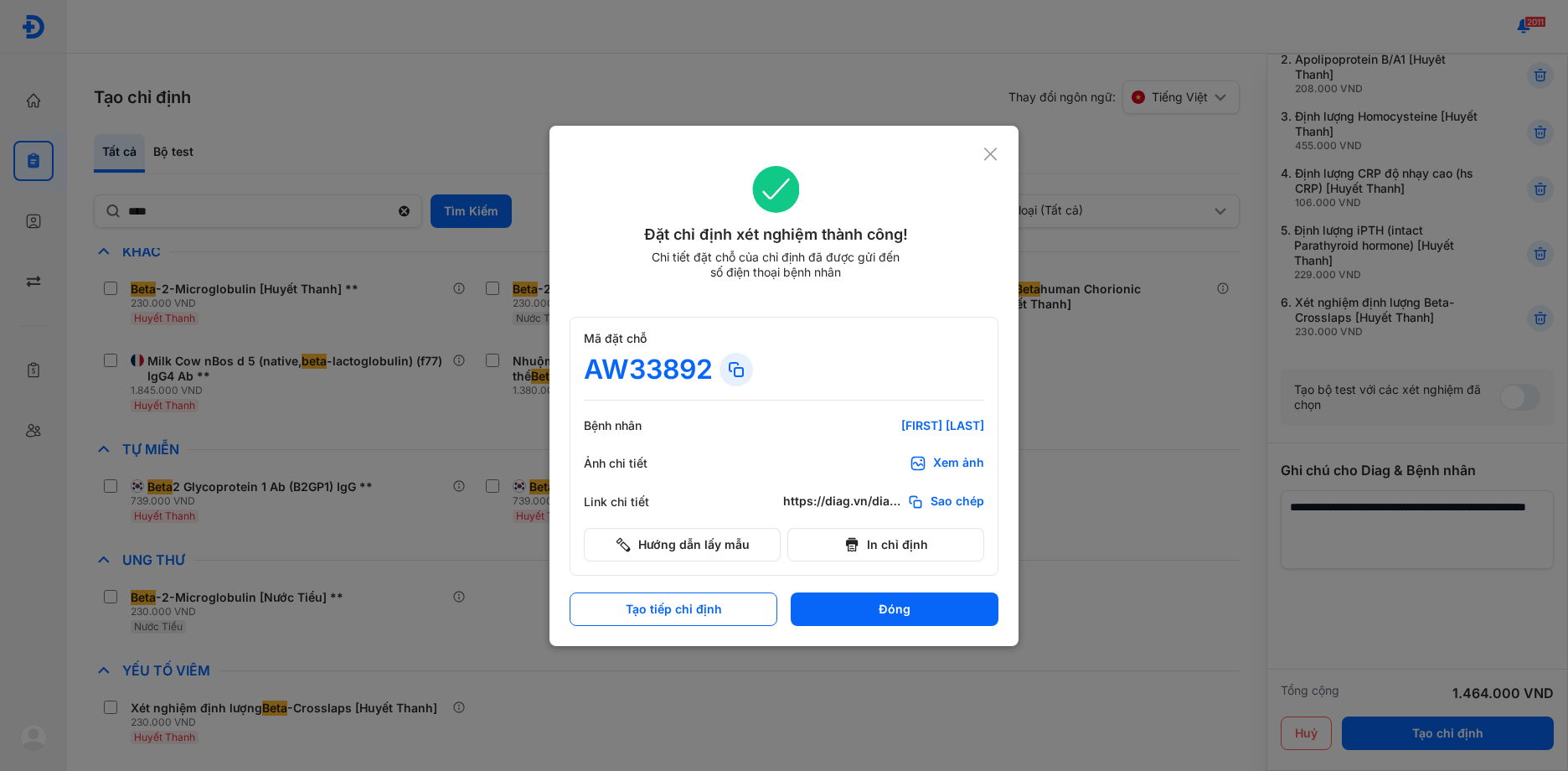 click 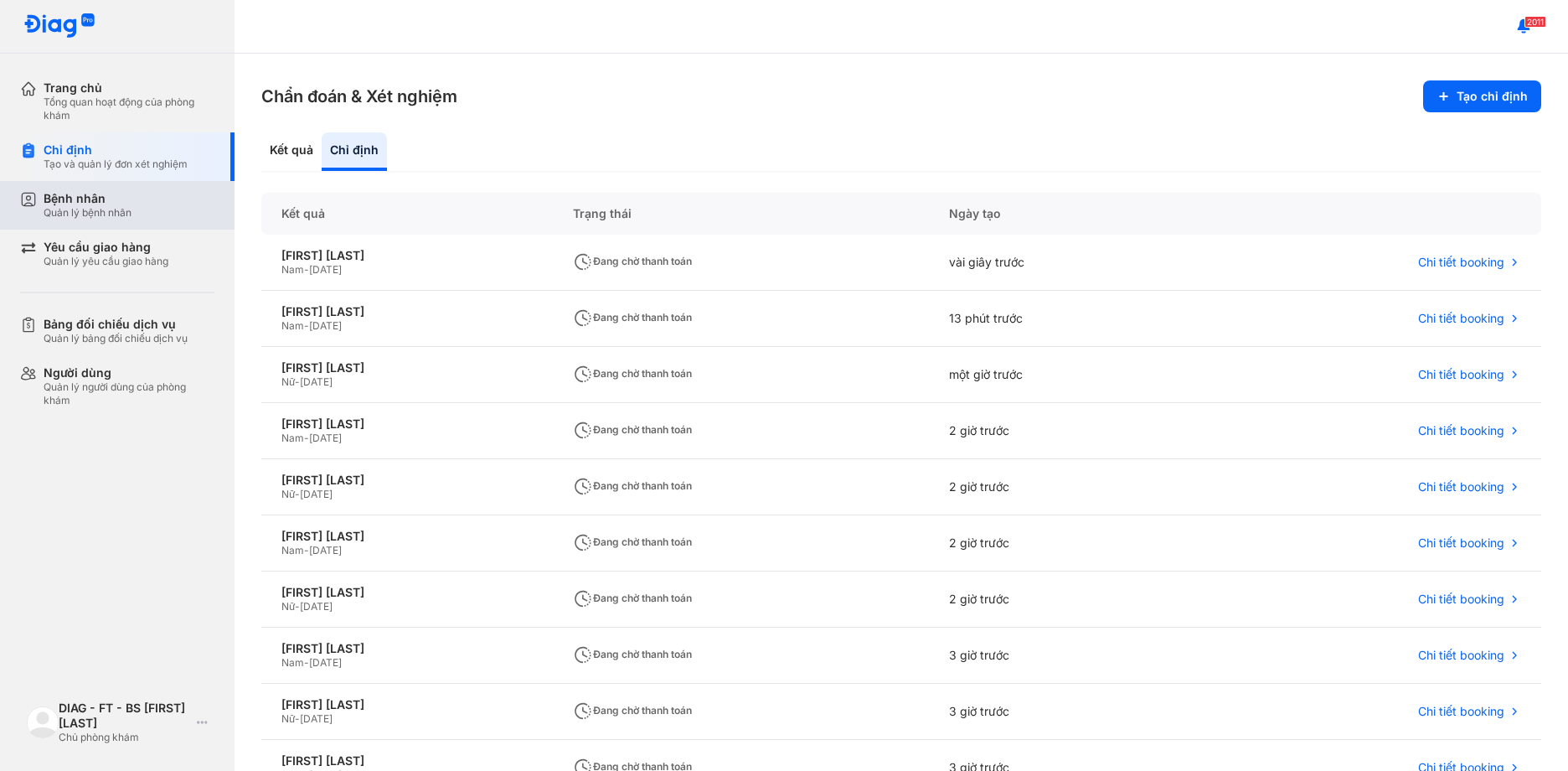 click on "Bệnh nhân" at bounding box center [87, 199] 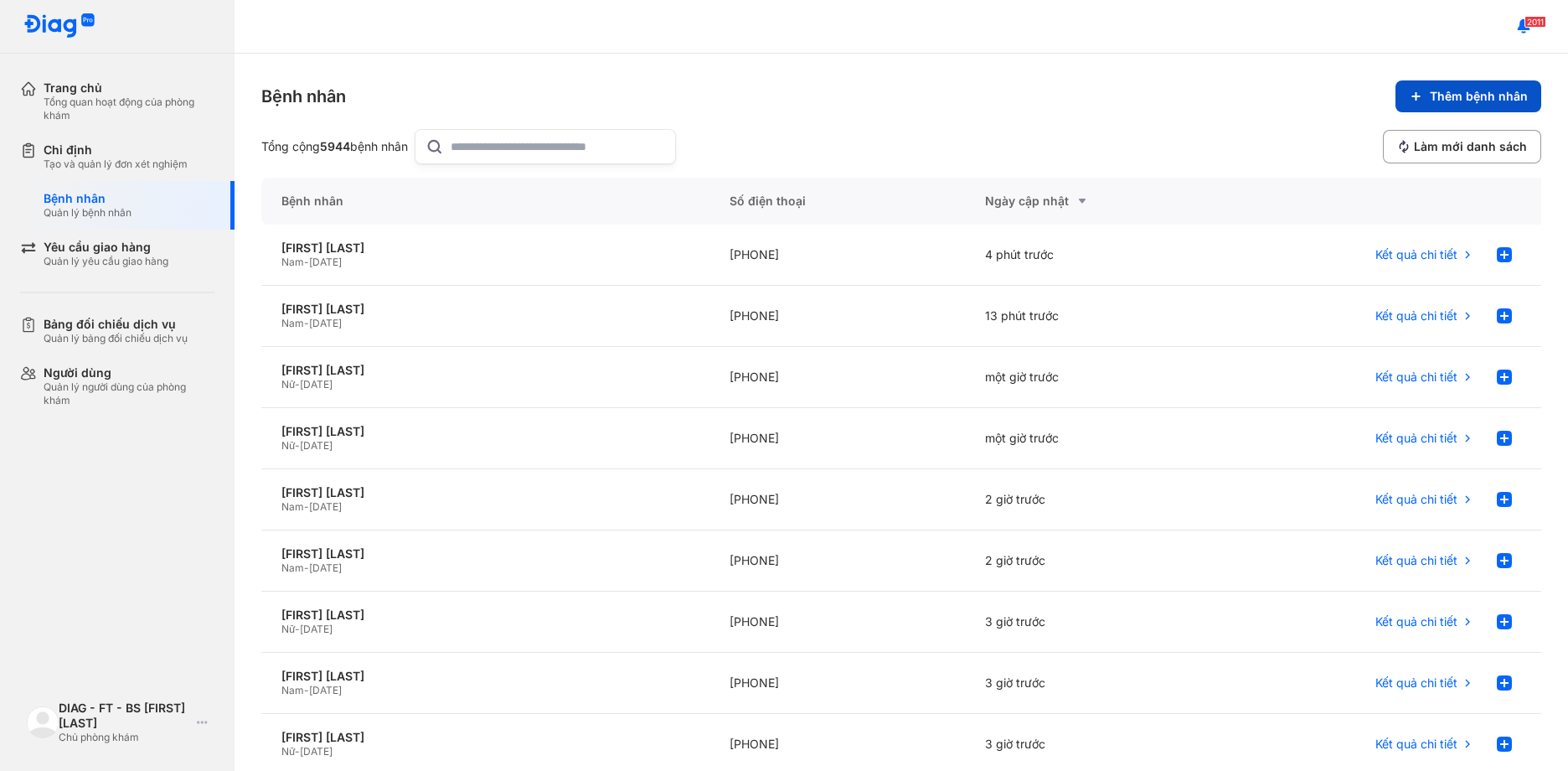 click on "Thêm bệnh nhân" 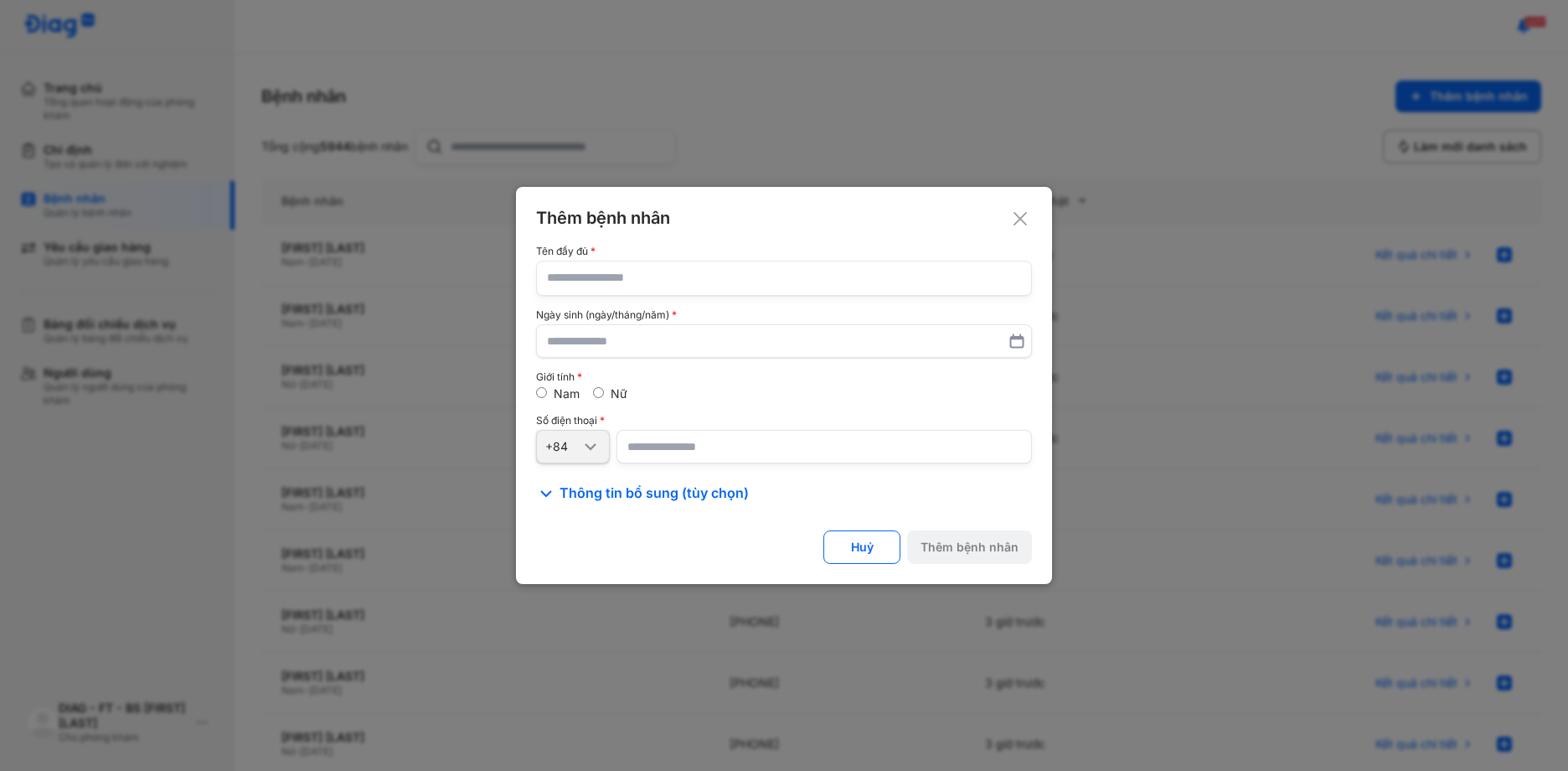 paste on "**********" 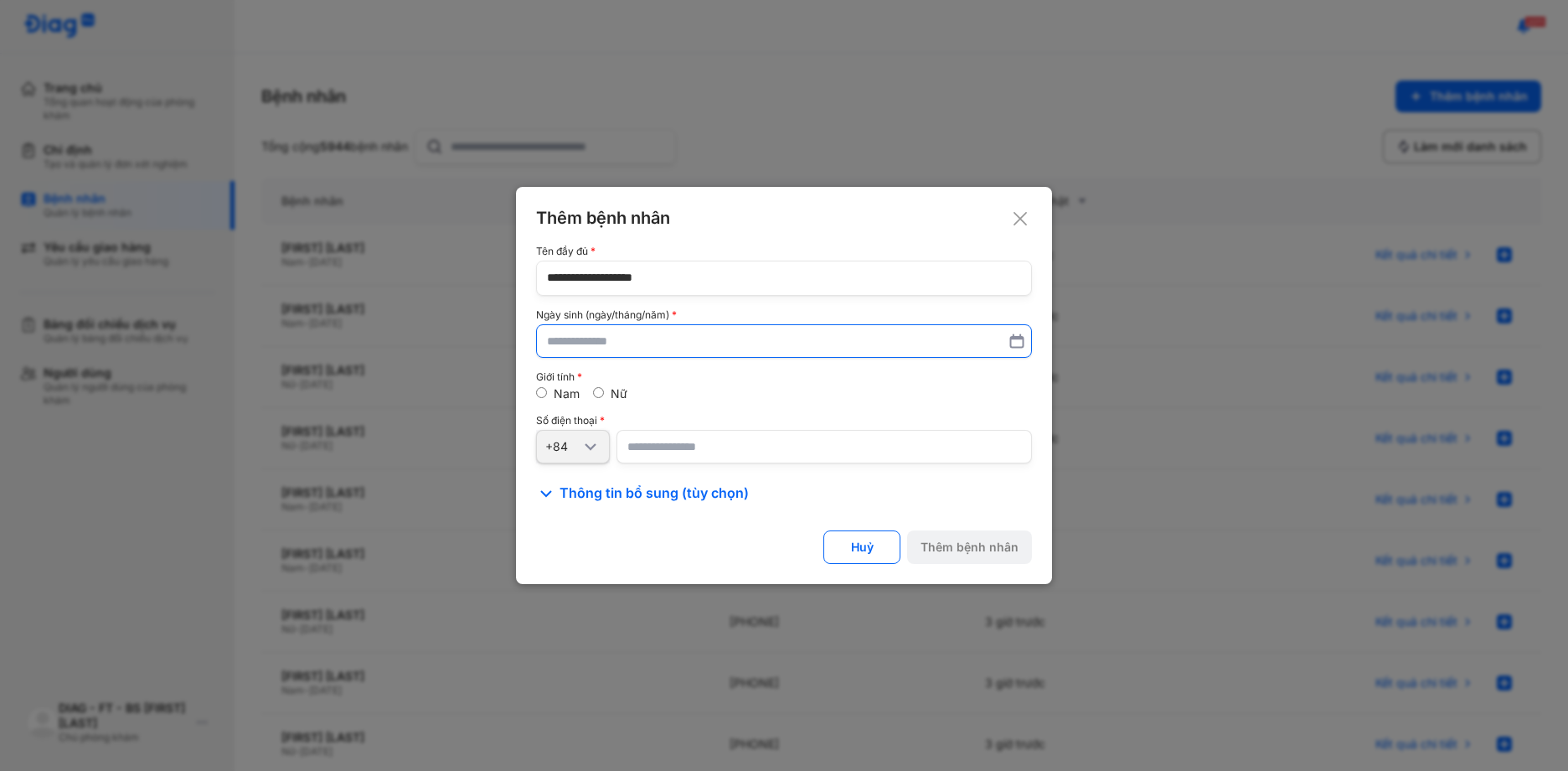 type on "**********" 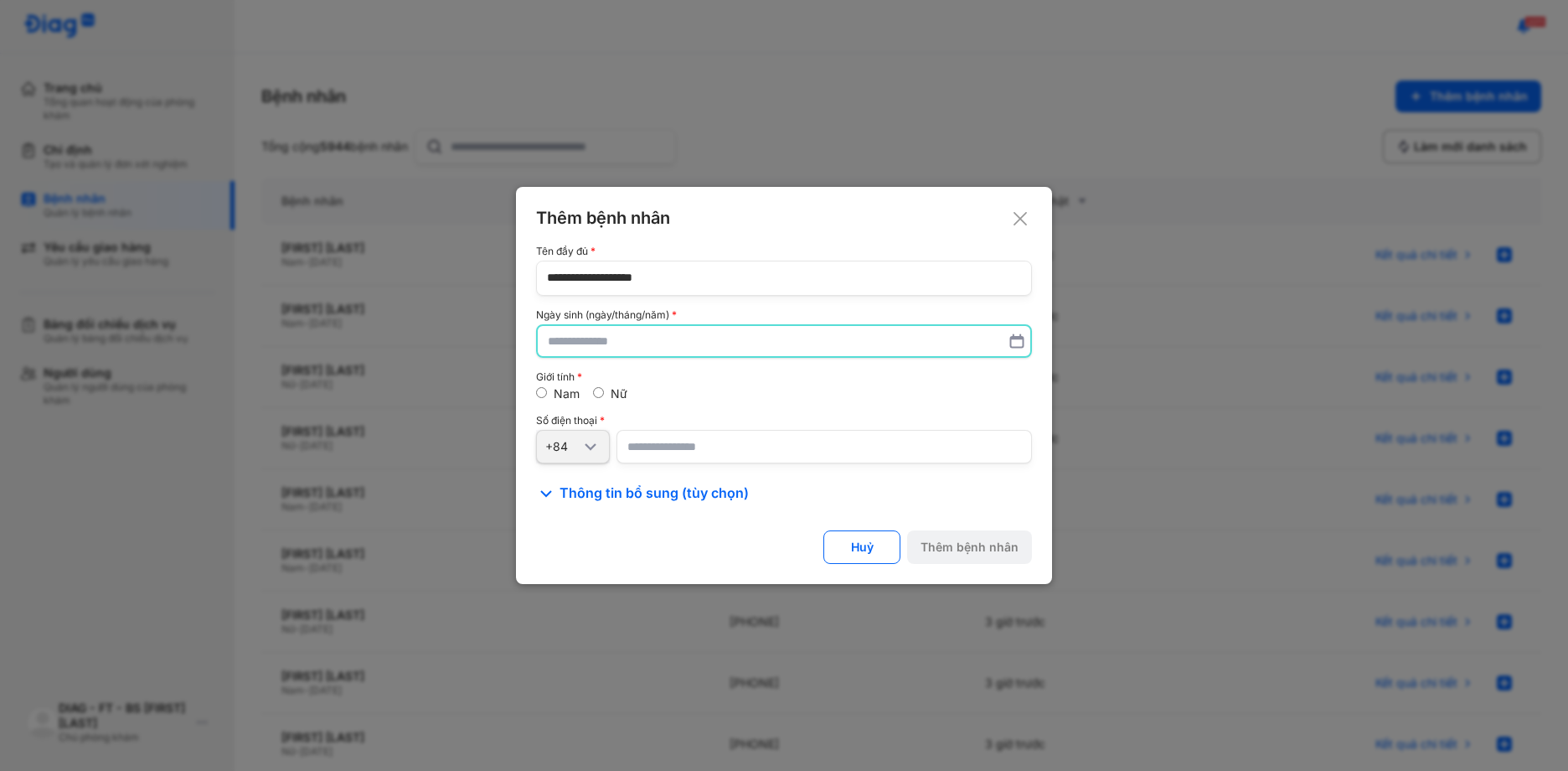 click at bounding box center [784, 341] 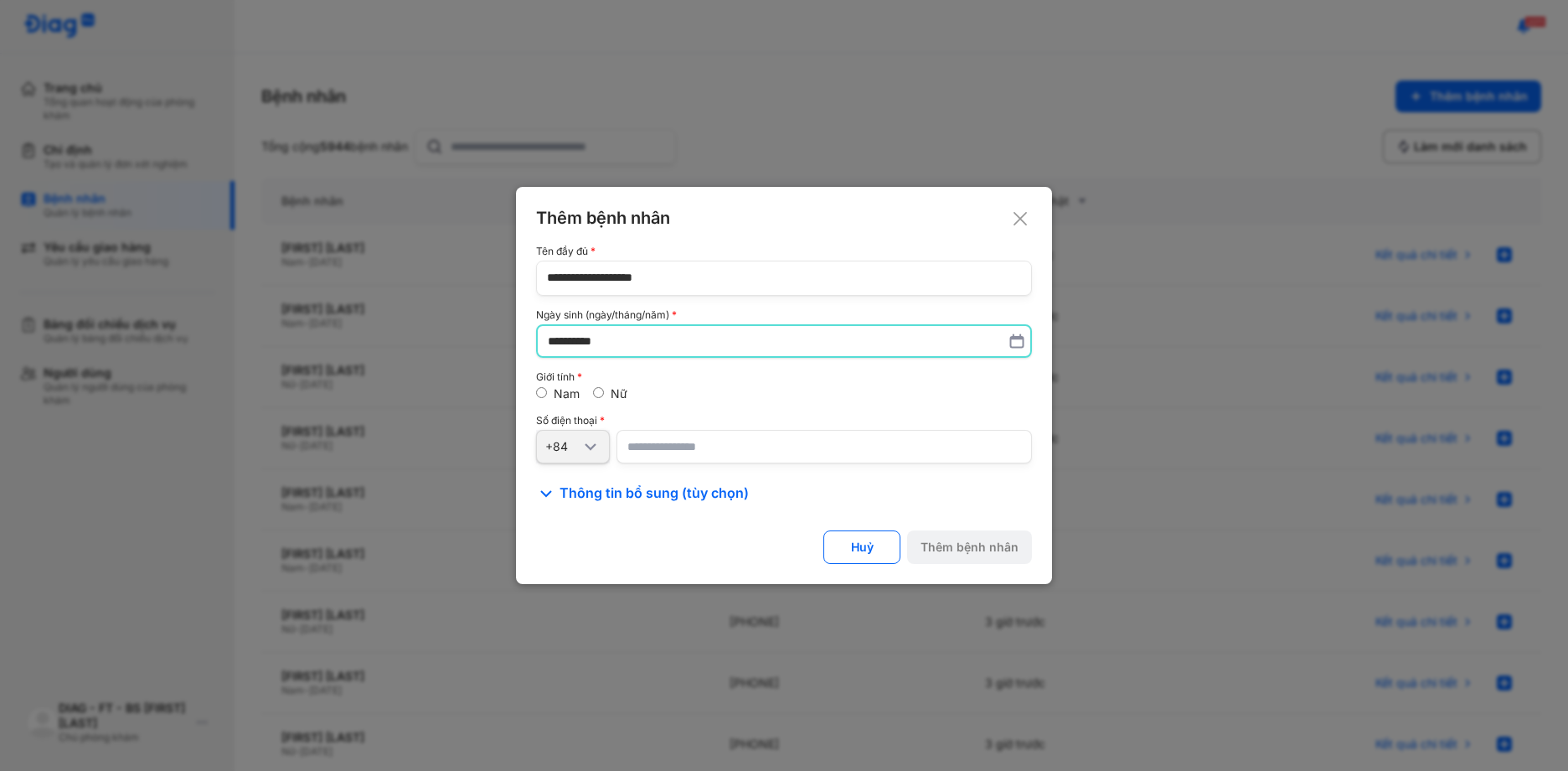 type on "**********" 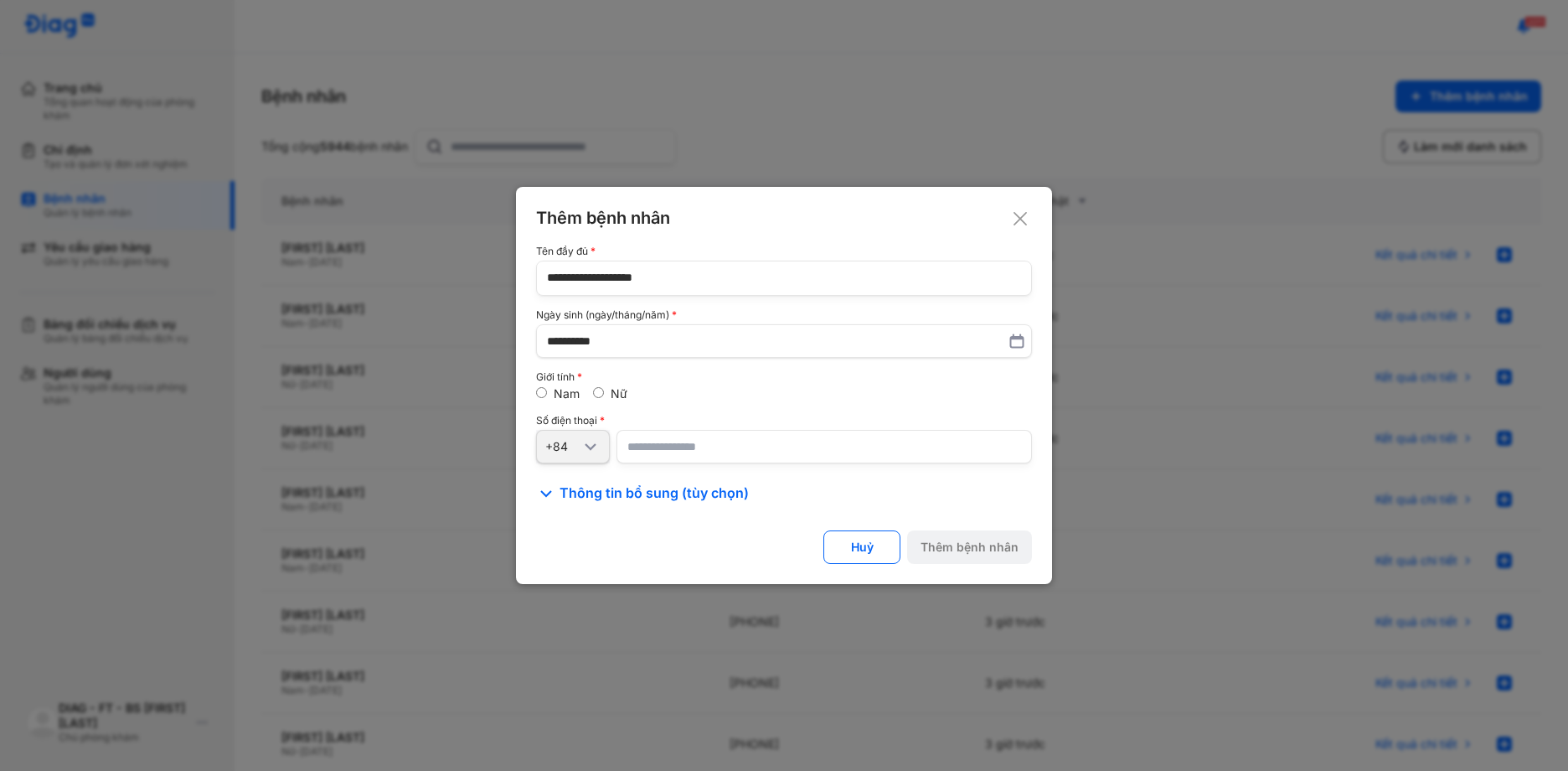 click at bounding box center [824, 447] 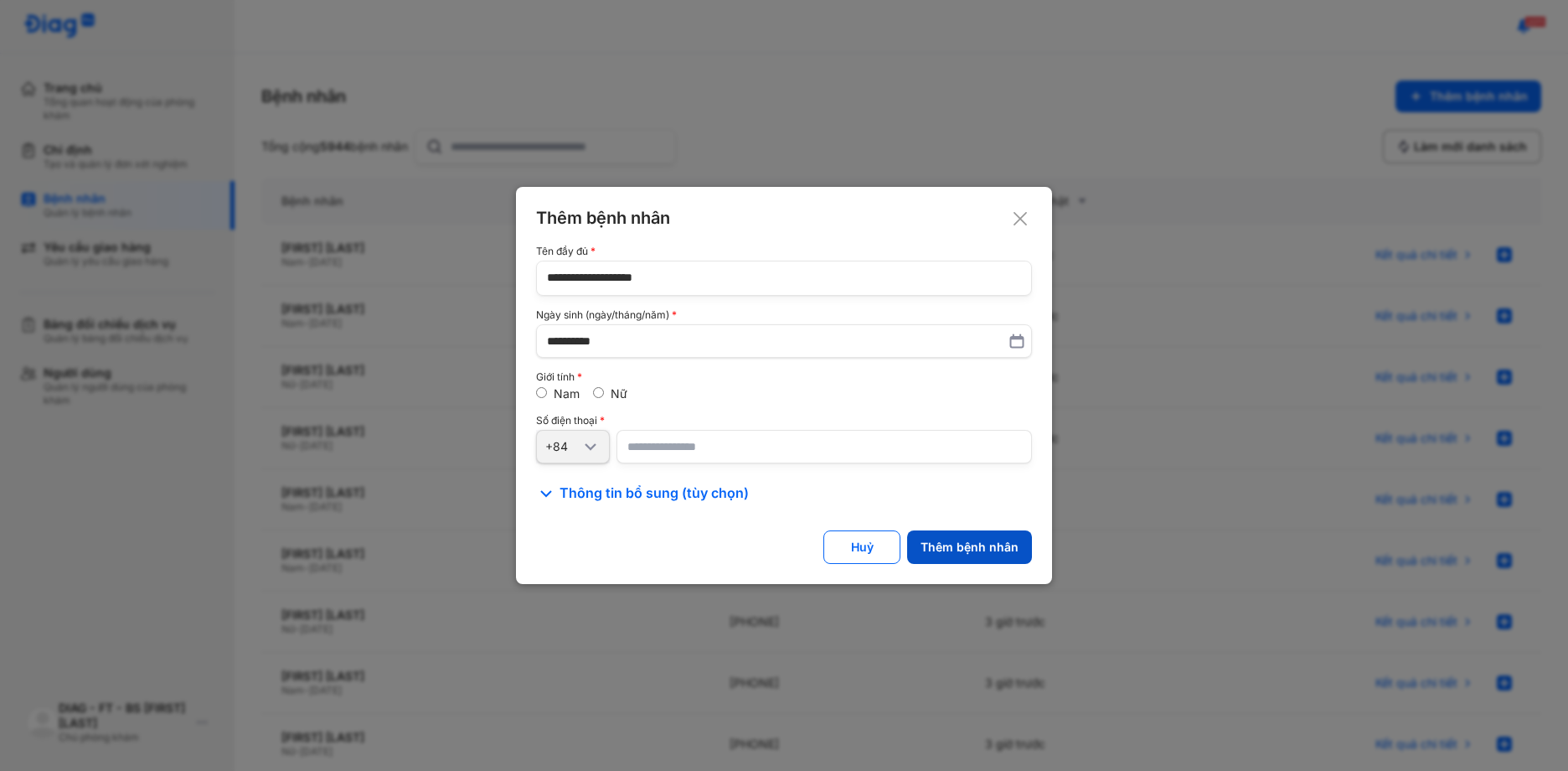 type on "**********" 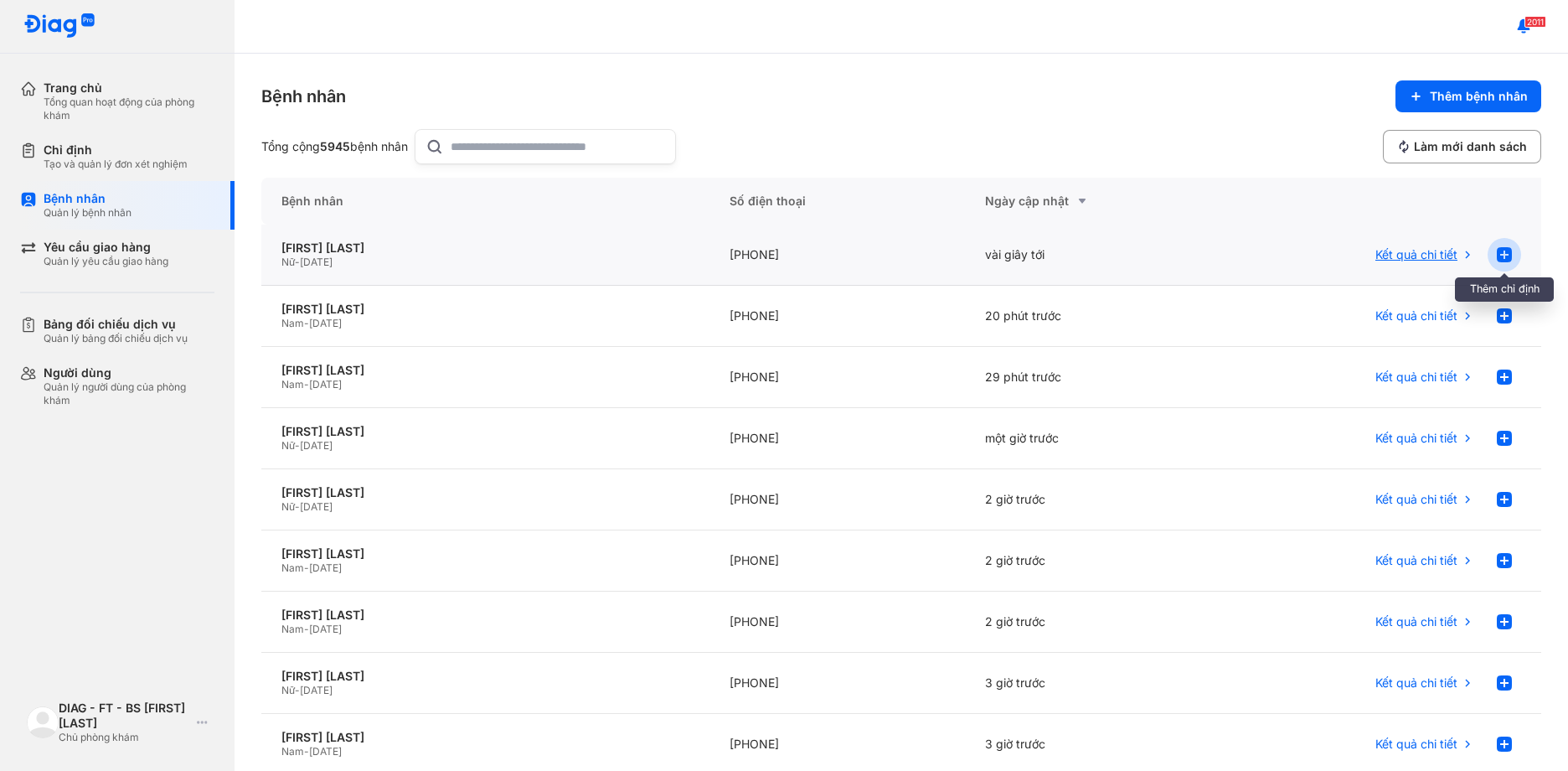 click 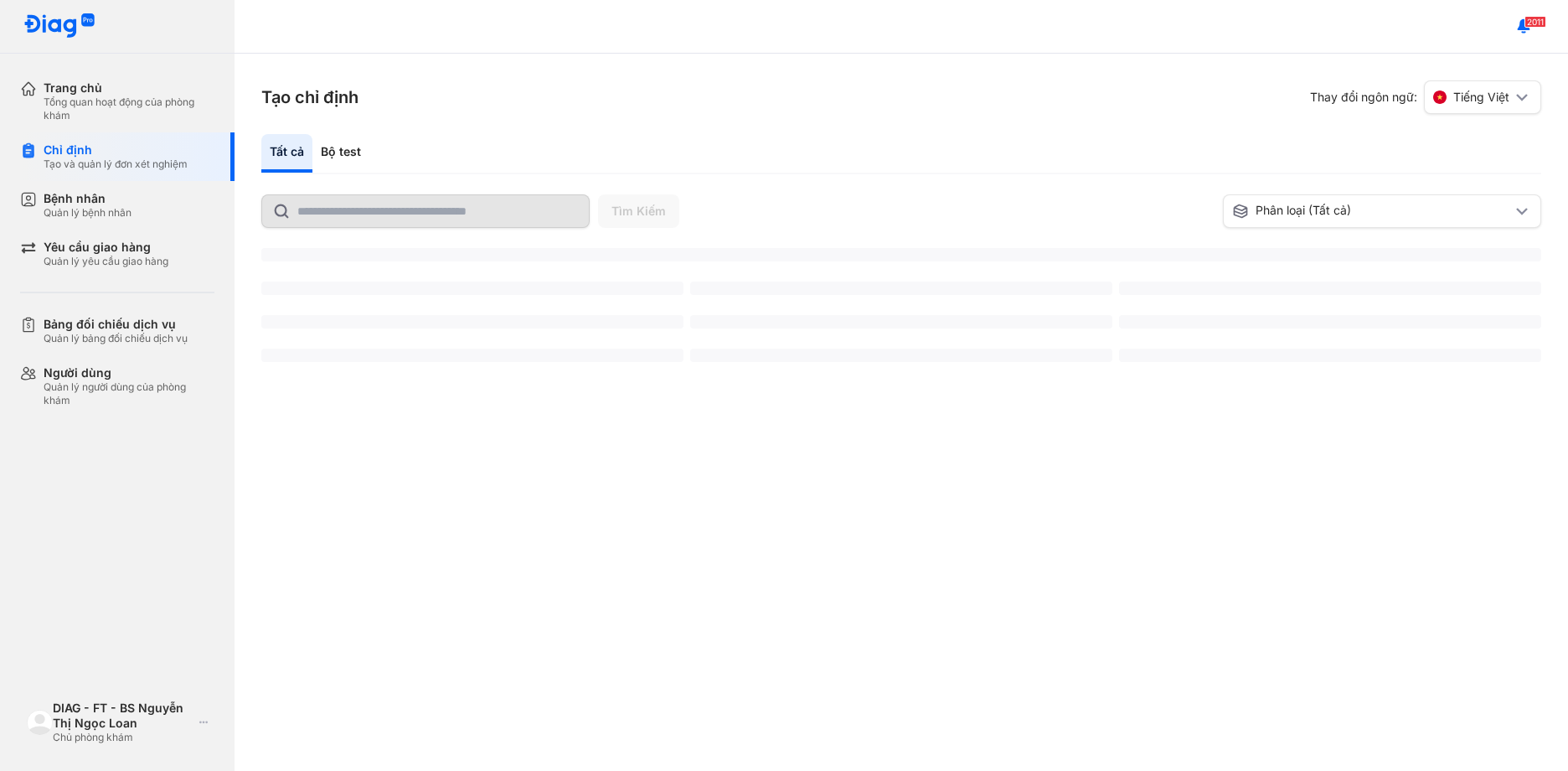 scroll, scrollTop: 0, scrollLeft: 0, axis: both 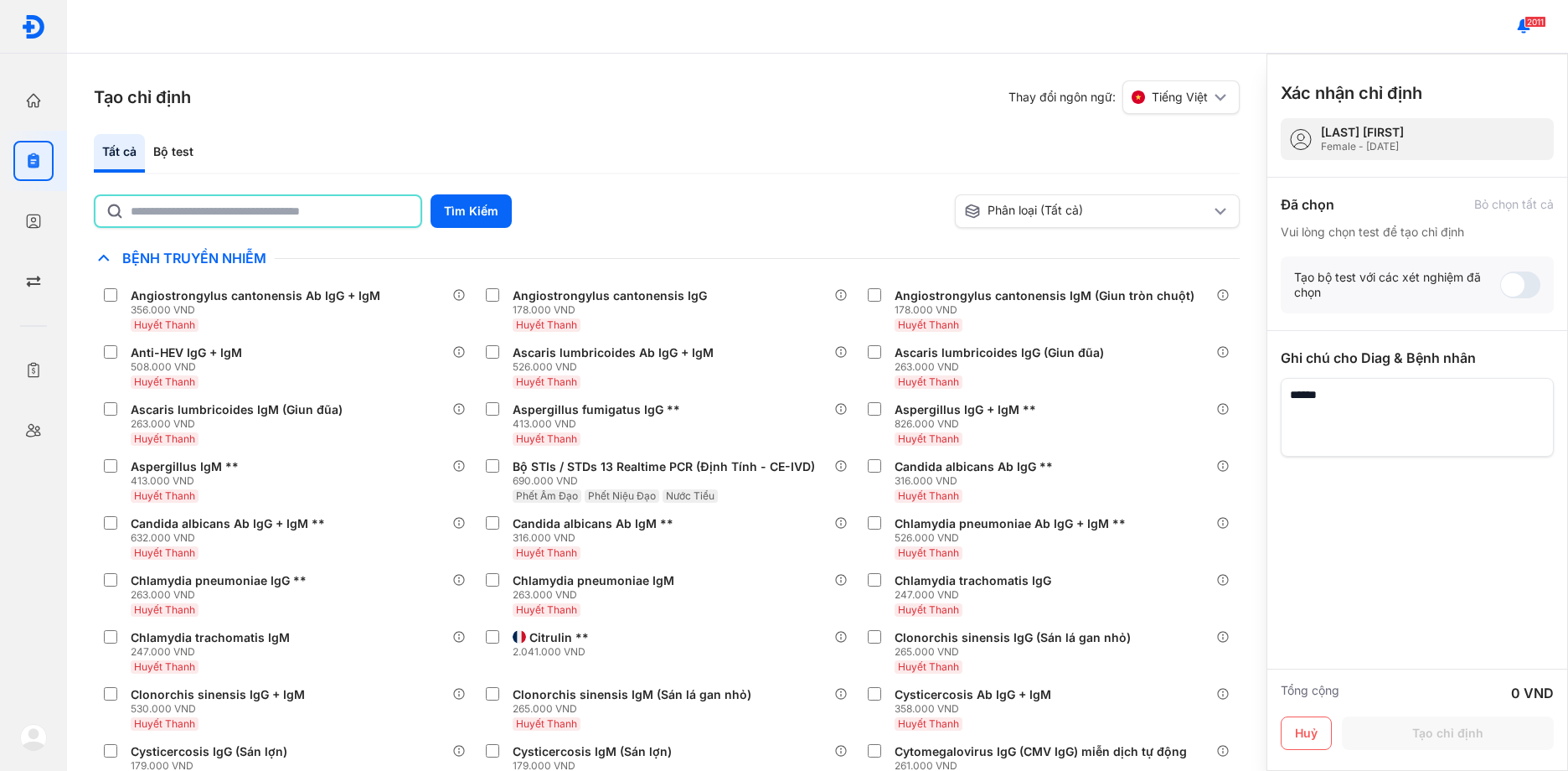 click 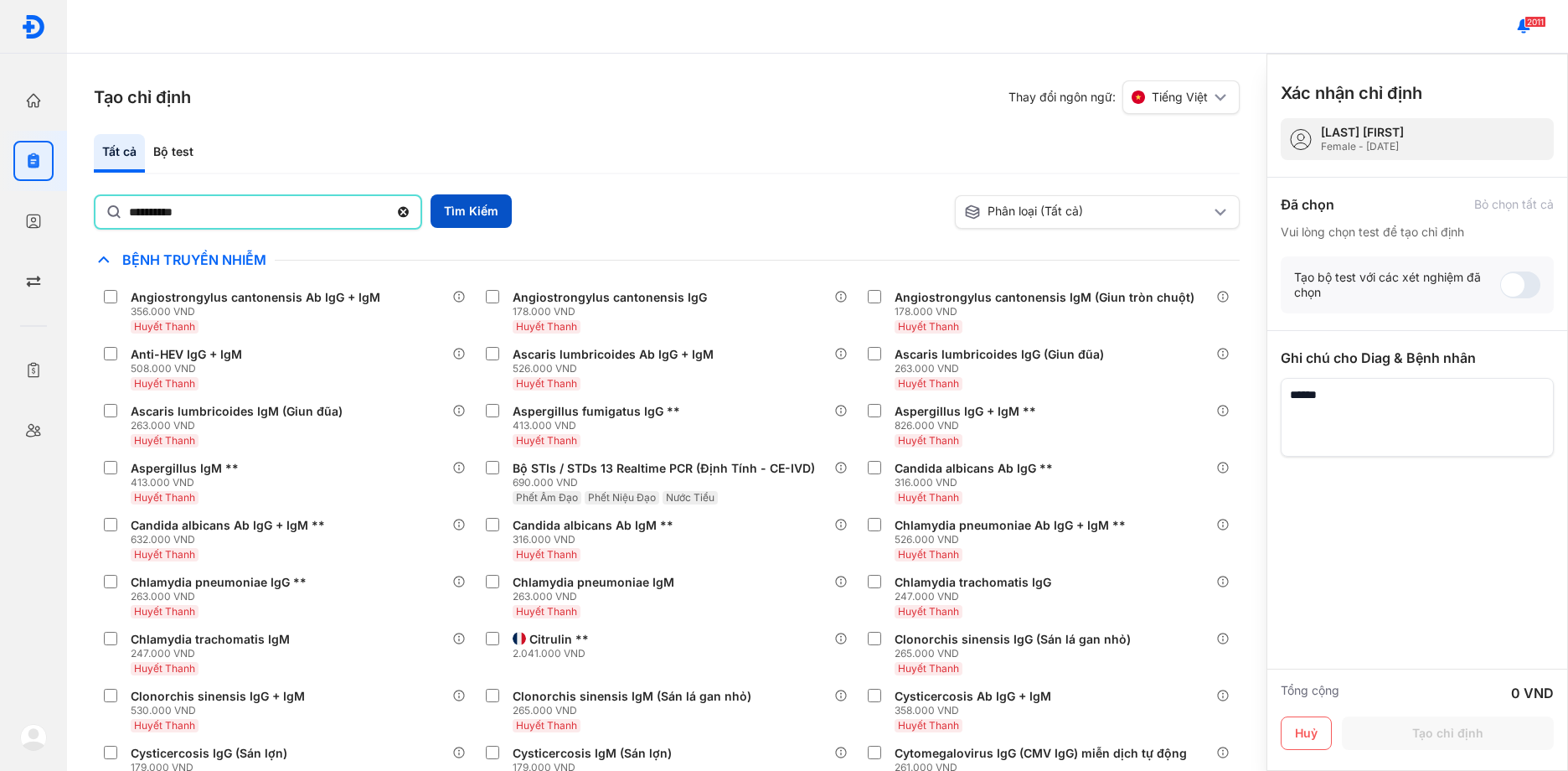 click on "Tìm Kiếm" at bounding box center (471, 211) 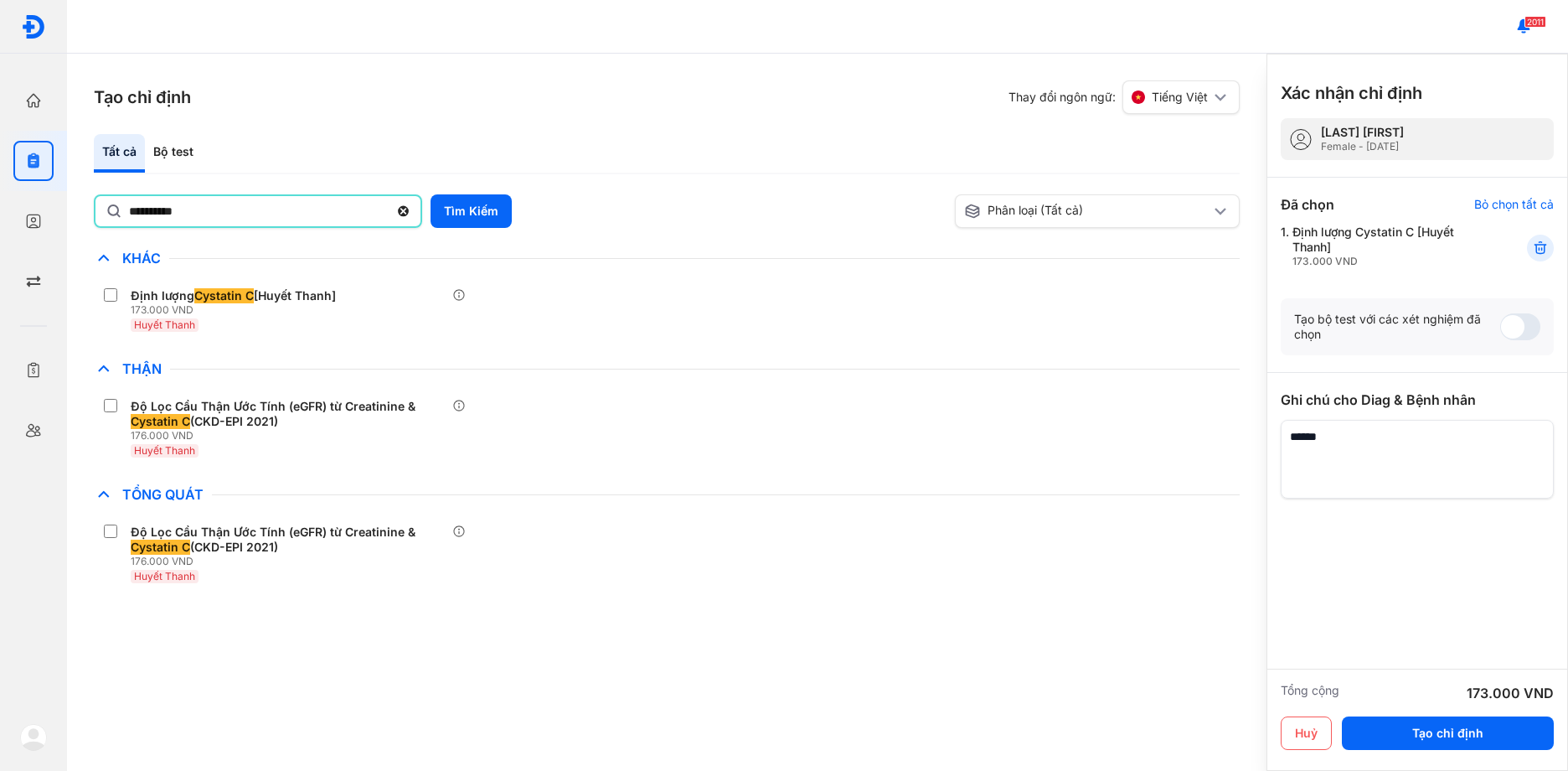 click on "**********" 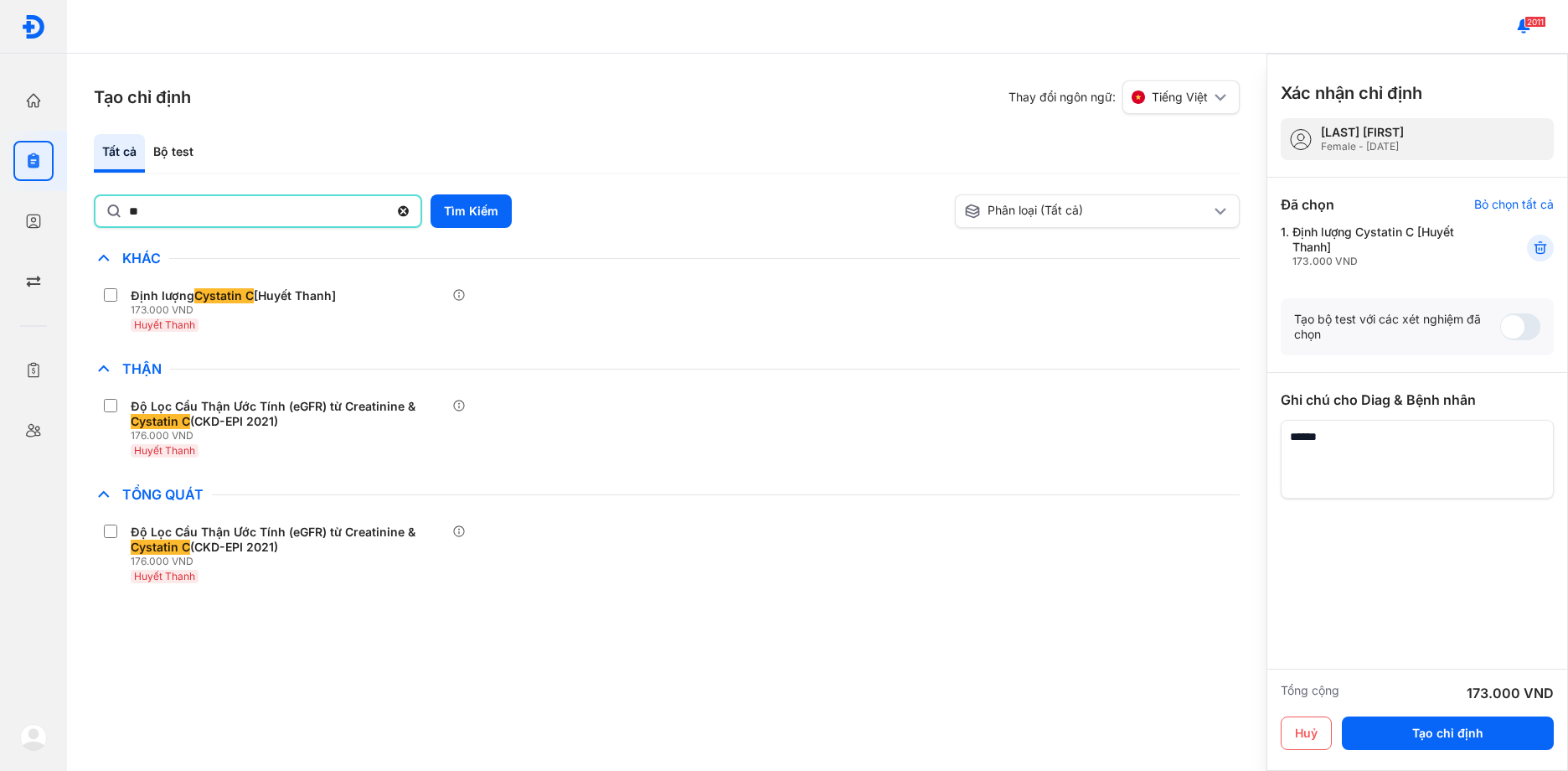 type on "*" 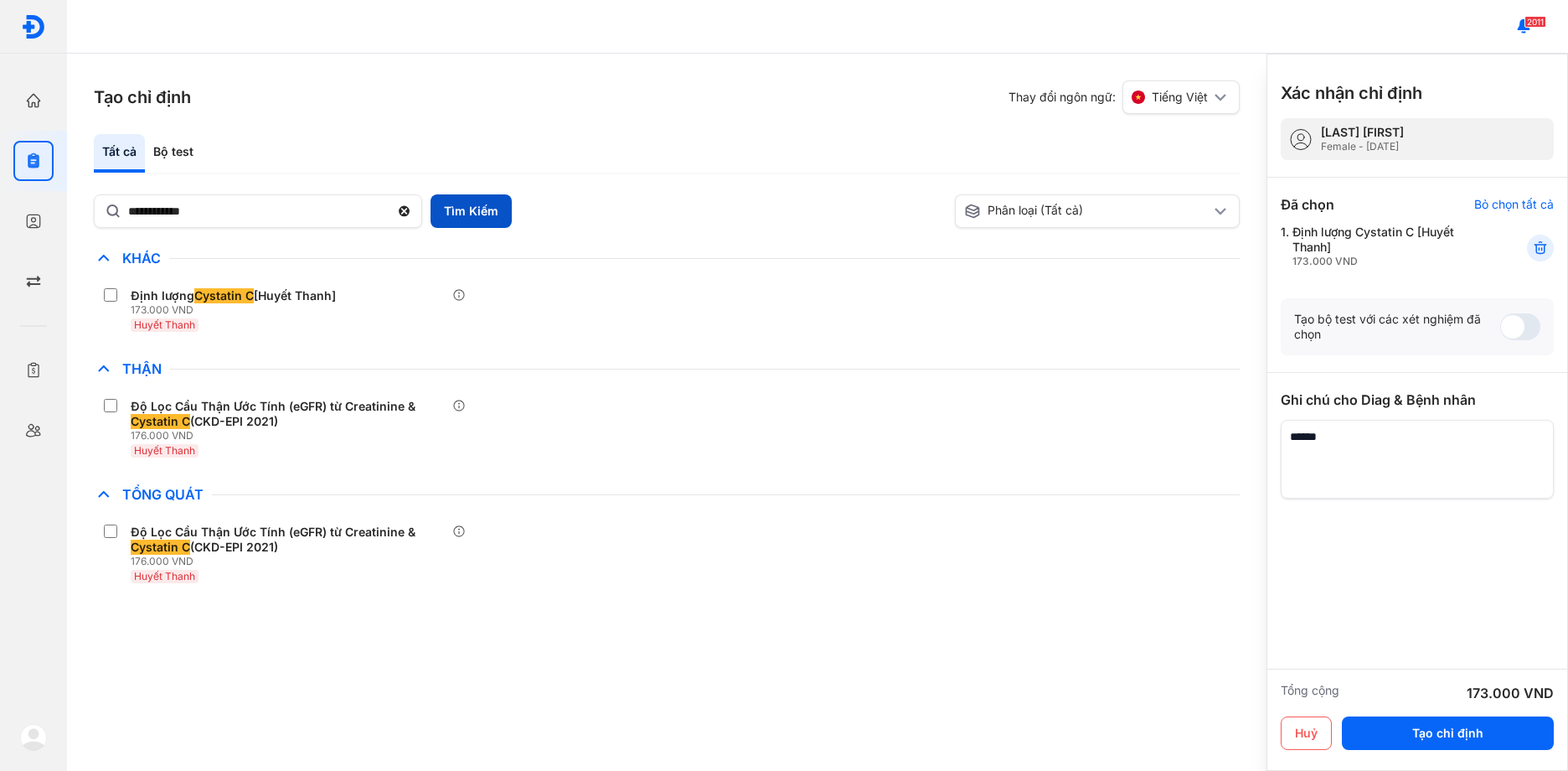 click on "Tìm Kiếm" at bounding box center (471, 211) 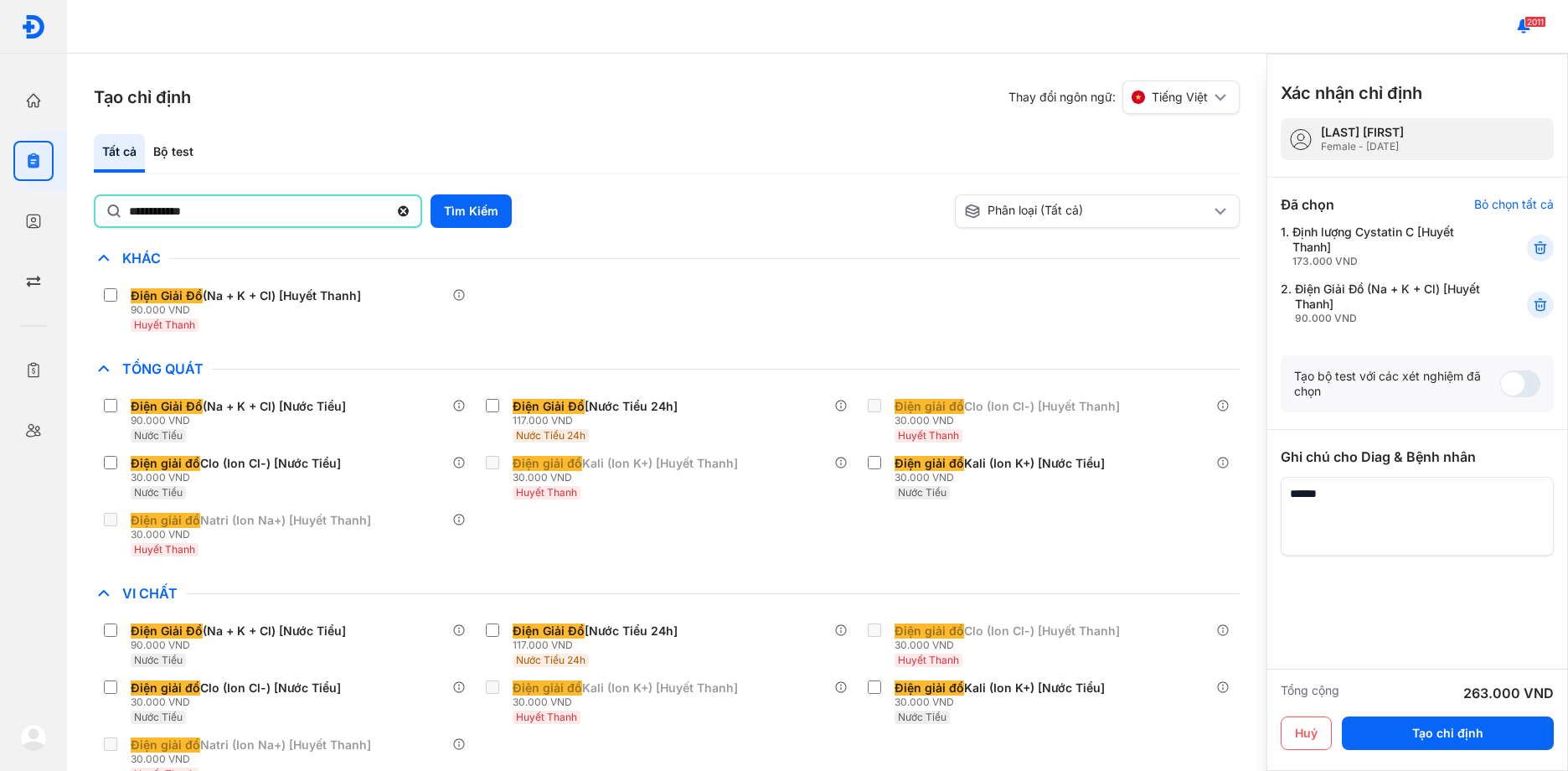 click on "**********" 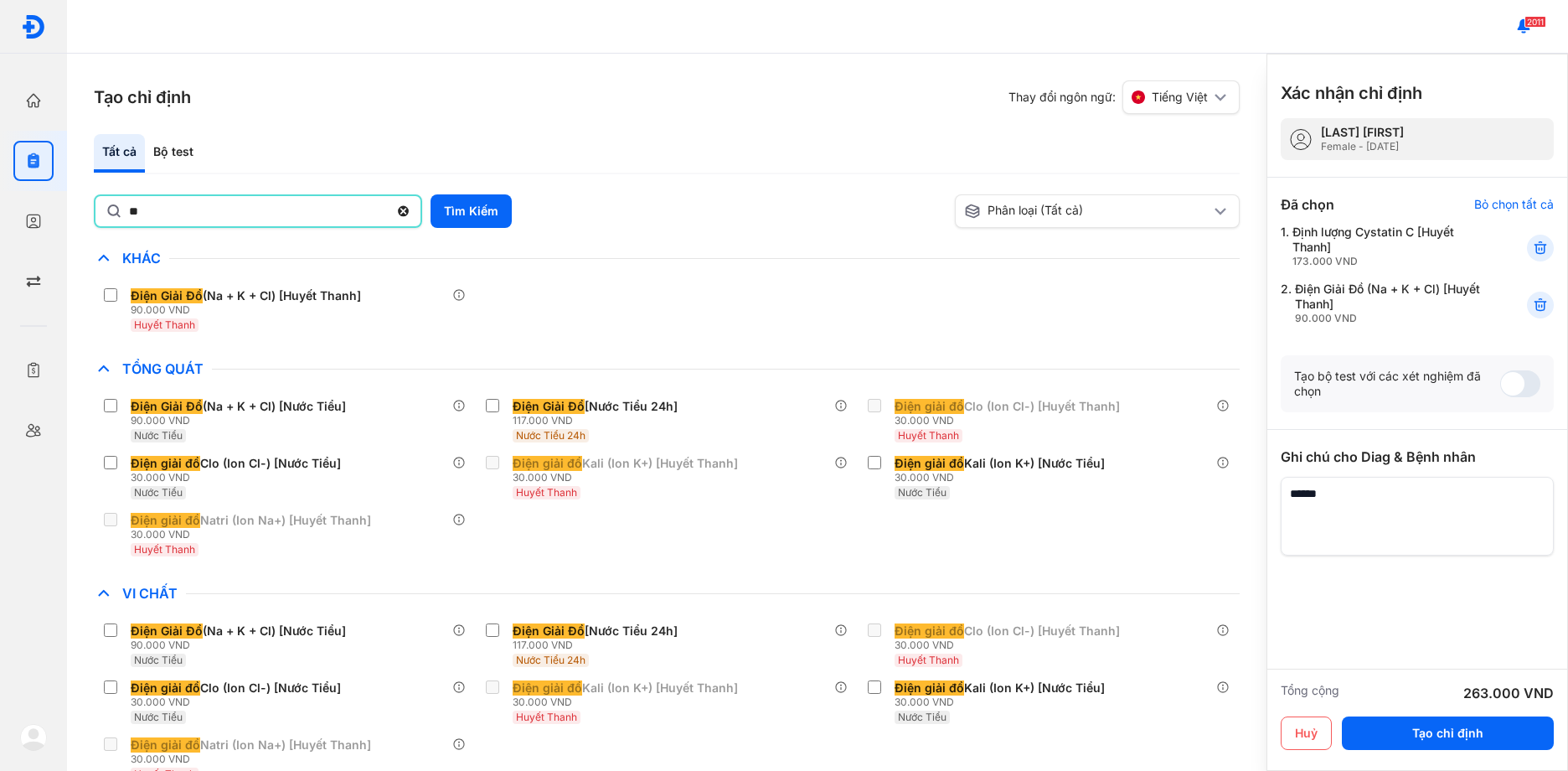 type on "*" 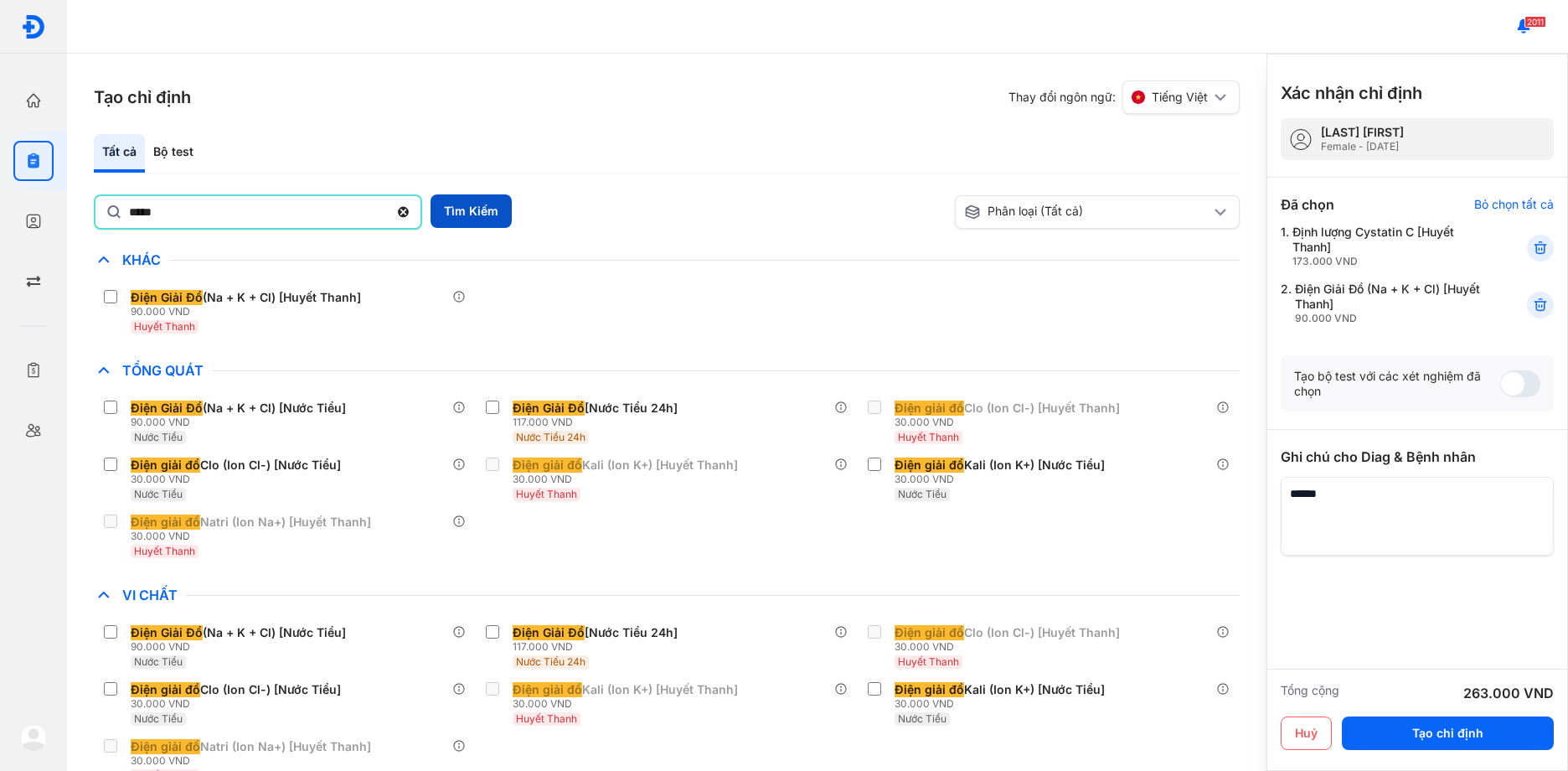 click on "Tìm Kiếm" at bounding box center (471, 211) 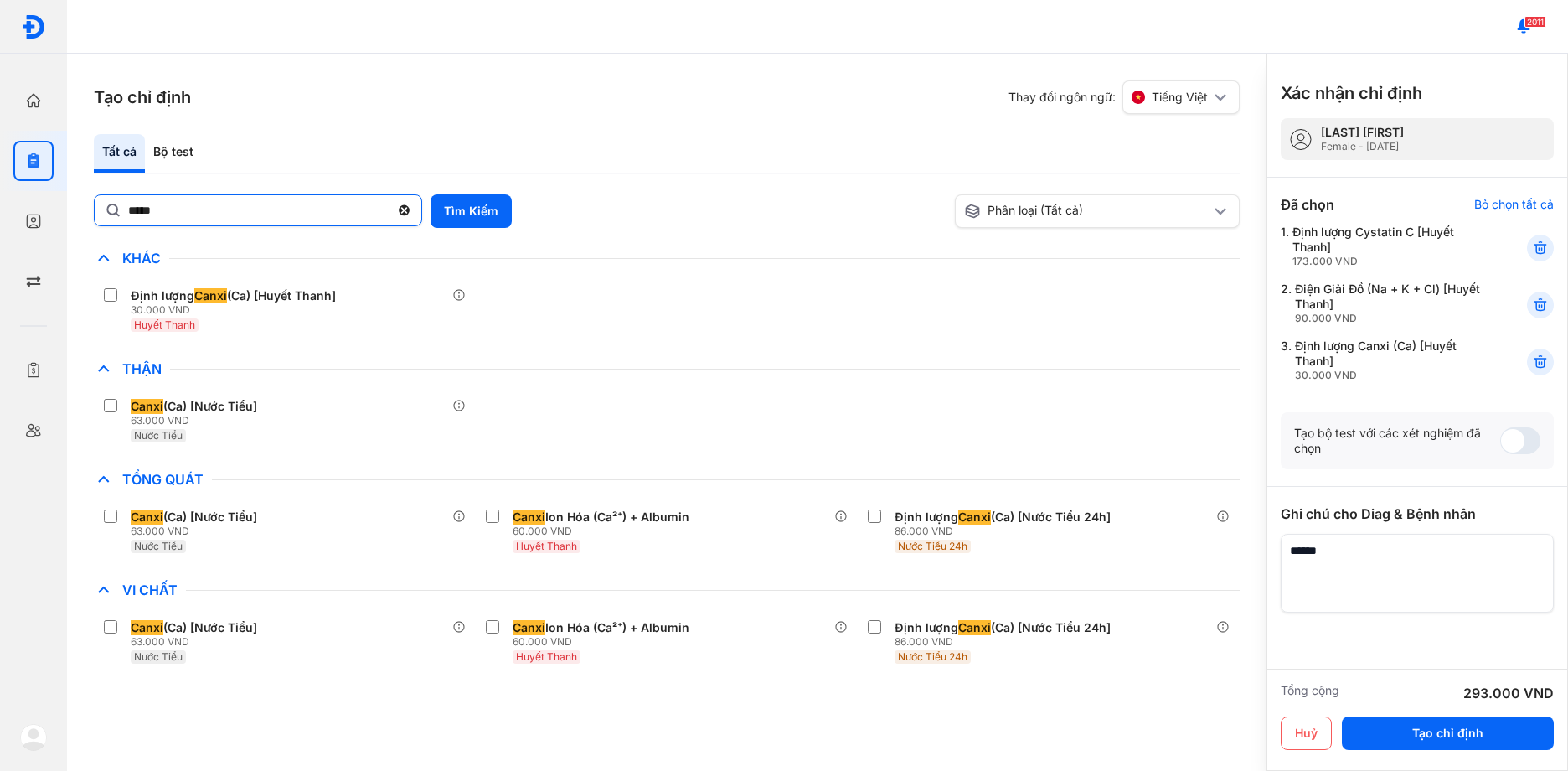 click on "*****" 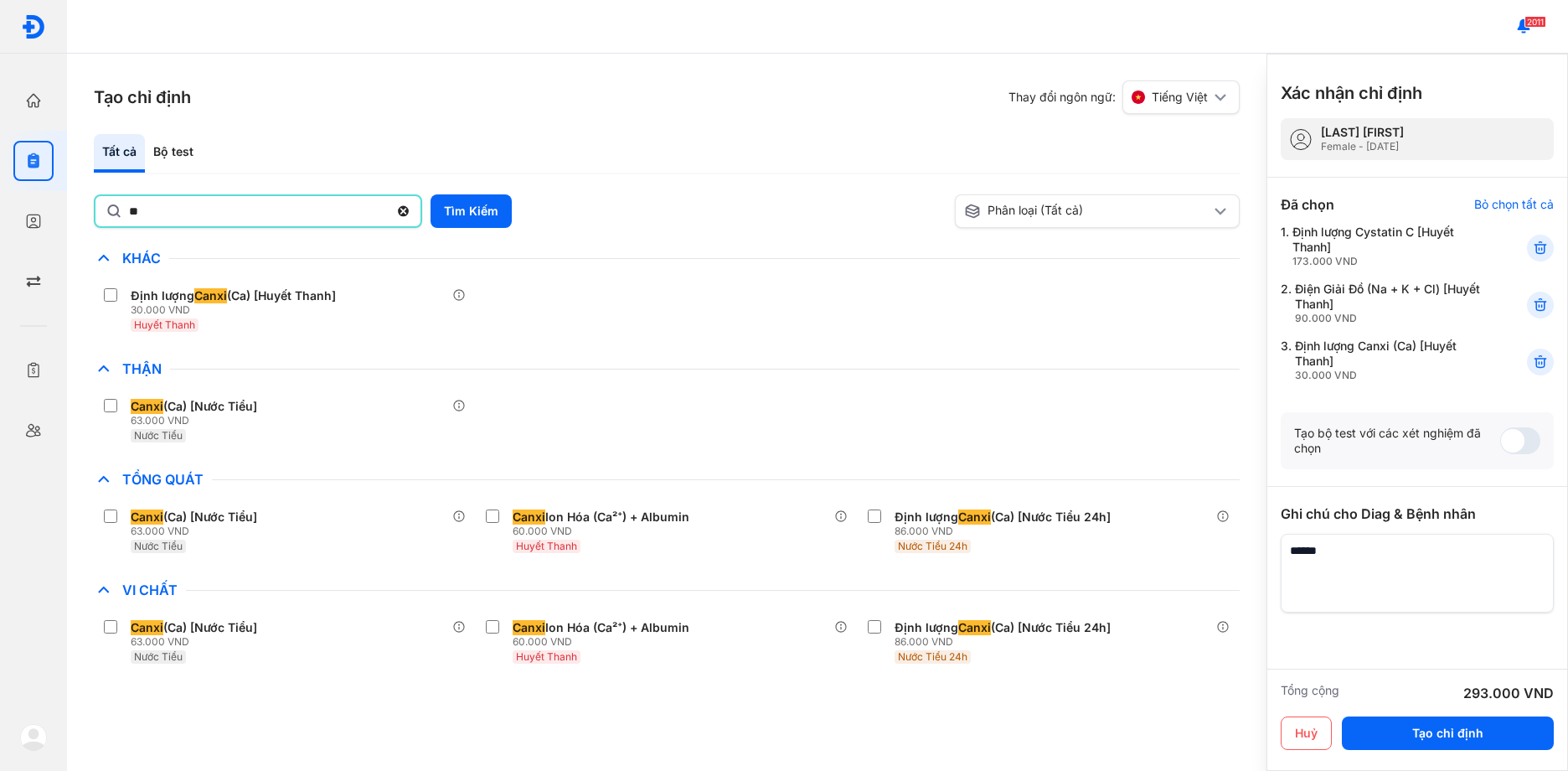 type on "*" 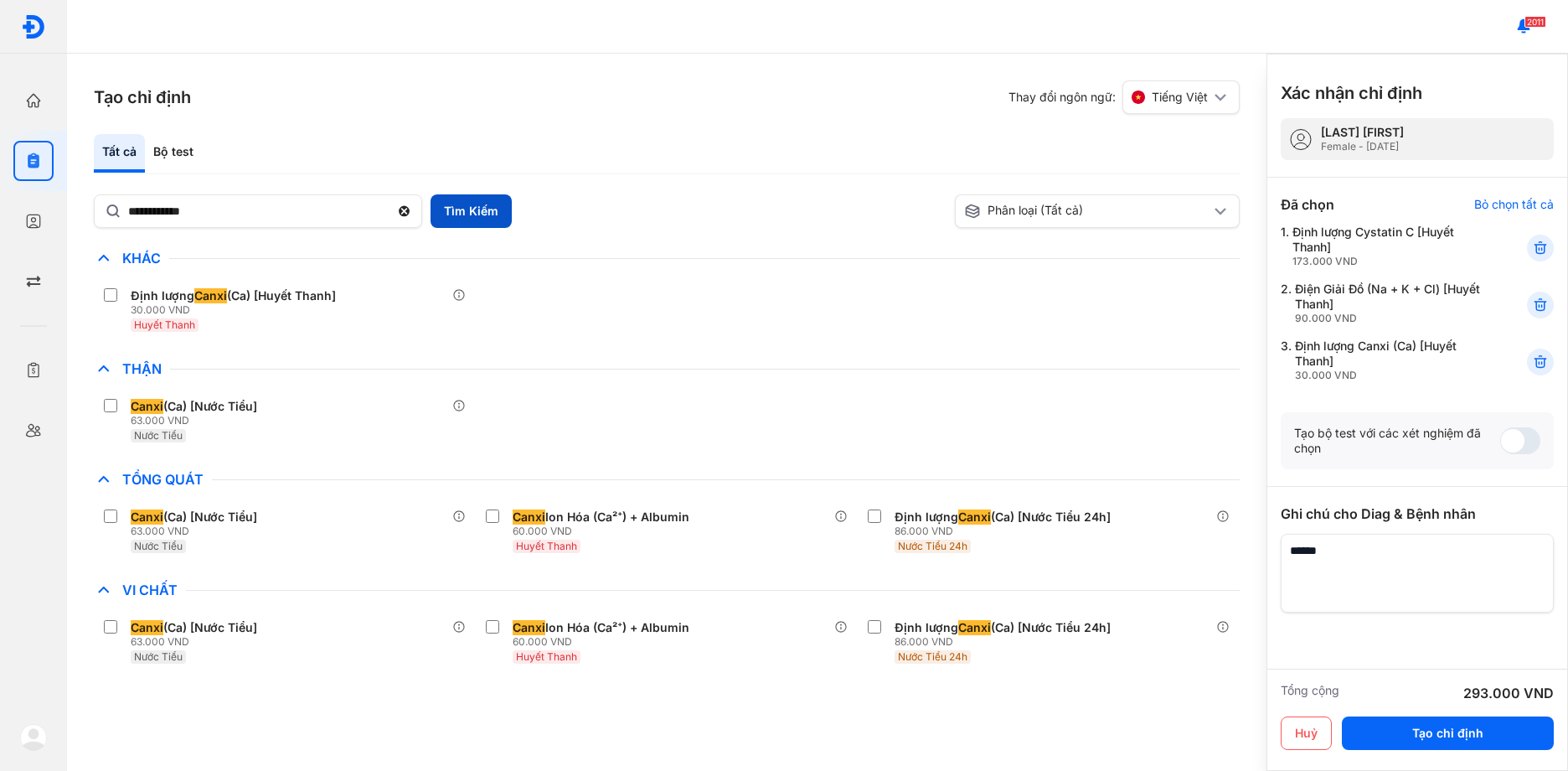 click on "Tìm Kiếm" at bounding box center [471, 211] 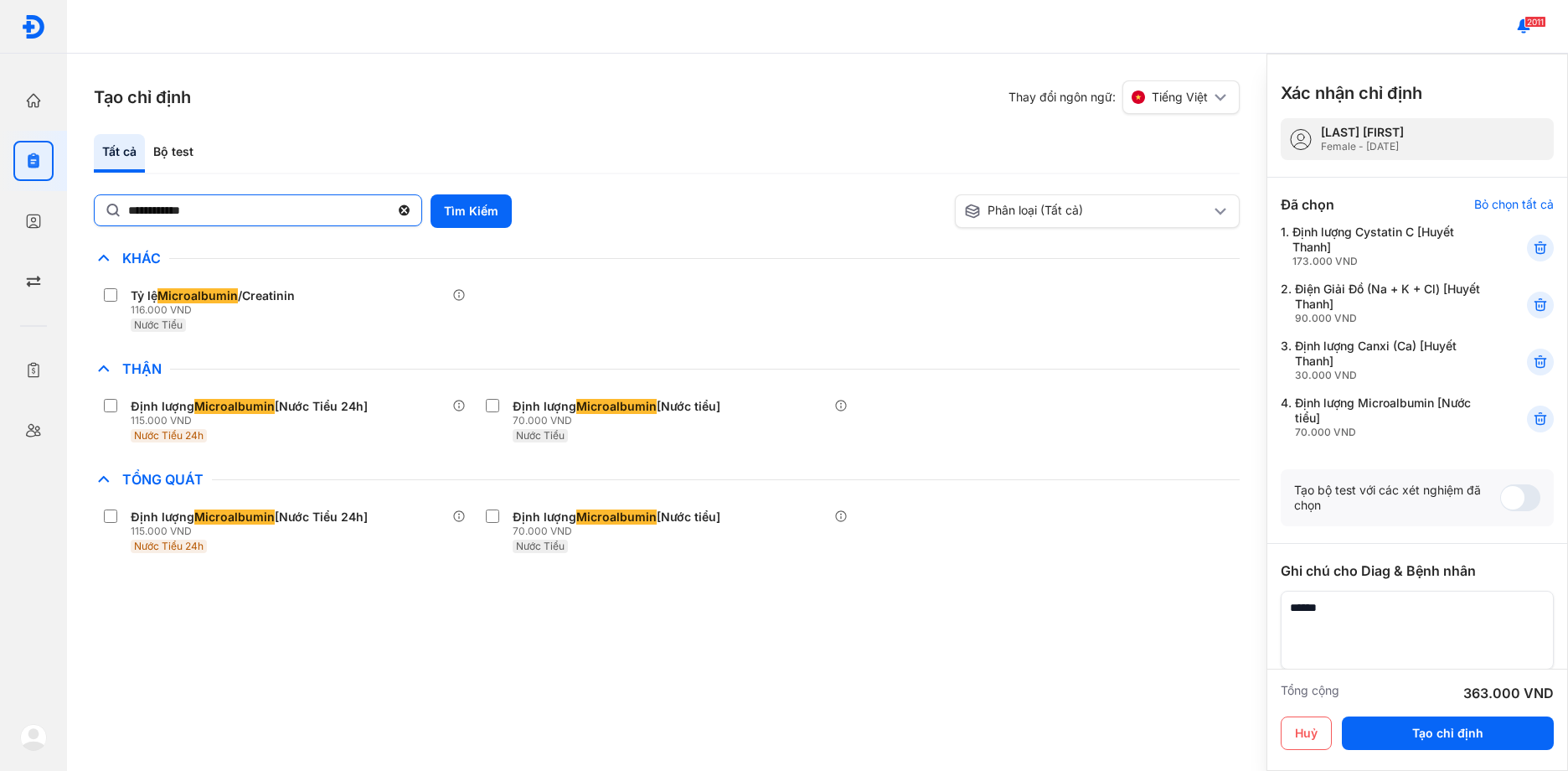 click on "**********" at bounding box center [258, 210] 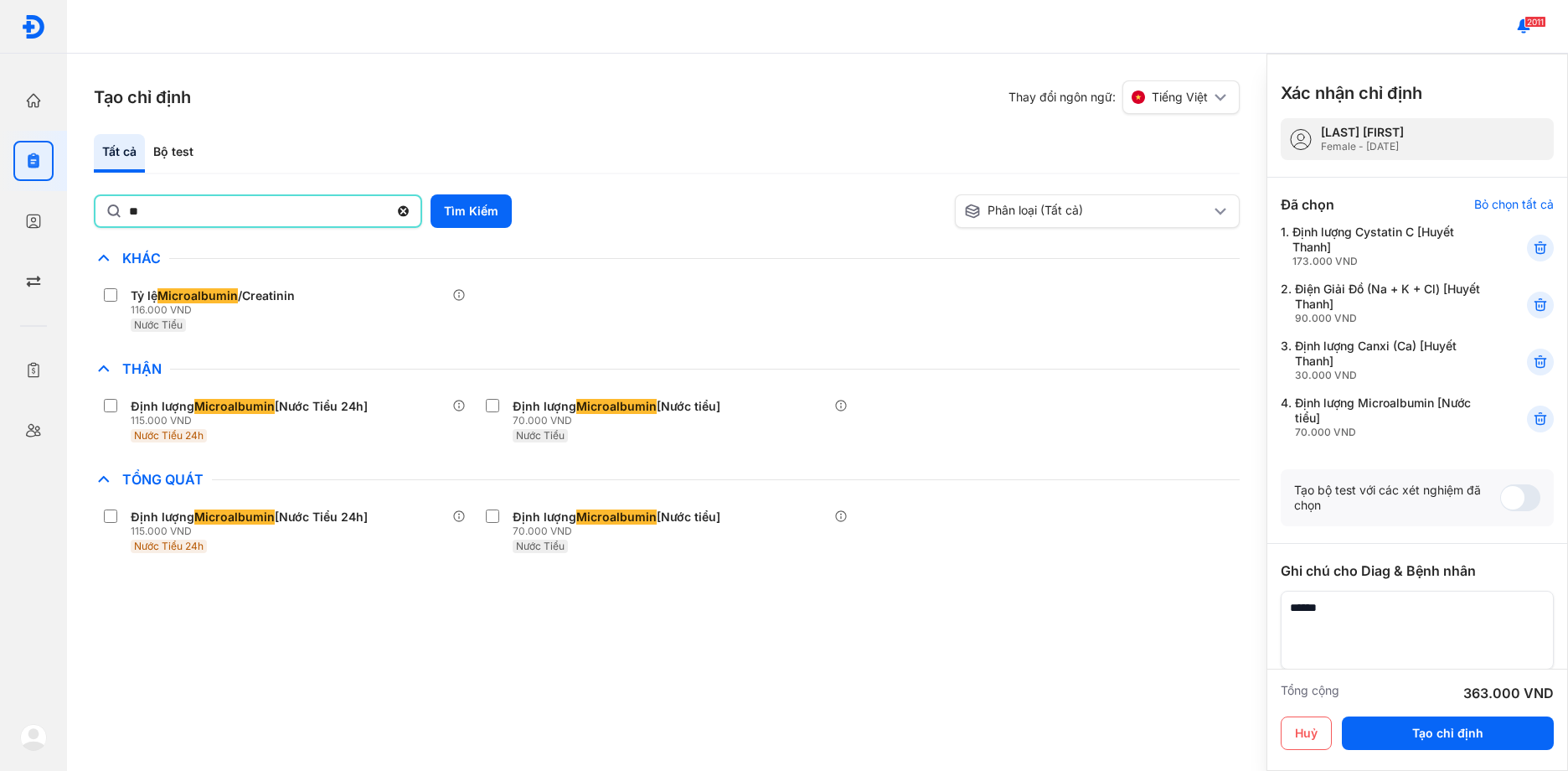 type on "*" 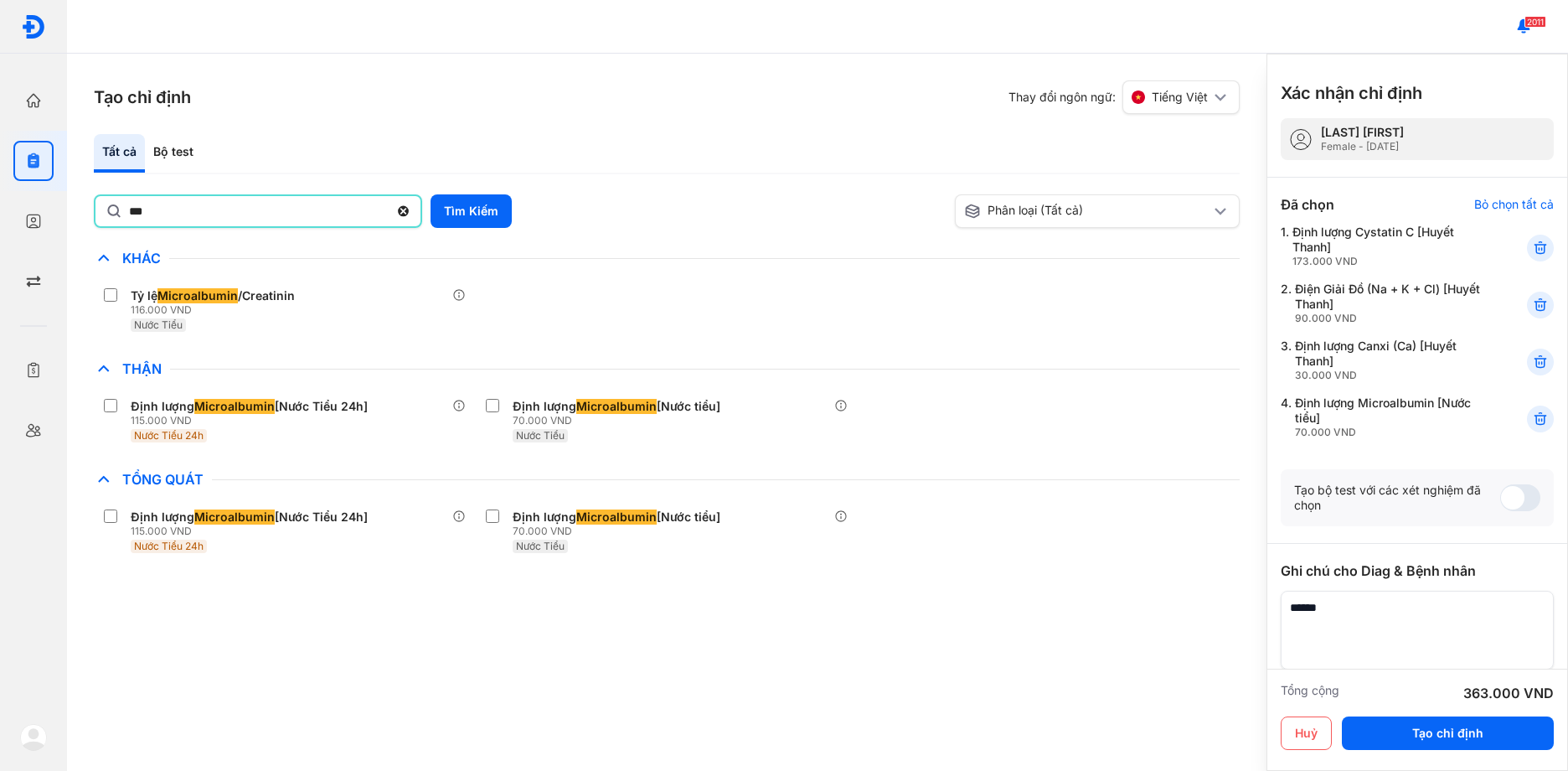 type on "***" 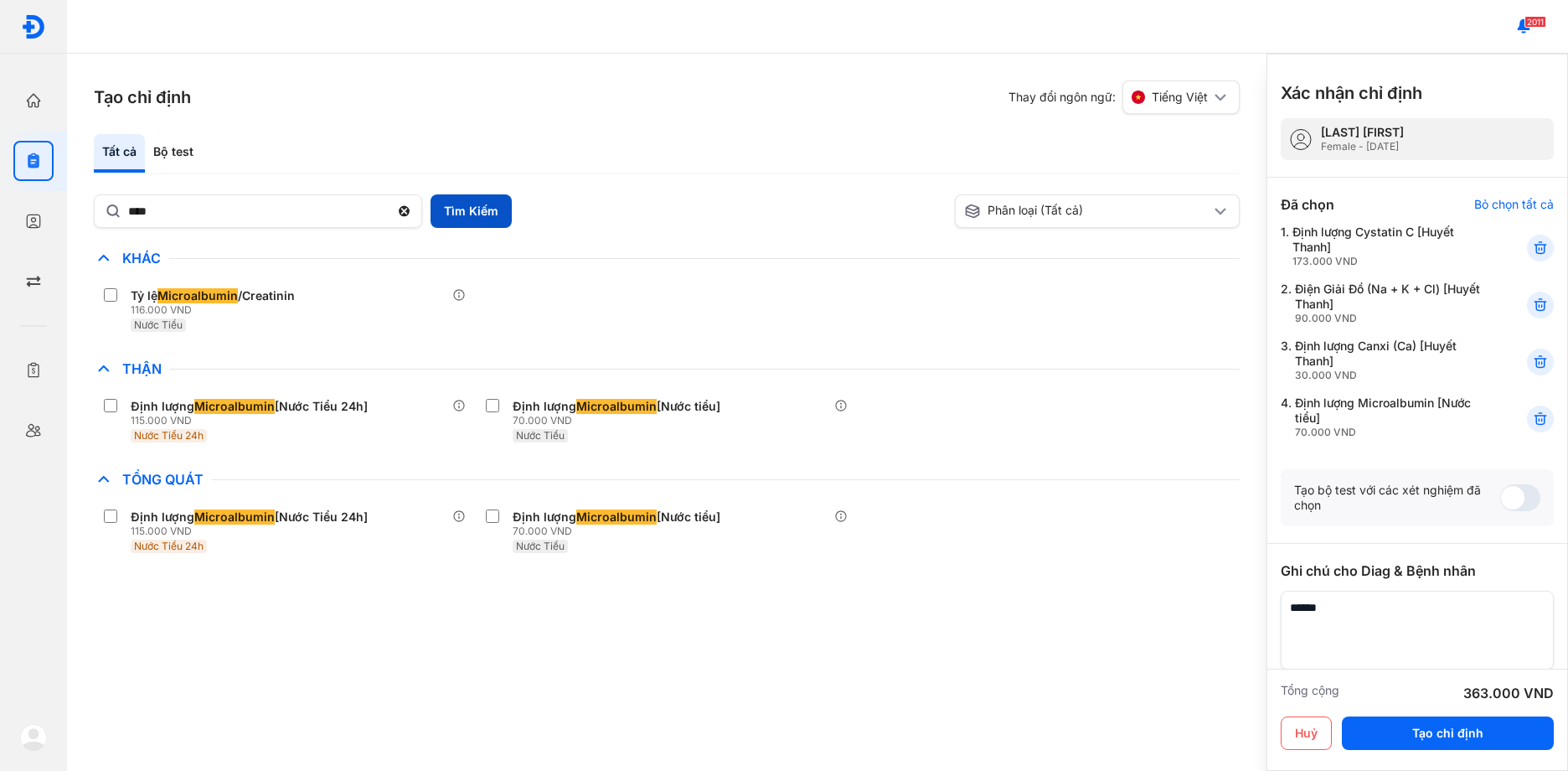 click on "Tìm Kiếm" at bounding box center [471, 211] 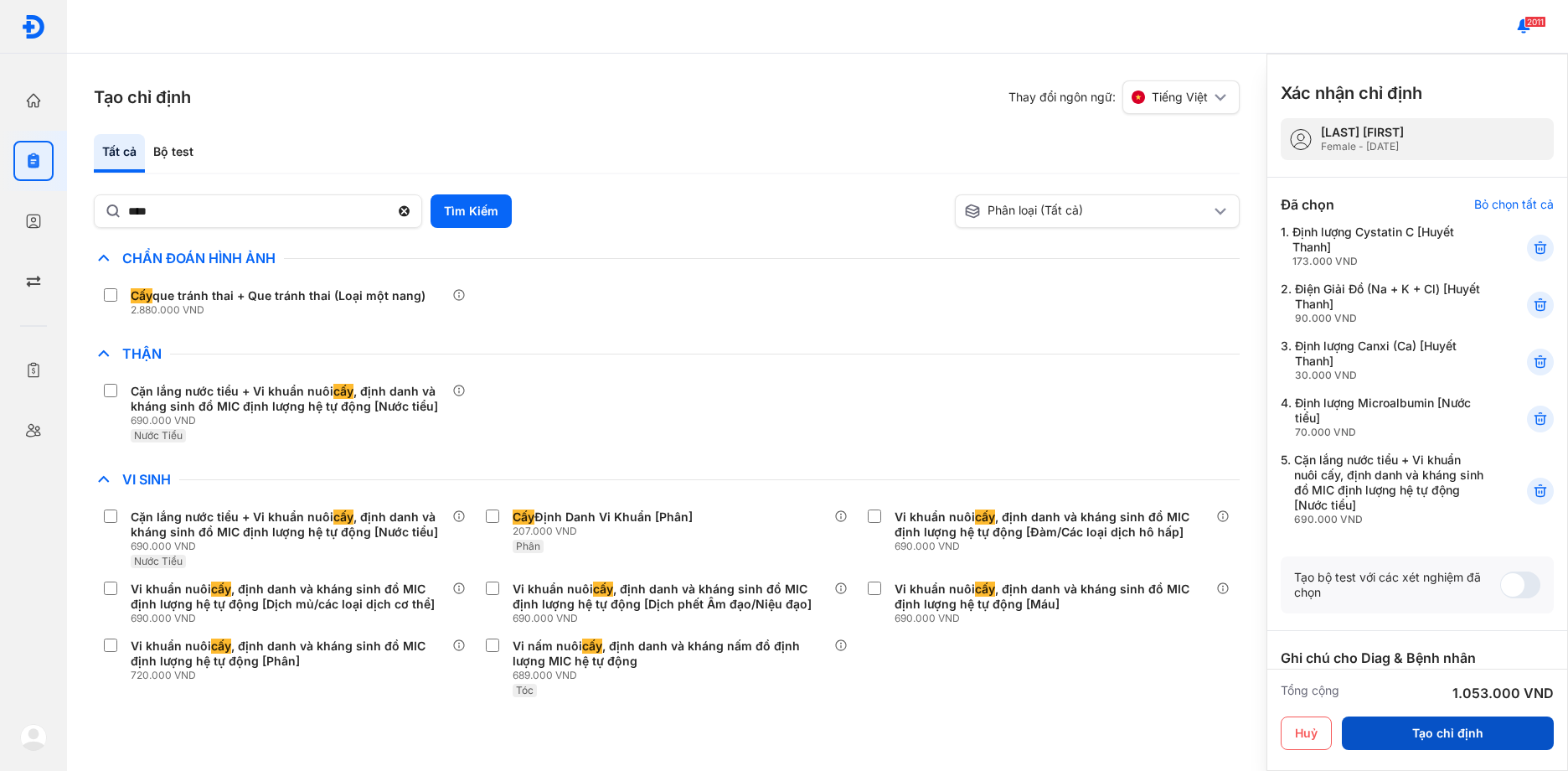 click on "Tạo chỉ định" at bounding box center (1447, 733) 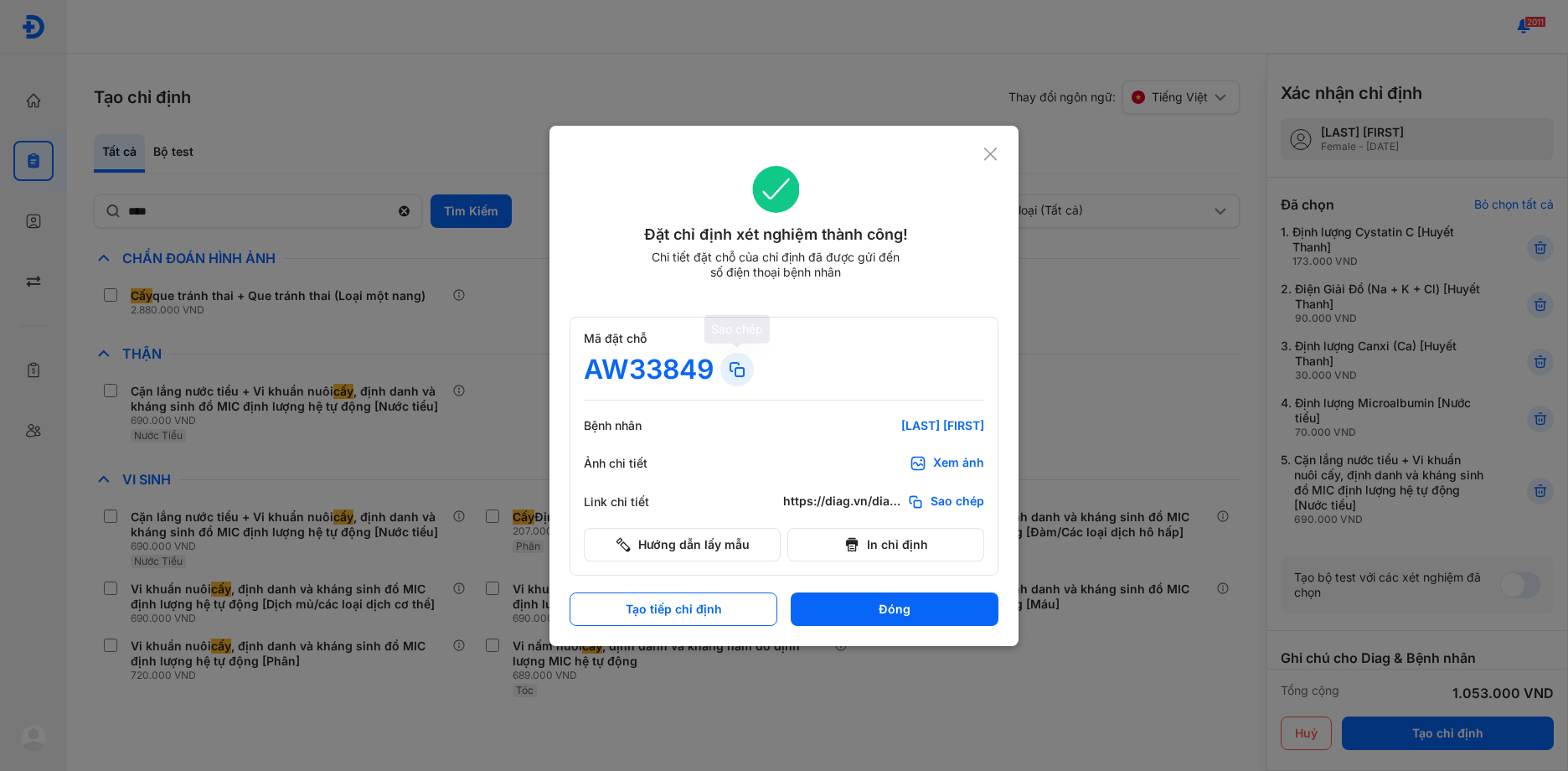 click 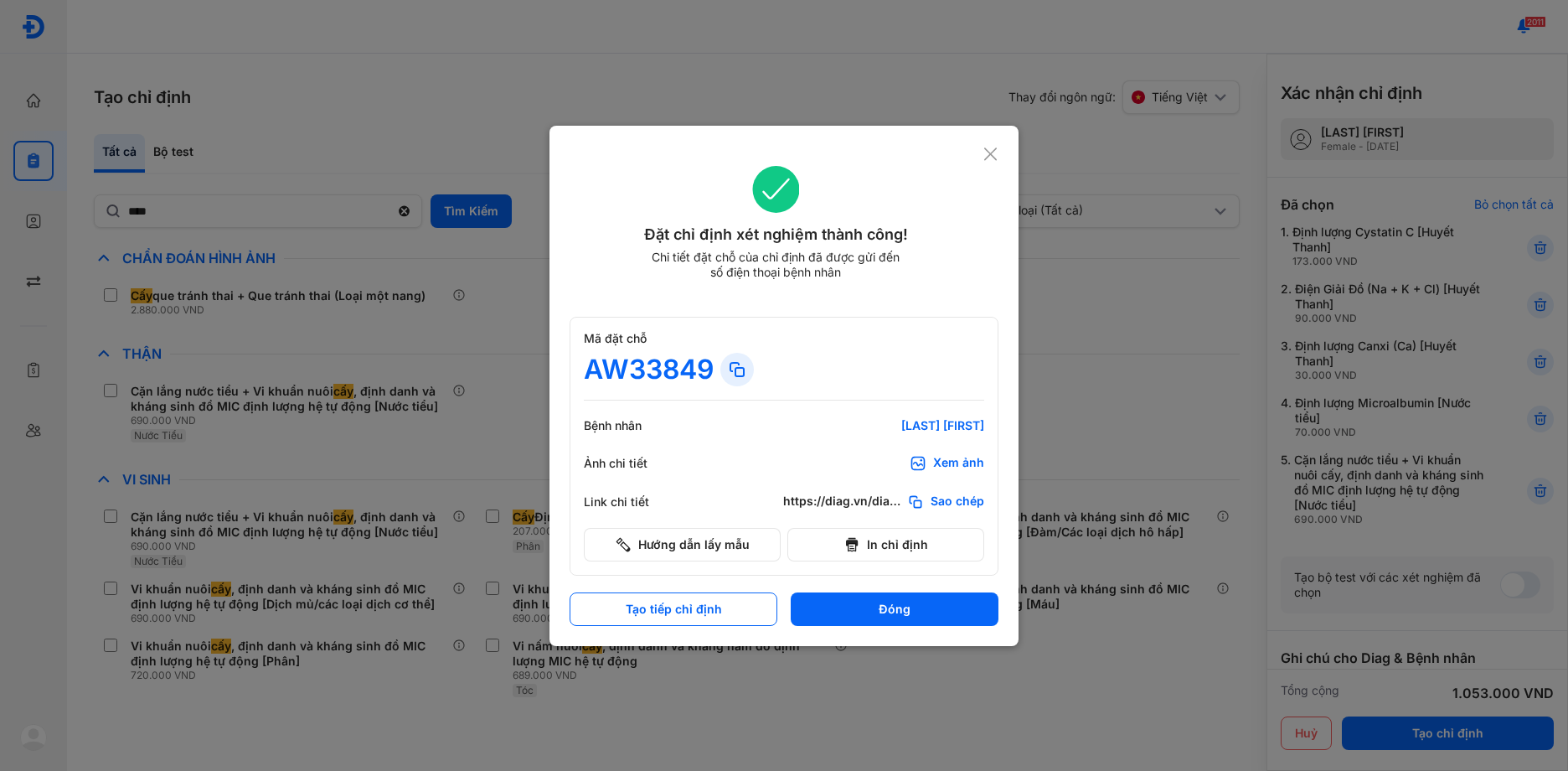 click 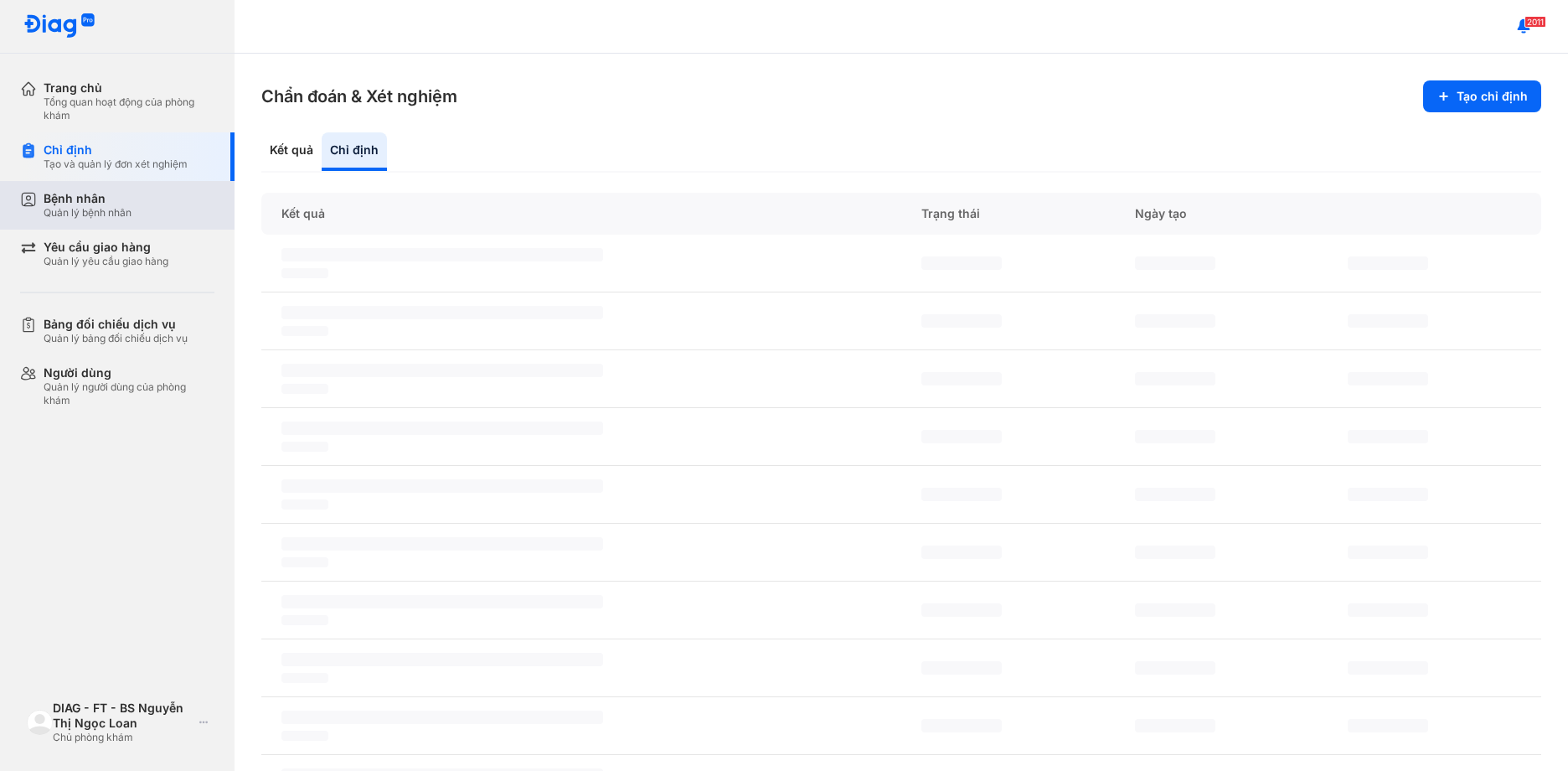 click on "Quản lý bệnh nhân" at bounding box center [87, 213] 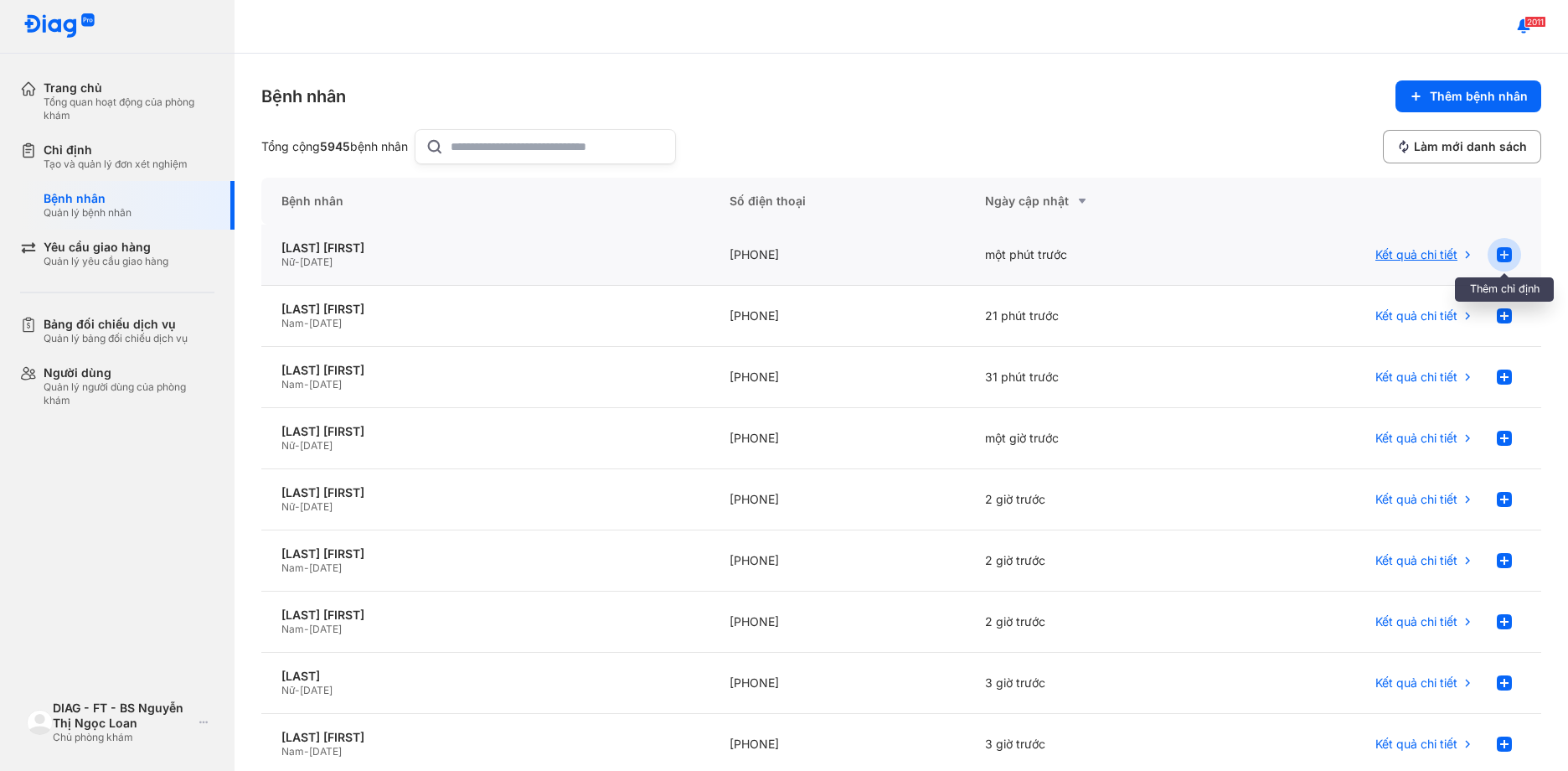 click 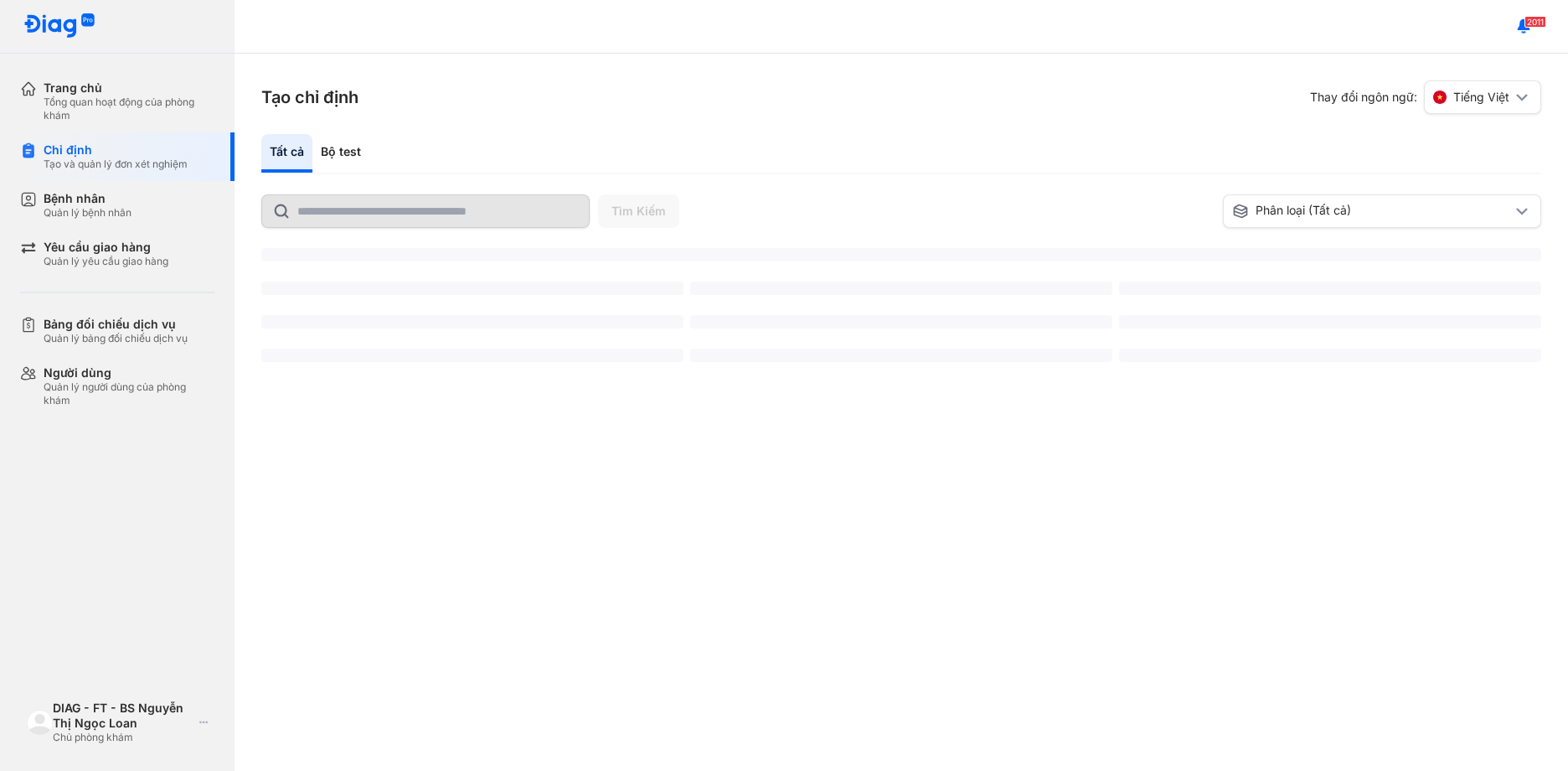 scroll, scrollTop: 0, scrollLeft: 0, axis: both 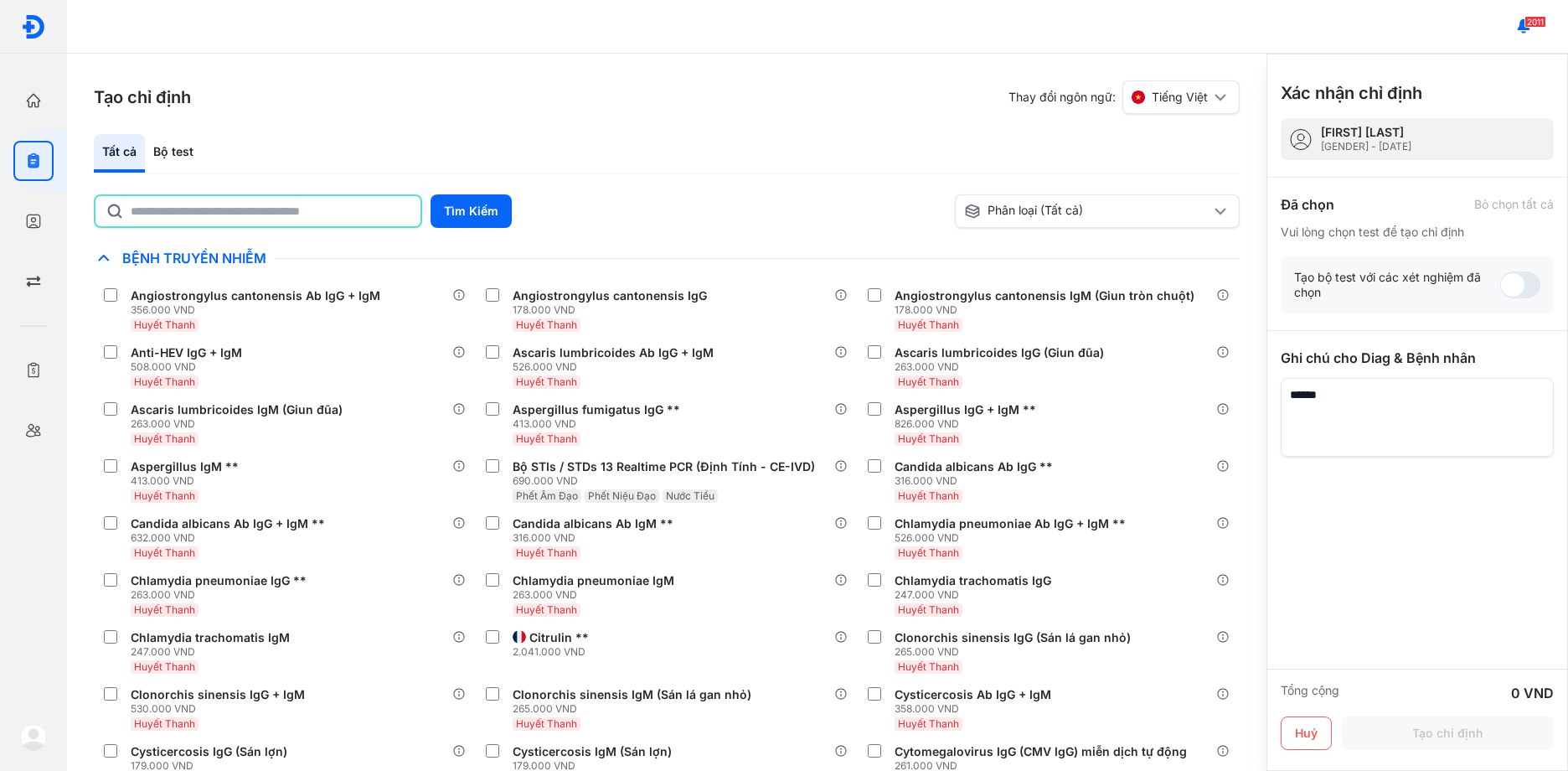 click 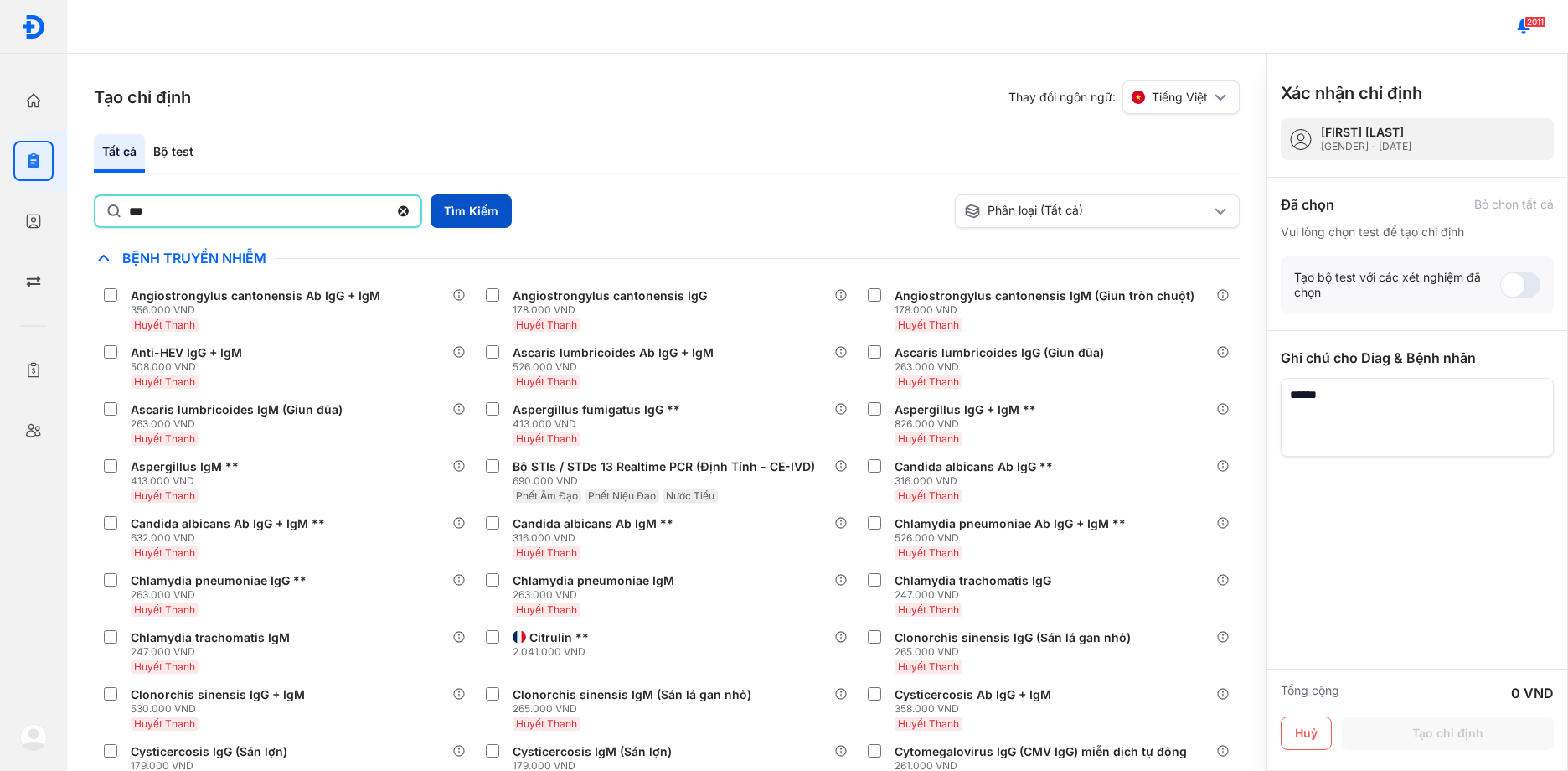 type on "***" 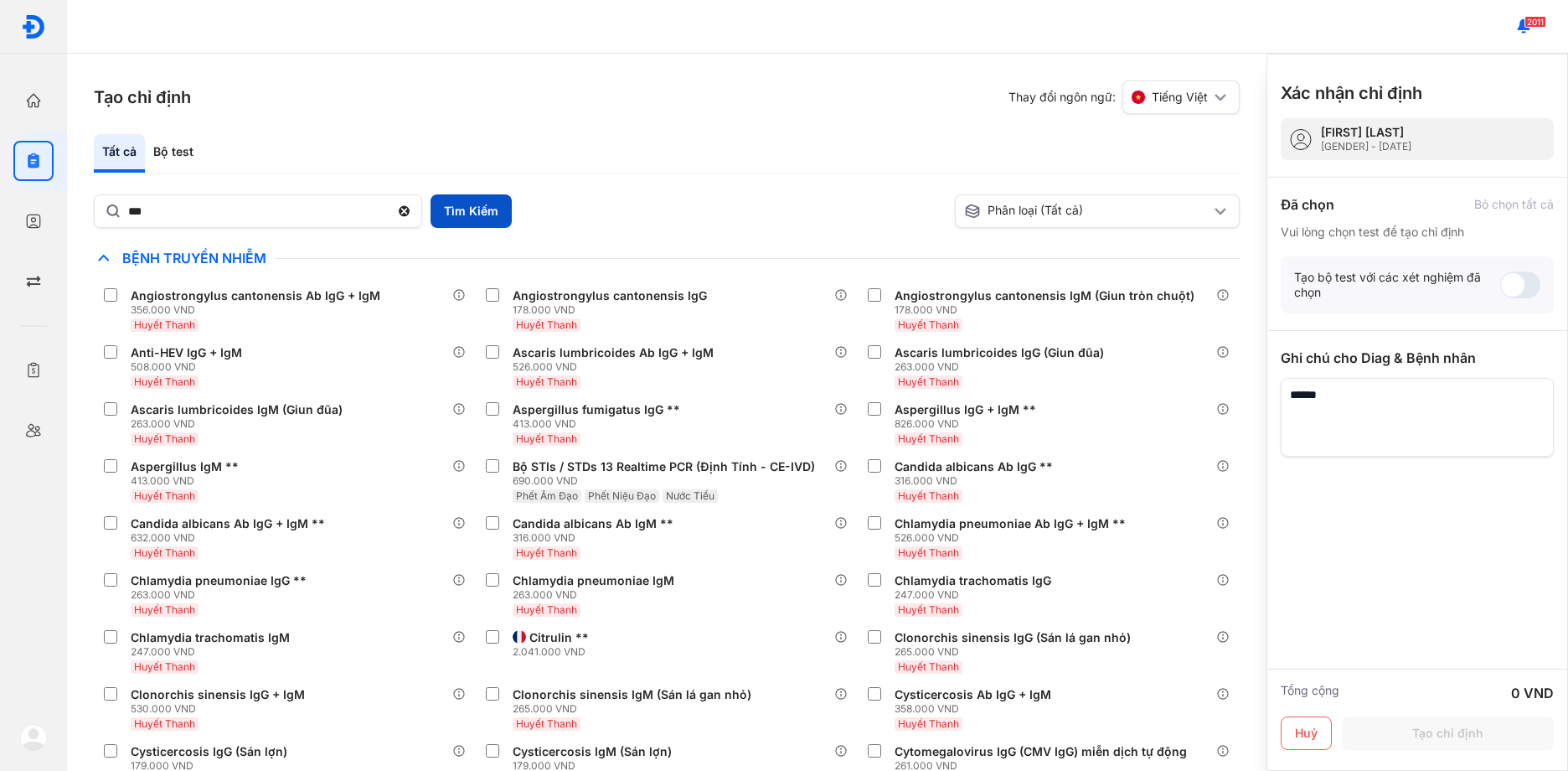 click on "Tìm Kiếm" at bounding box center (471, 211) 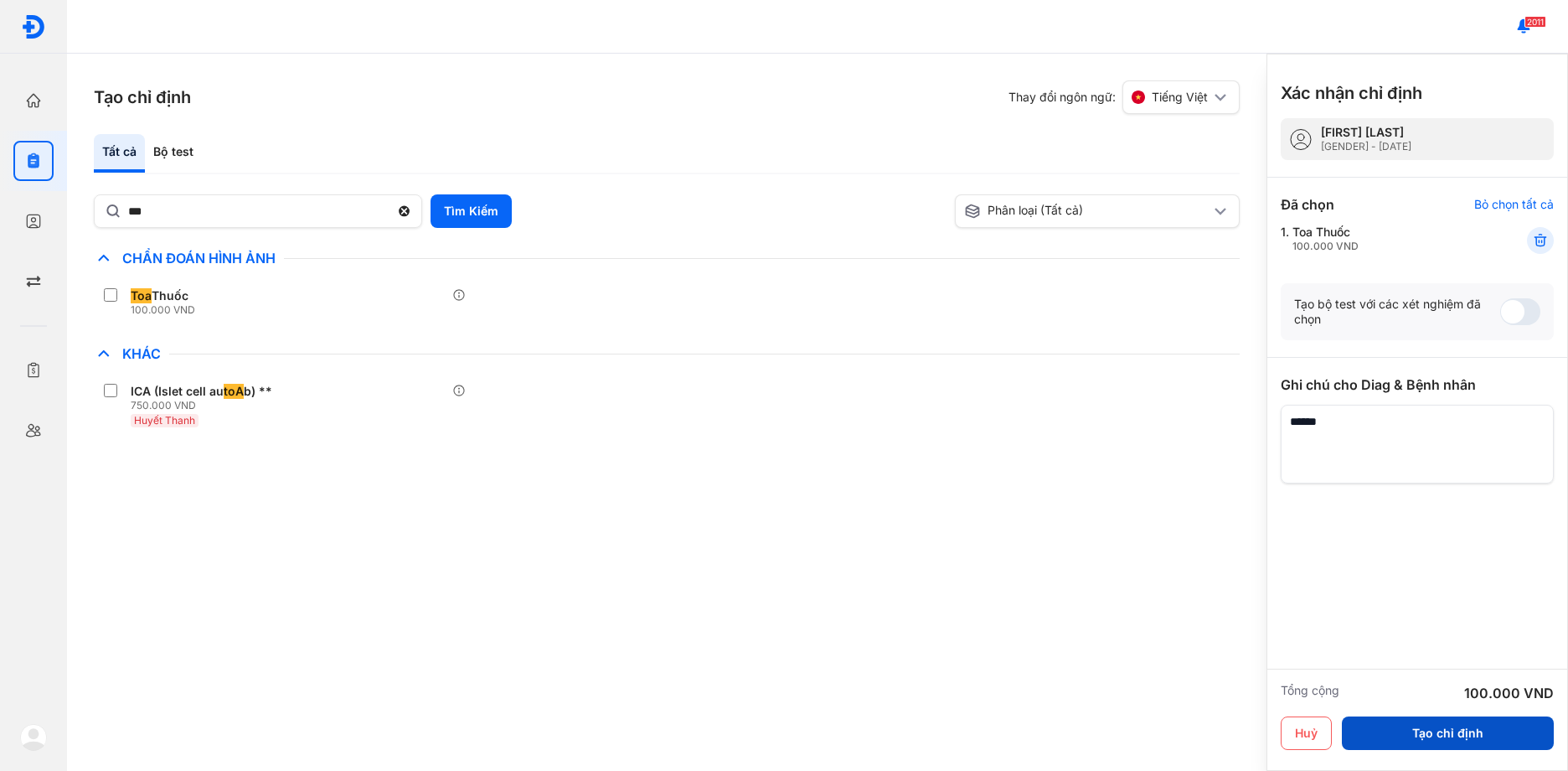 click on "Tạo chỉ định" at bounding box center [1447, 733] 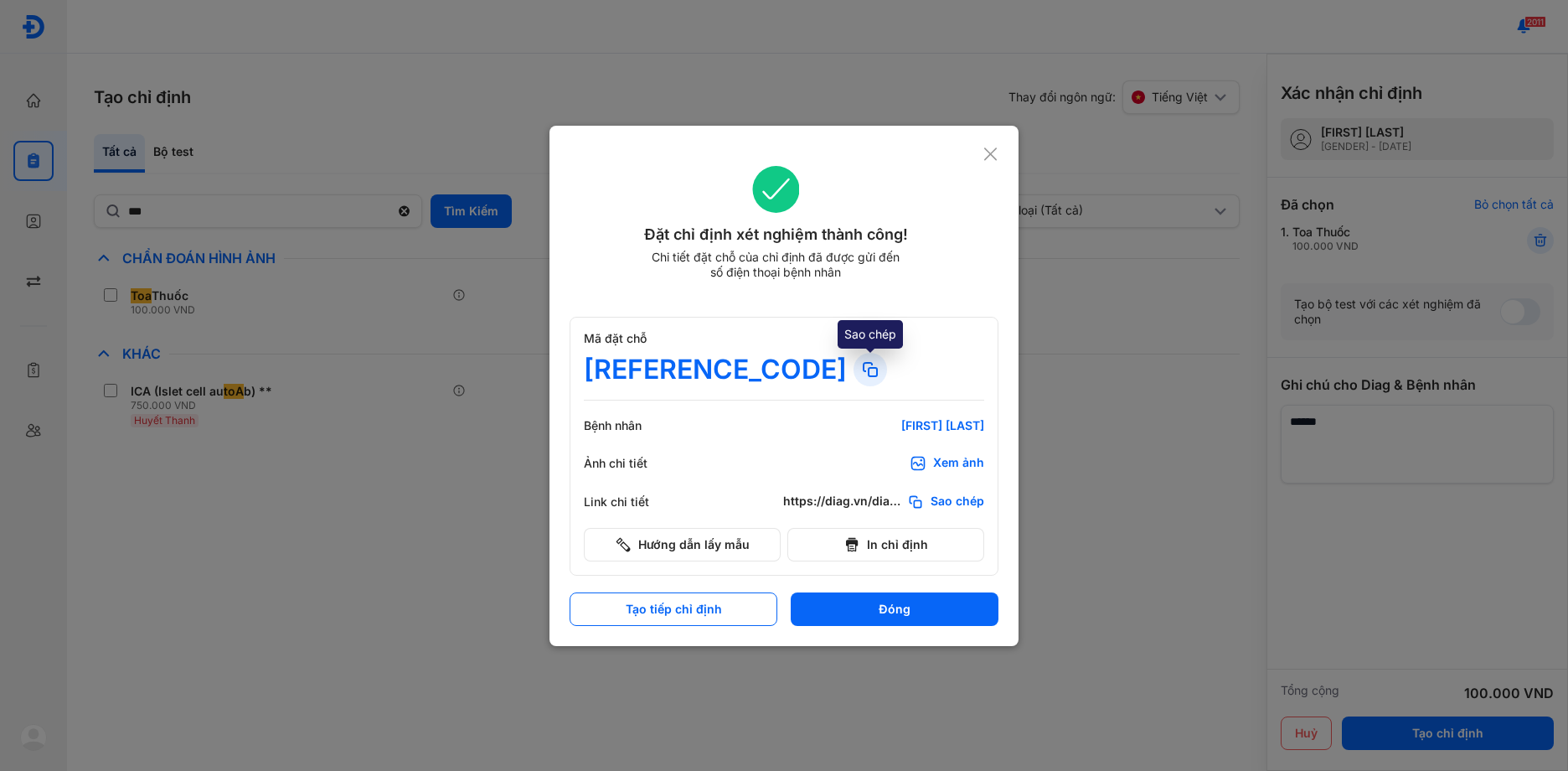 click 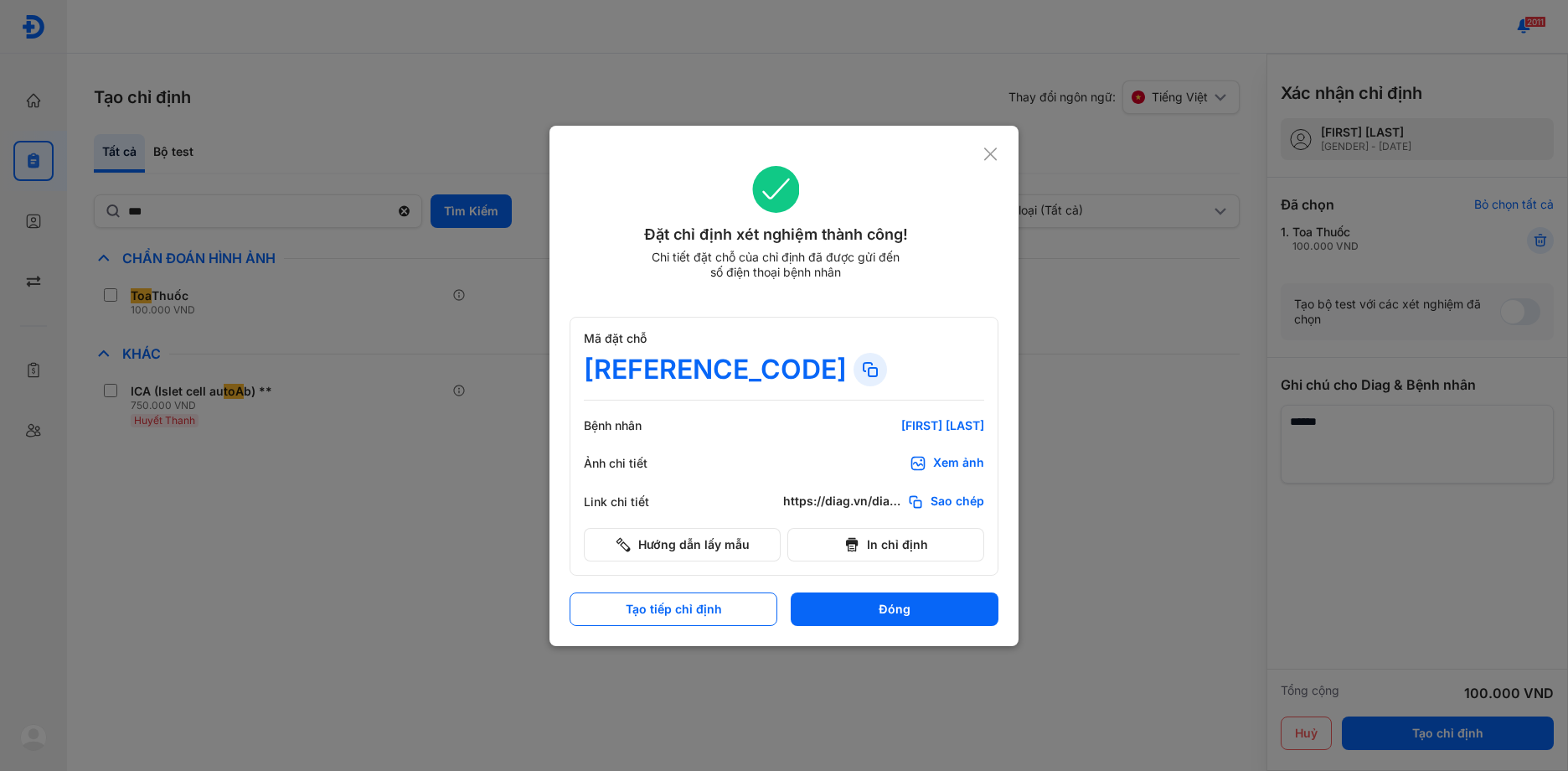 click 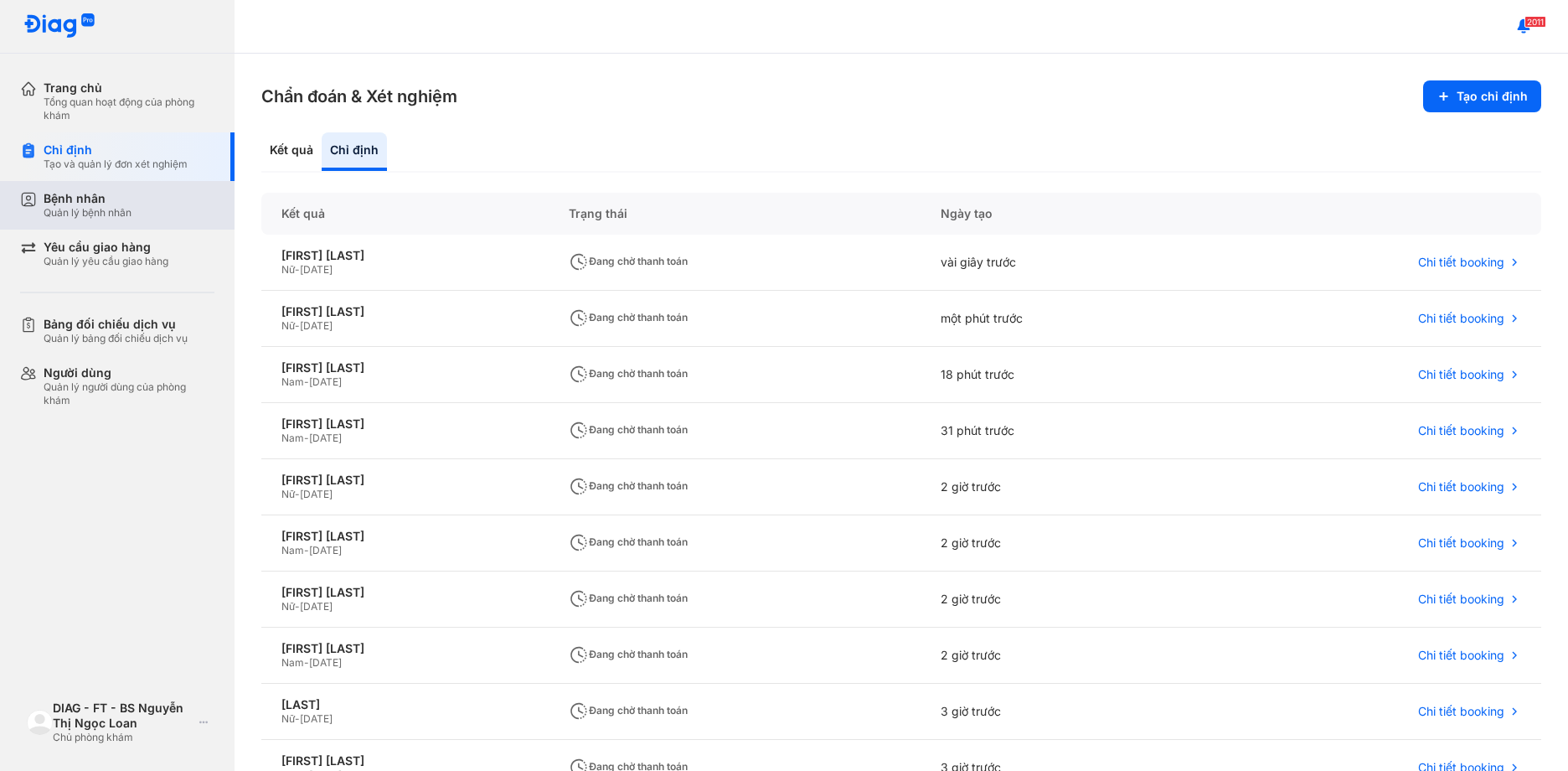 click on "Quản lý bệnh nhân" at bounding box center (87, 213) 